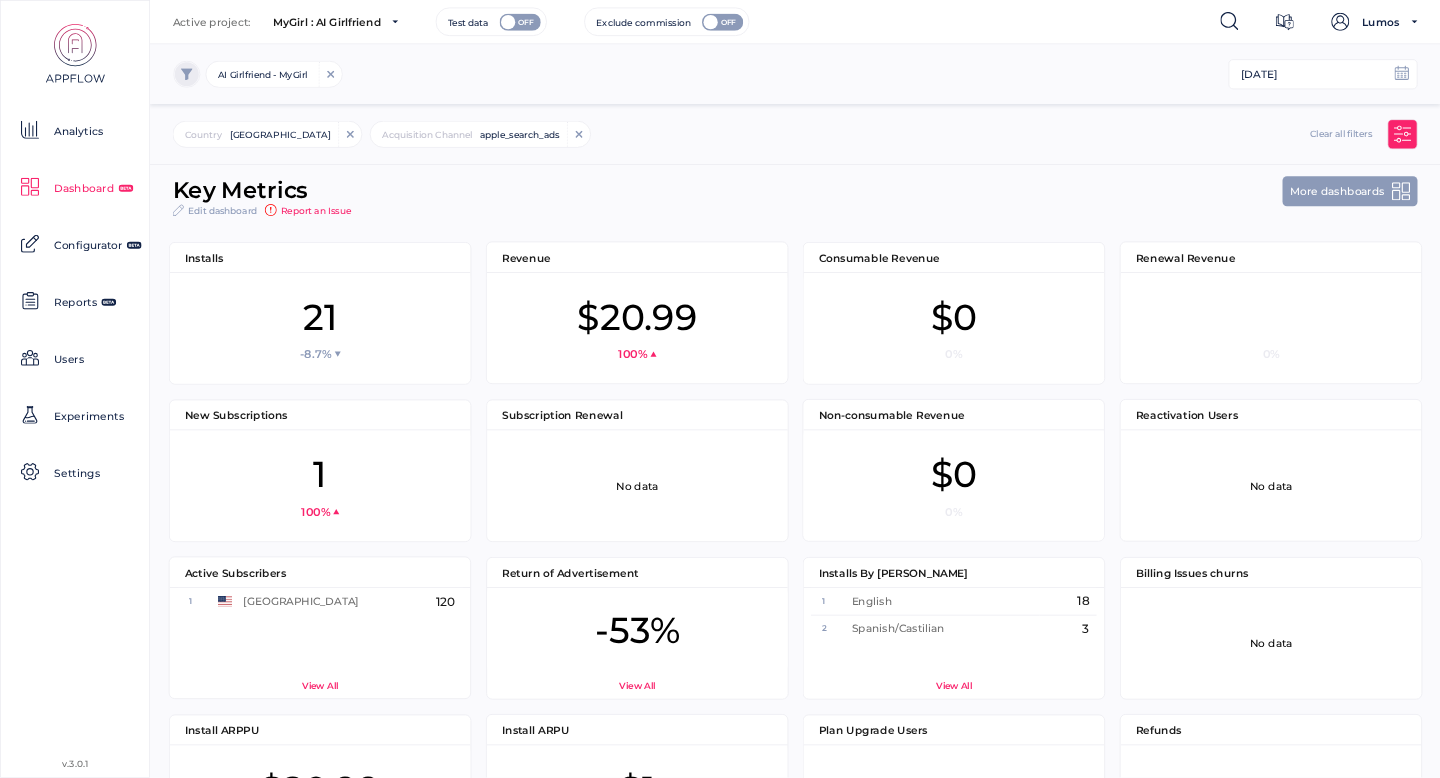 scroll, scrollTop: 0, scrollLeft: 0, axis: both 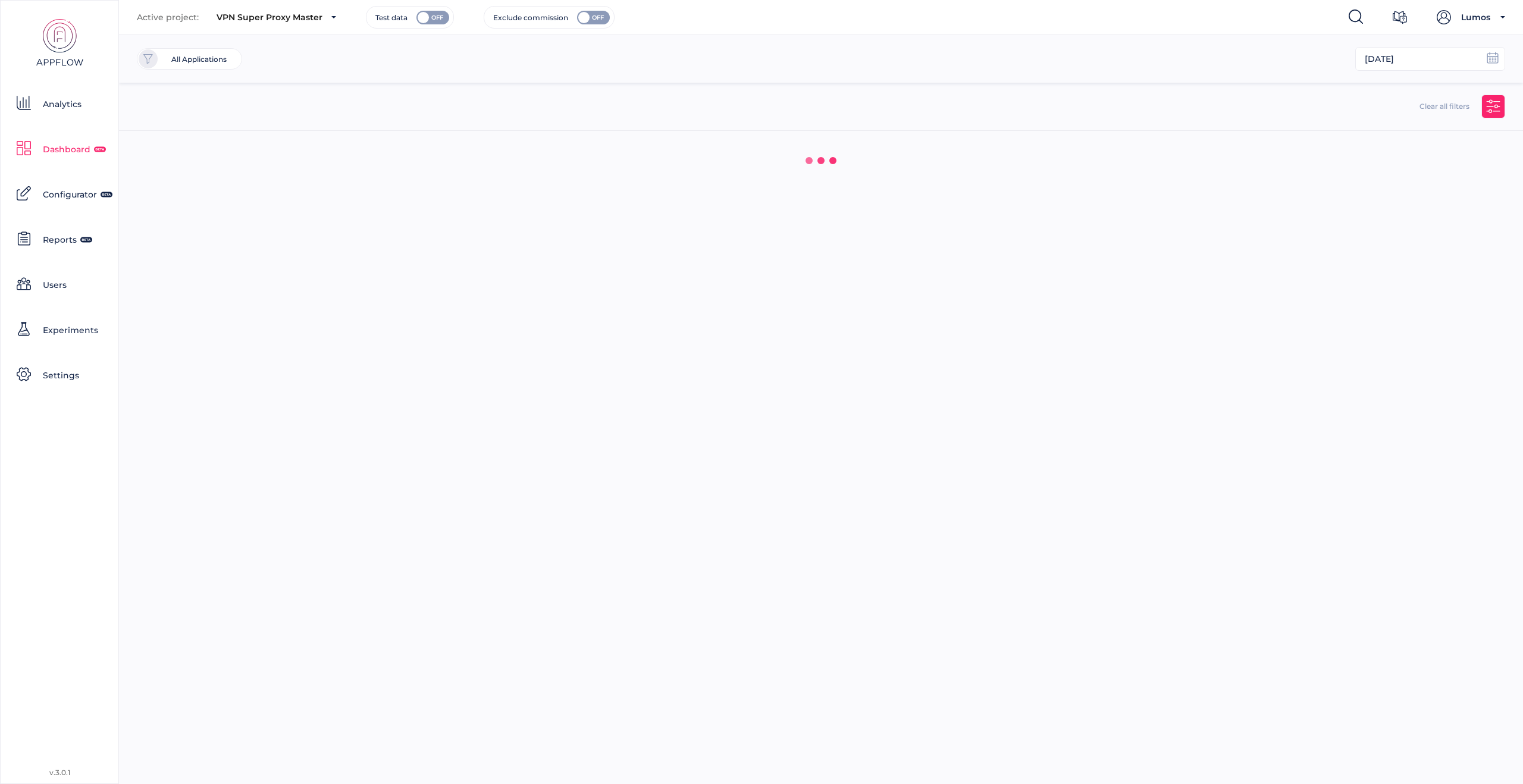 click 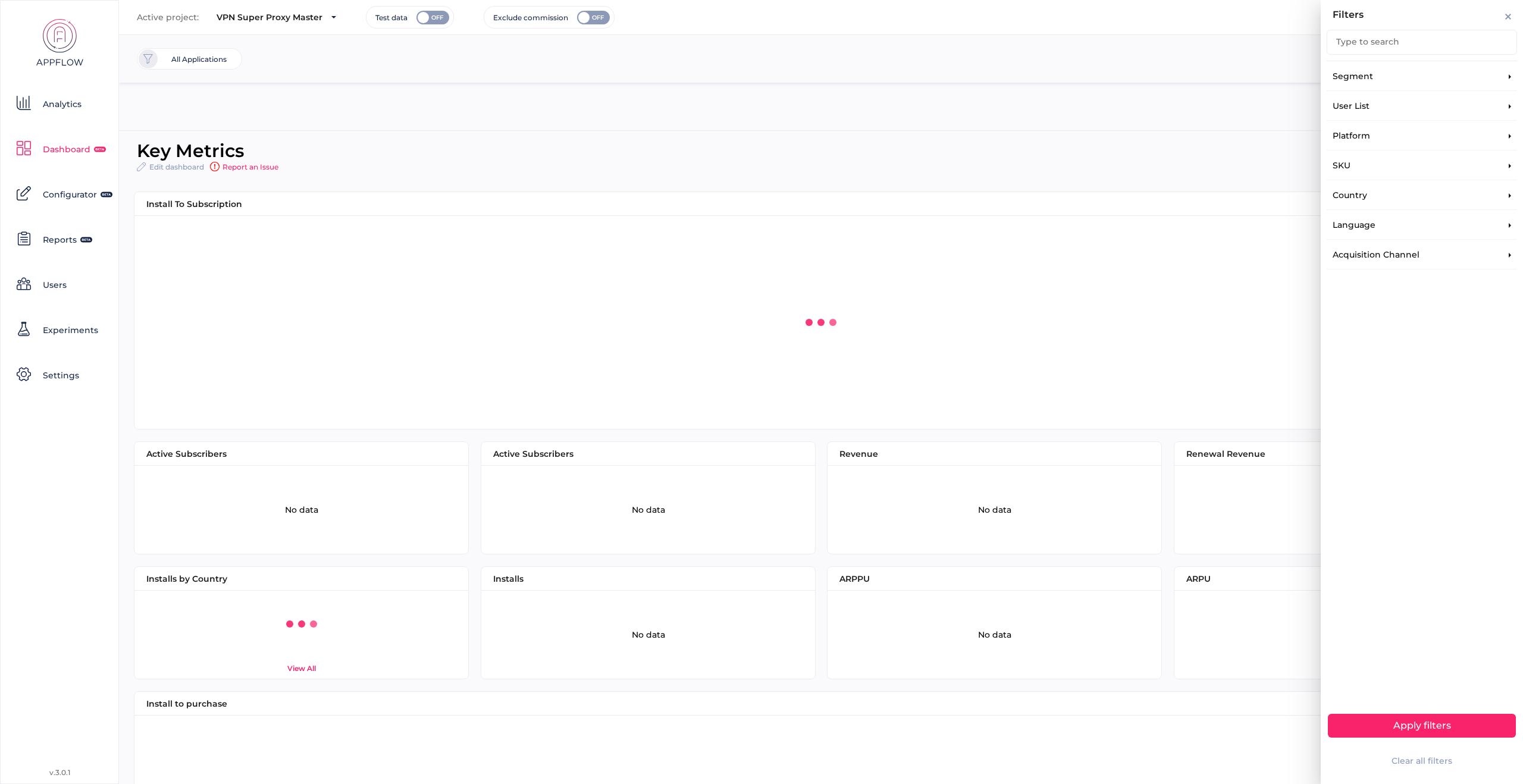 scroll, scrollTop: 187, scrollLeft: 654, axis: both 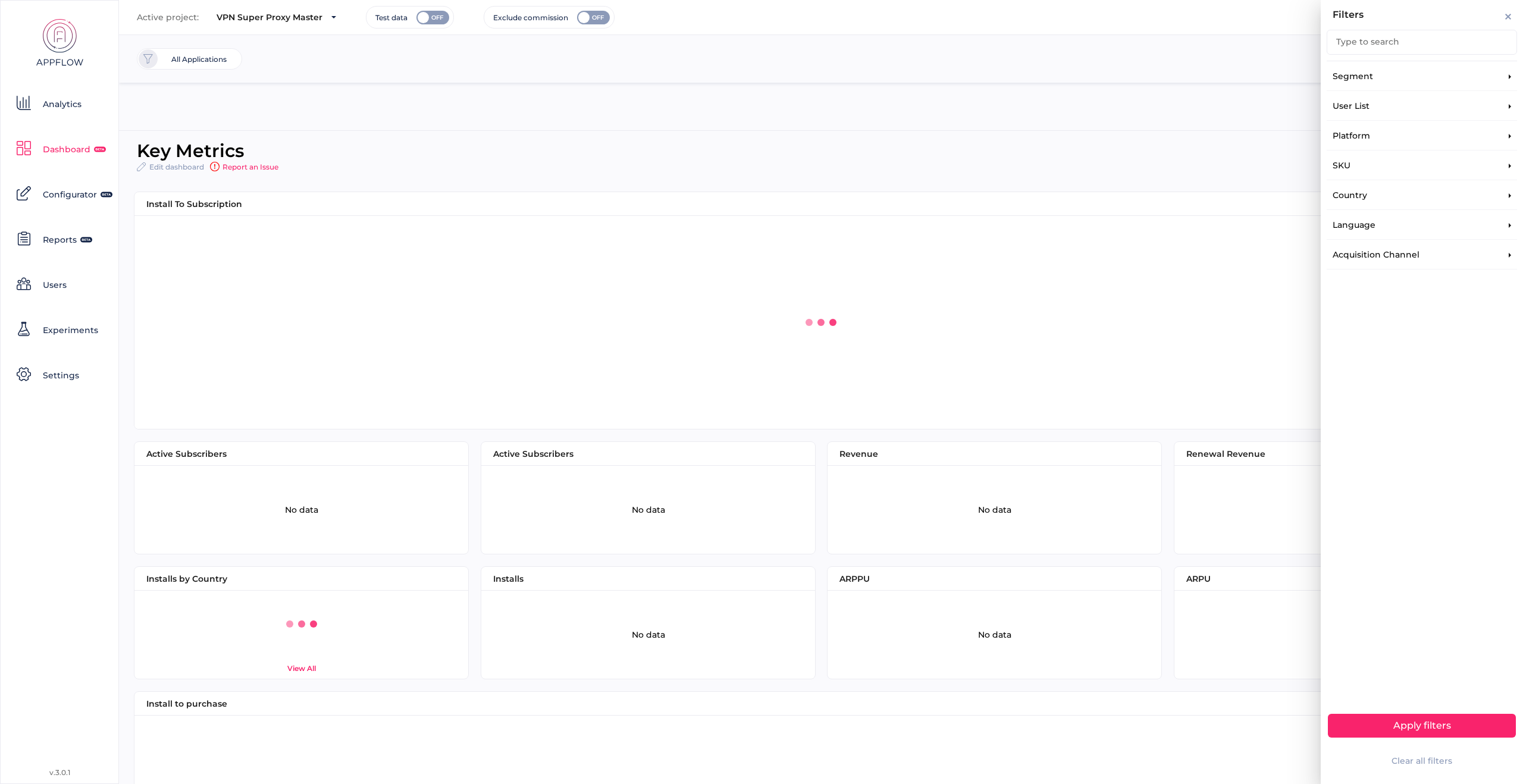 click on "Acquisition Channel" at bounding box center (1422, 255) 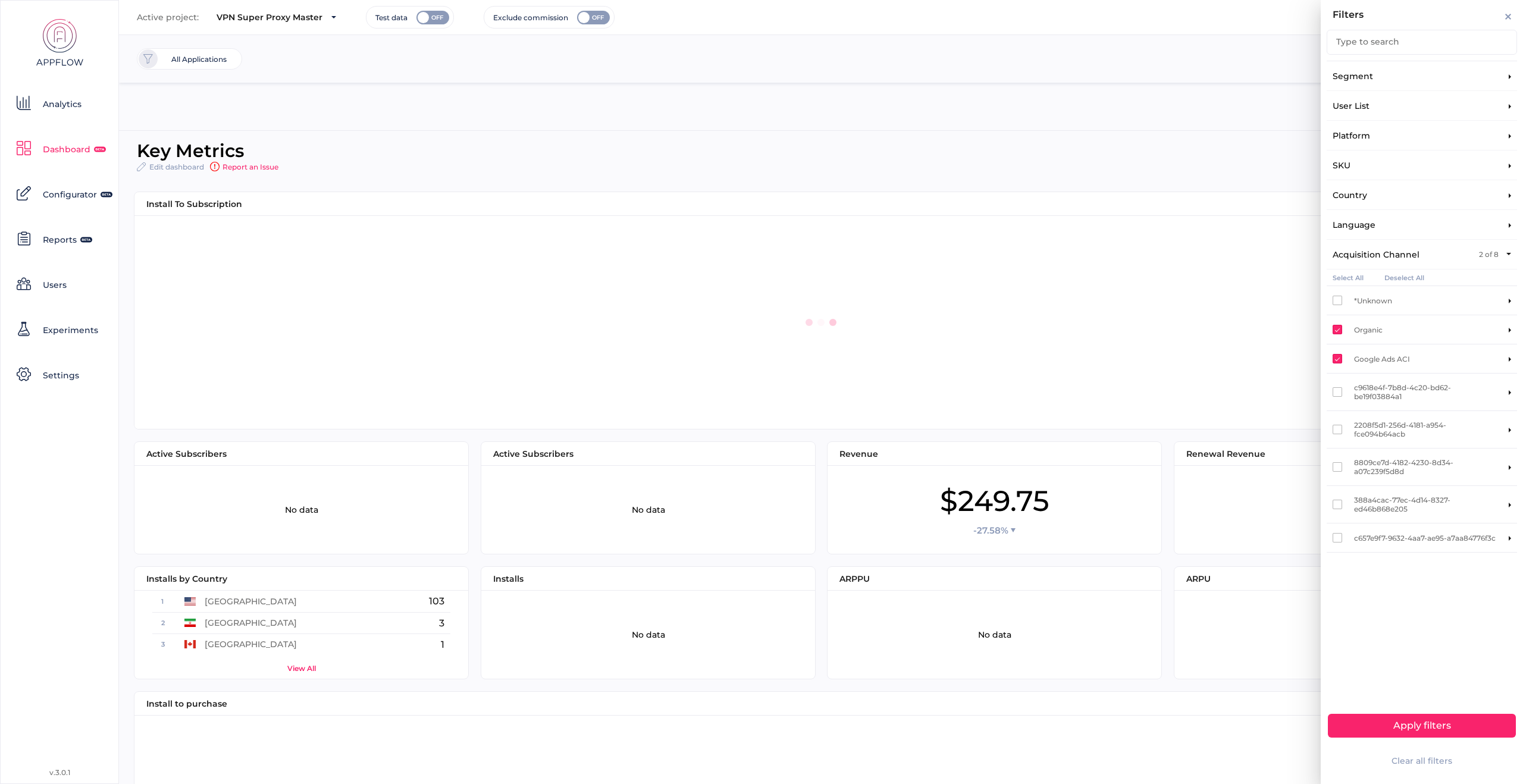 scroll, scrollTop: 67, scrollLeft: 298, axis: both 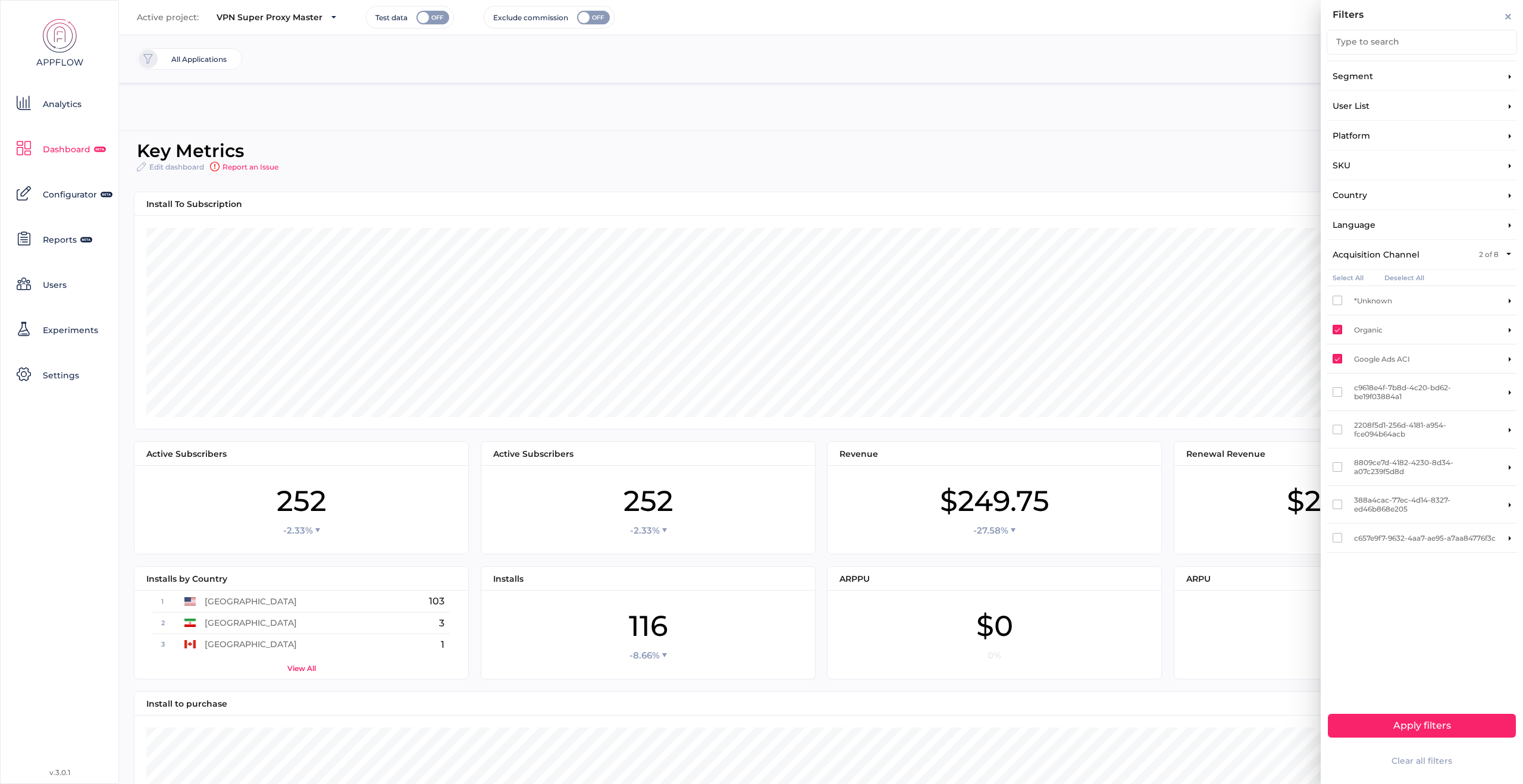 click on "Organic" at bounding box center [1422, 330] 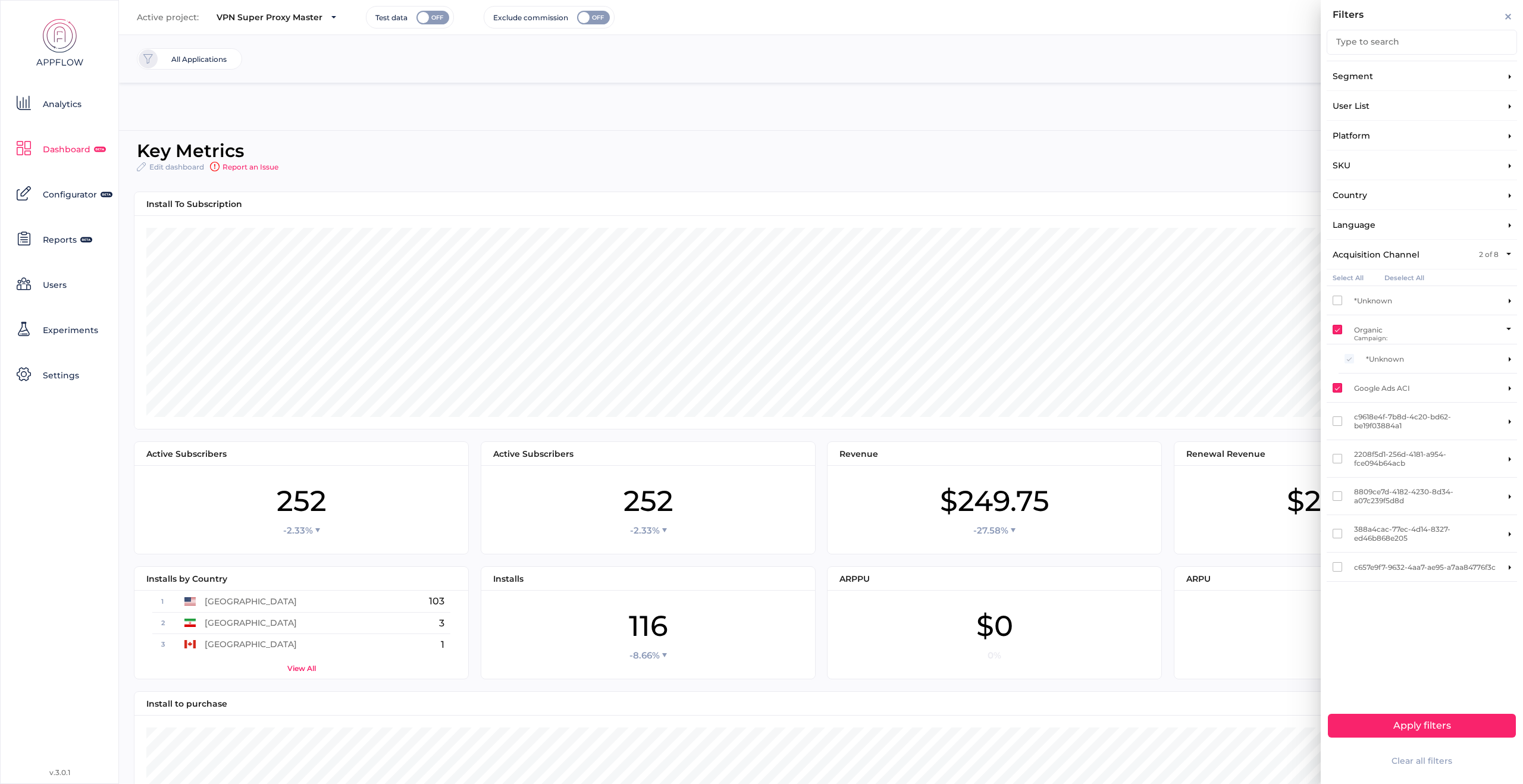 click at bounding box center [1337, 388] 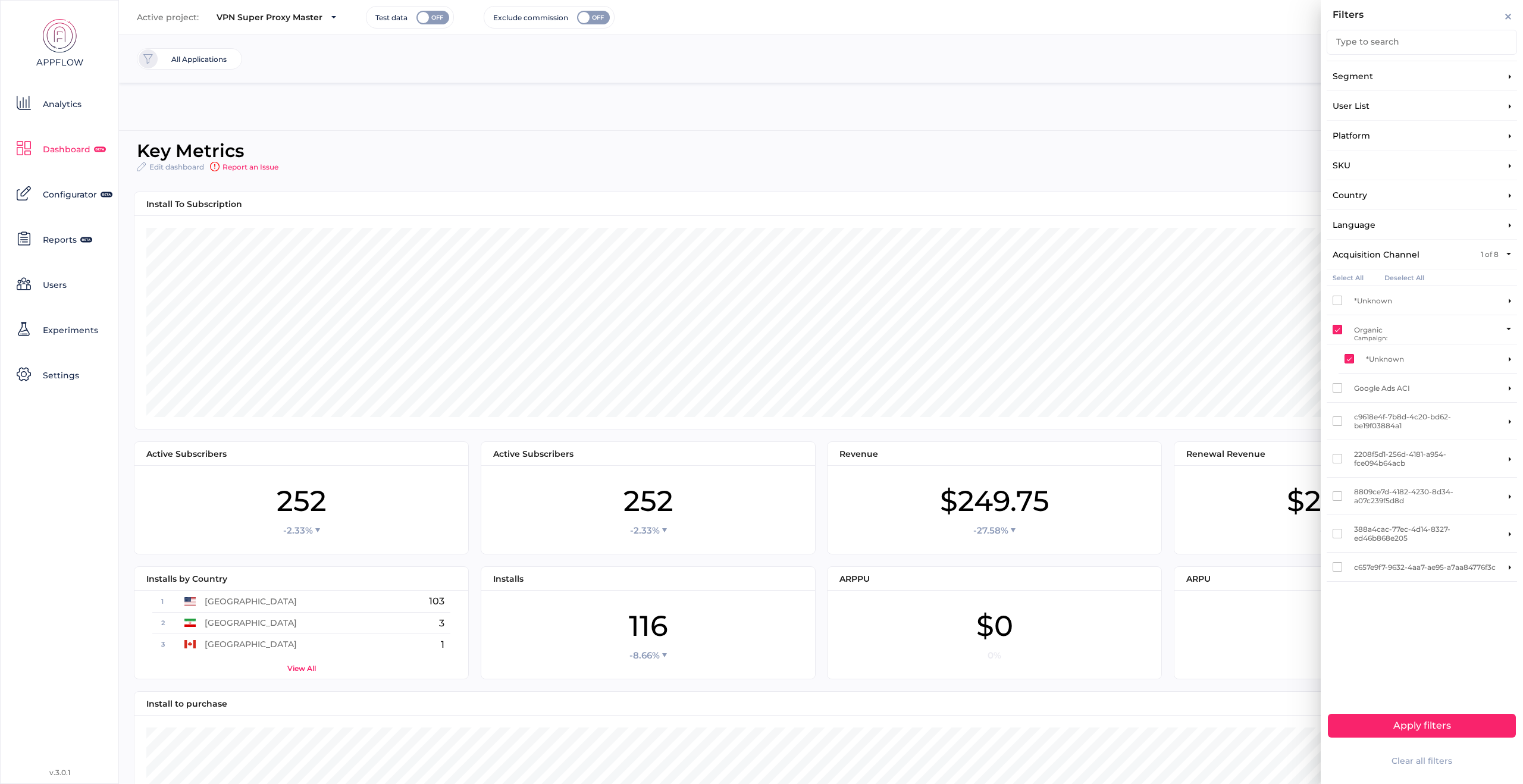 click on "Select All" at bounding box center [1348, 277] 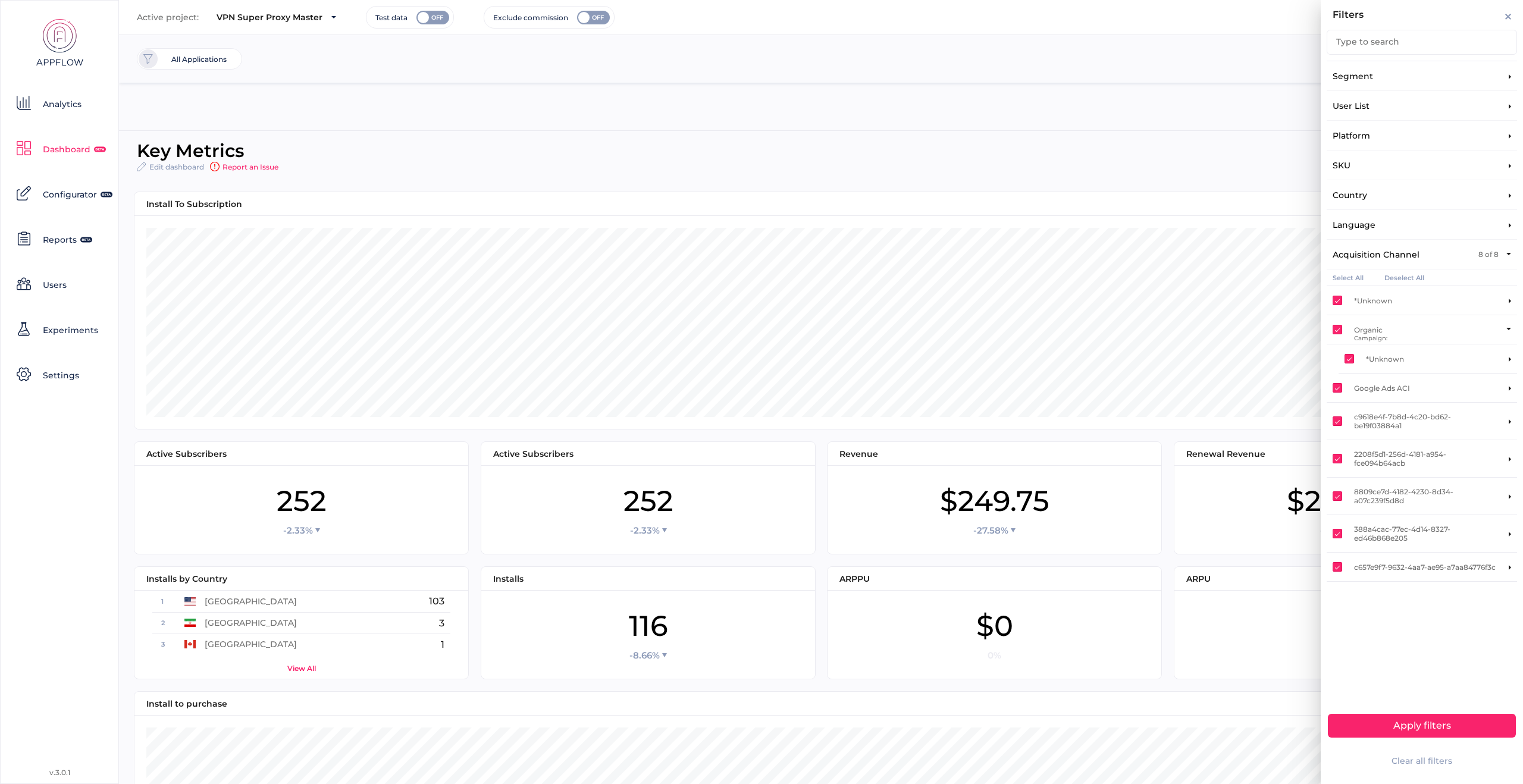 click on "Apply filters" at bounding box center (1422, 726) 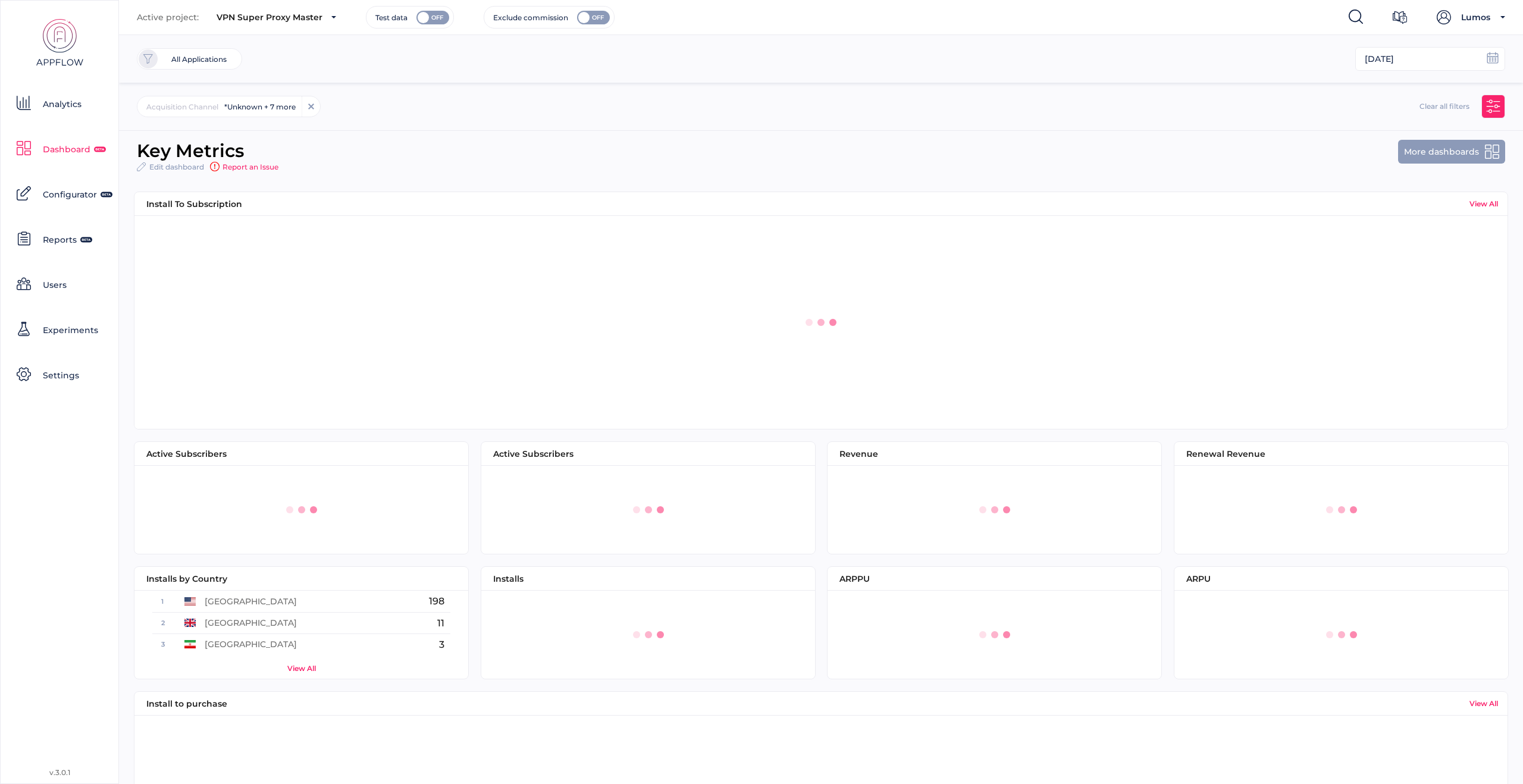 scroll, scrollTop: 52, scrollLeft: 0, axis: vertical 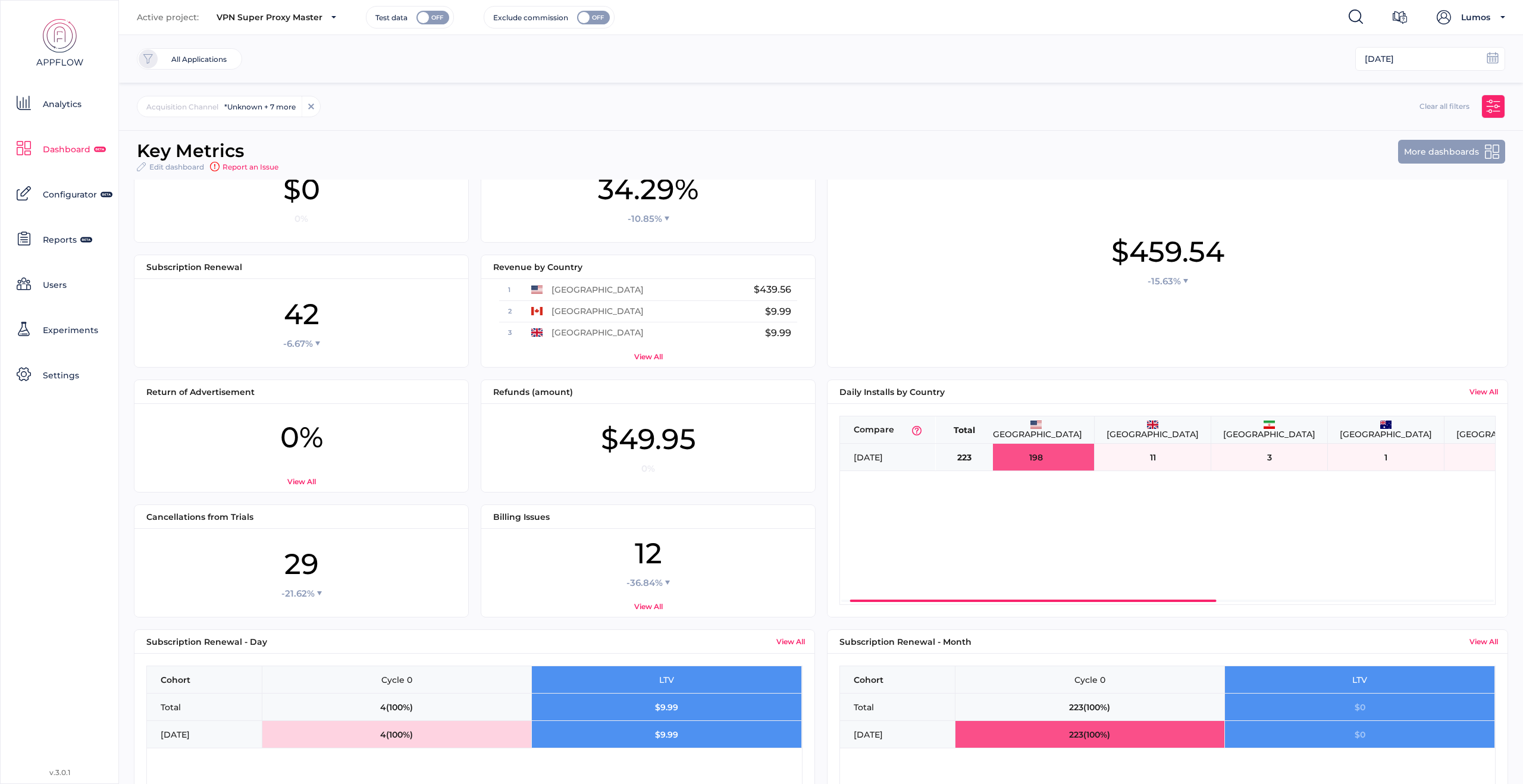 click 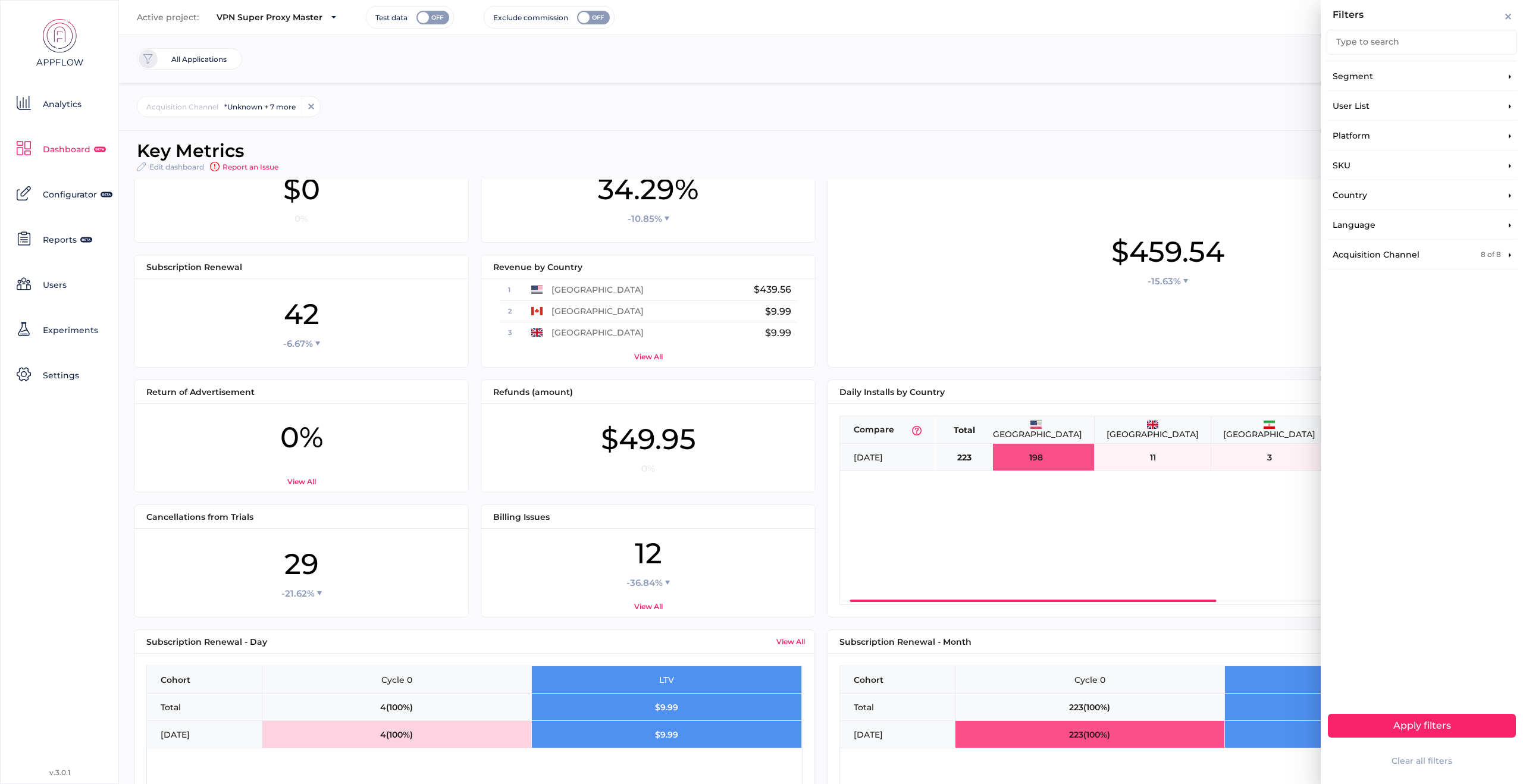 click on "Acquisition Channel" at bounding box center [1376, 255] 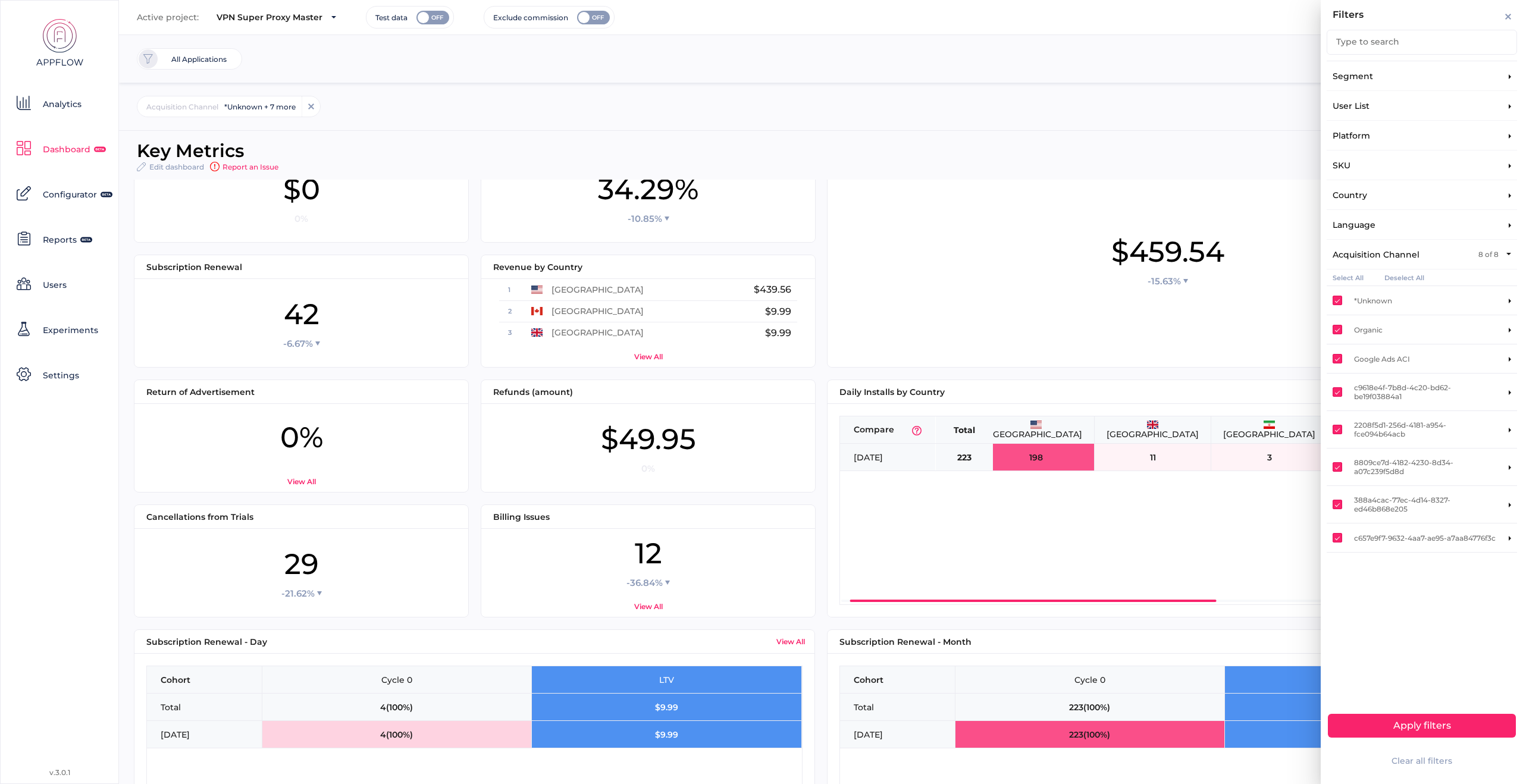 click at bounding box center (1337, 300) 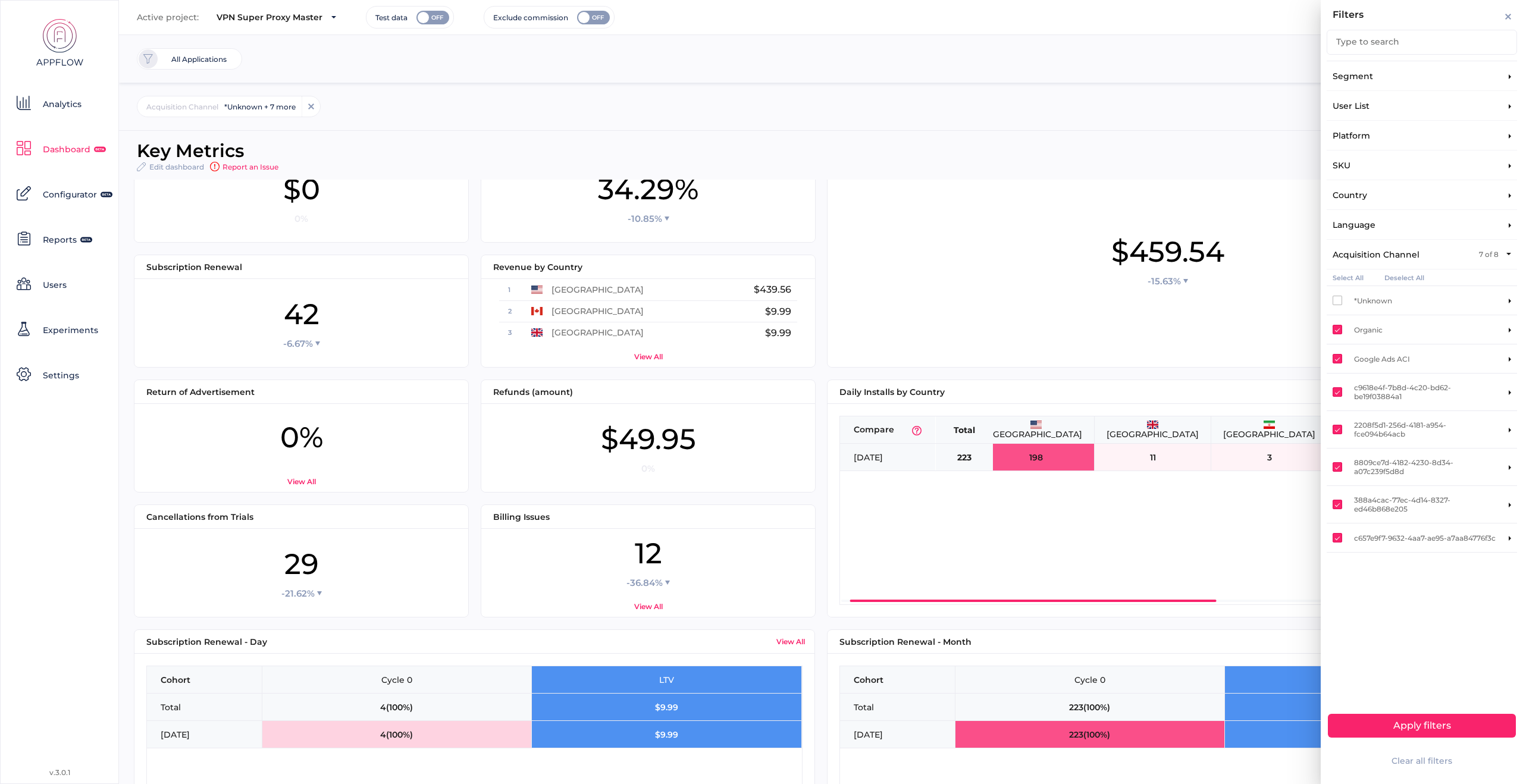 click on "Select All" at bounding box center (1348, 277) 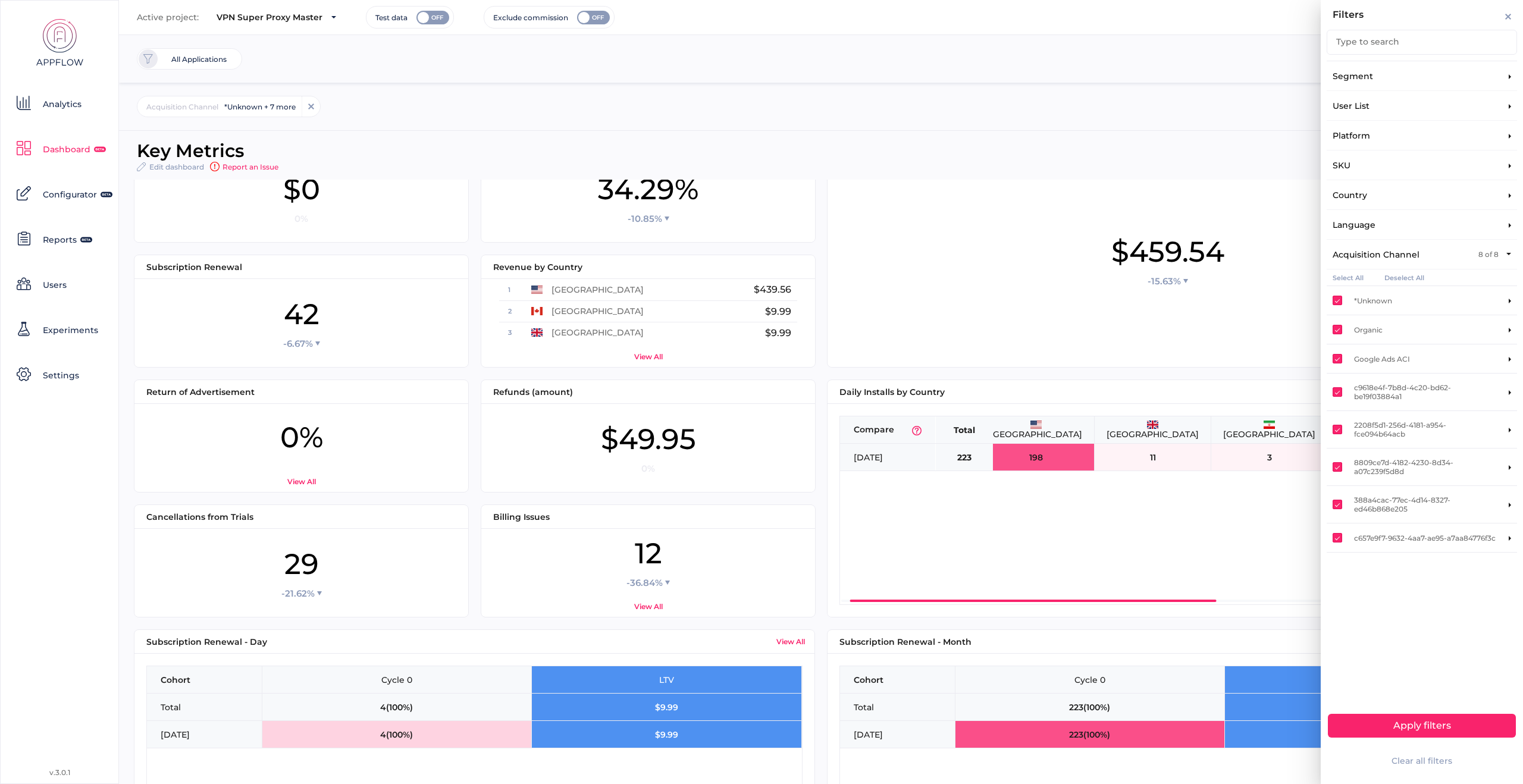 click on "Filters Type to search Segment User List Platform SKU Country Language Acquisition Channel 8 of 8 Select All Deselect All *Unknown *Unknown *Unknown *Unknown Organic *Unknown *Unknown *Unknown Google Ads ACI TD01-IOS-VPN-UAC2.5-US-0711 (22783963109) Ad group 2 (182998269555) Youtube YouTubeVideos Display  Ad group 1 (181010346374) Display  c9618e4f-7b8d-4c20-bd62-be19f03884a1 8677ea55-6ea2-4331-99c8-0fd2774c79ee 120226892279360698 *Unknown 120226892369450698 *Unknown 120228817720460306 *Unknown 120226985401140698 *Unknown 120226892304700698 *Unknown 120228817720490306 *Unknown 120226892369460698 *Unknown 120226985401090698 *Unknown 120226985401130698 *Unknown 120228817720530306 *Unknown 2208f5d1-256d-4181-a954-fce094b64acb 04f99b60-0e27-4952-a064-2816caf0ed28 4697347 *Unknown 4724940 *Unknown 5805582 *Unknown 6089462 *Unknown 6186163 *Unknown 6231205 *Unknown 6286410 *Unknown 6786568 *Unknown 7130850 *Unknown 7137925 *Unknown 7241974 *Unknown 7307286 *Unknown 8008901 *Unknown 8127090 *Unknown 8218684 *Unknown" 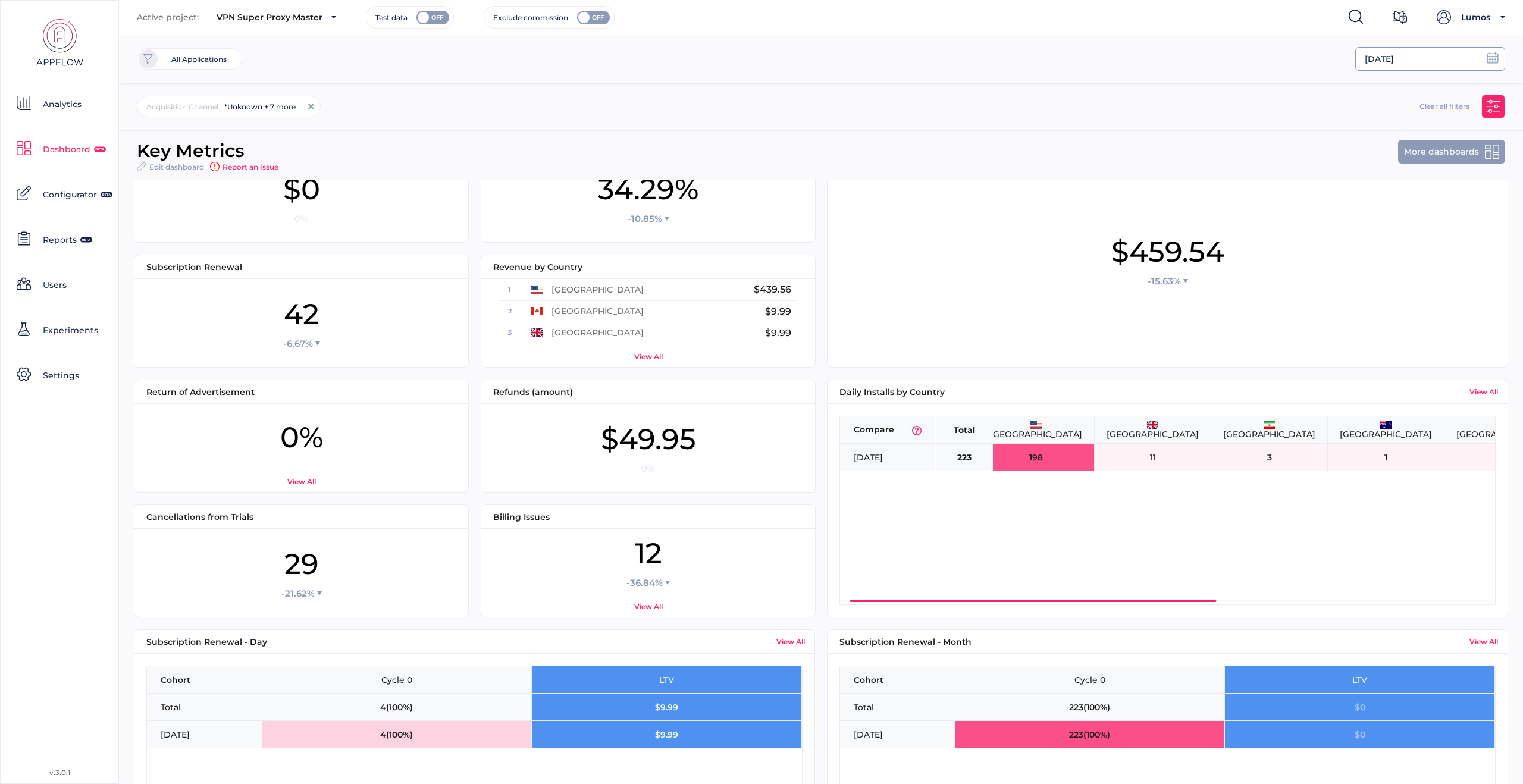 click on "[DATE]" 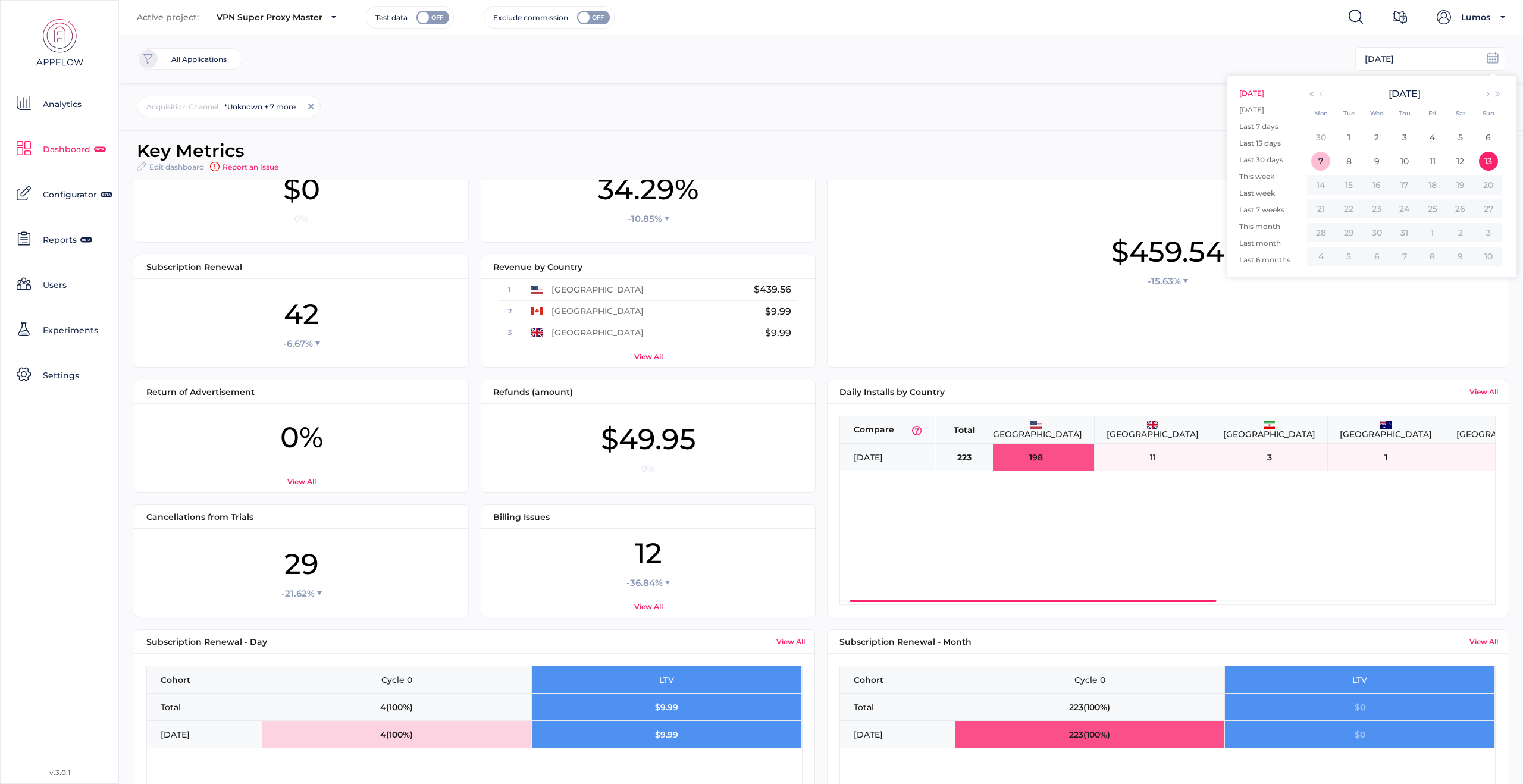 click on "7" at bounding box center [1321, 161] 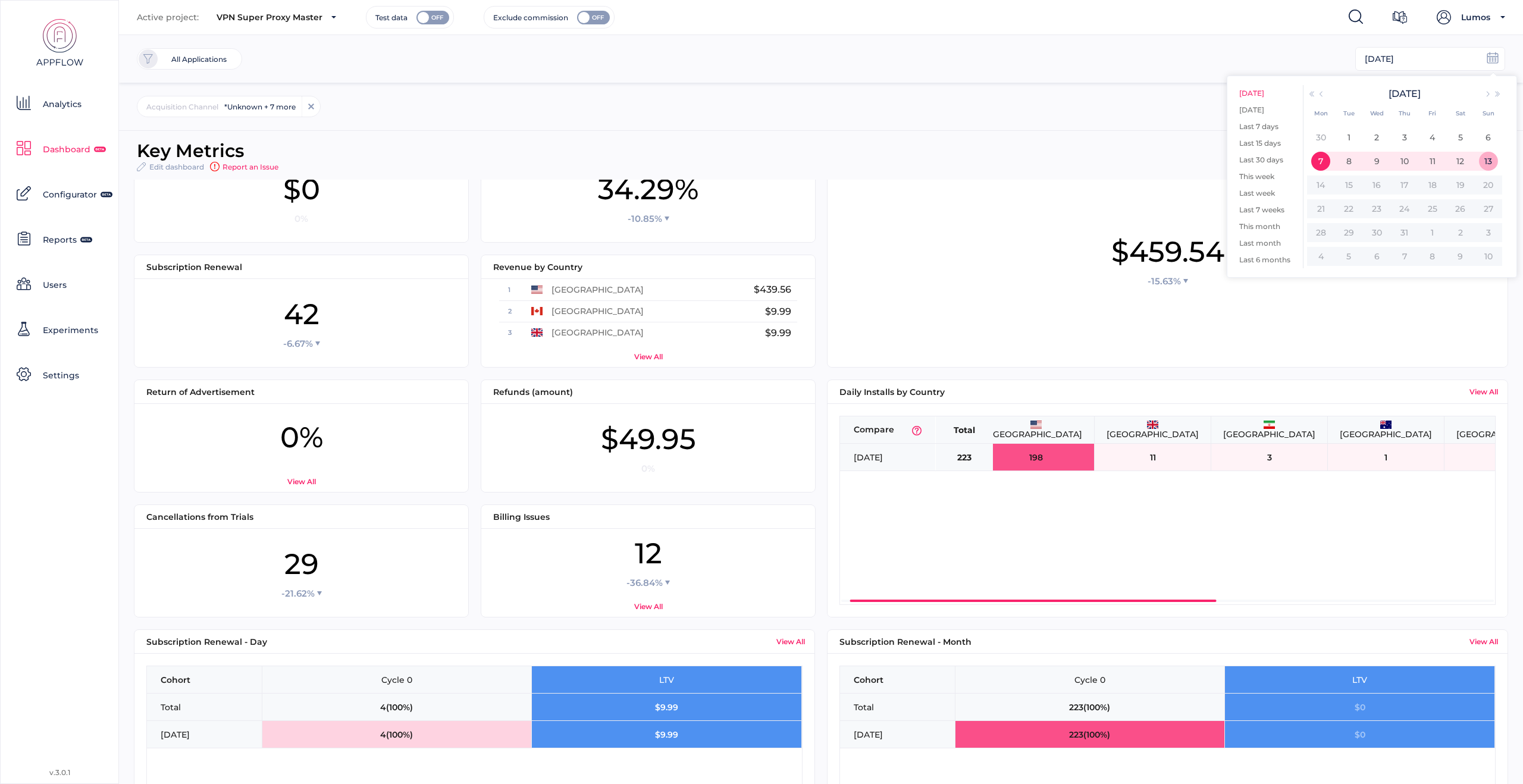 click on "13" at bounding box center (1488, 161) 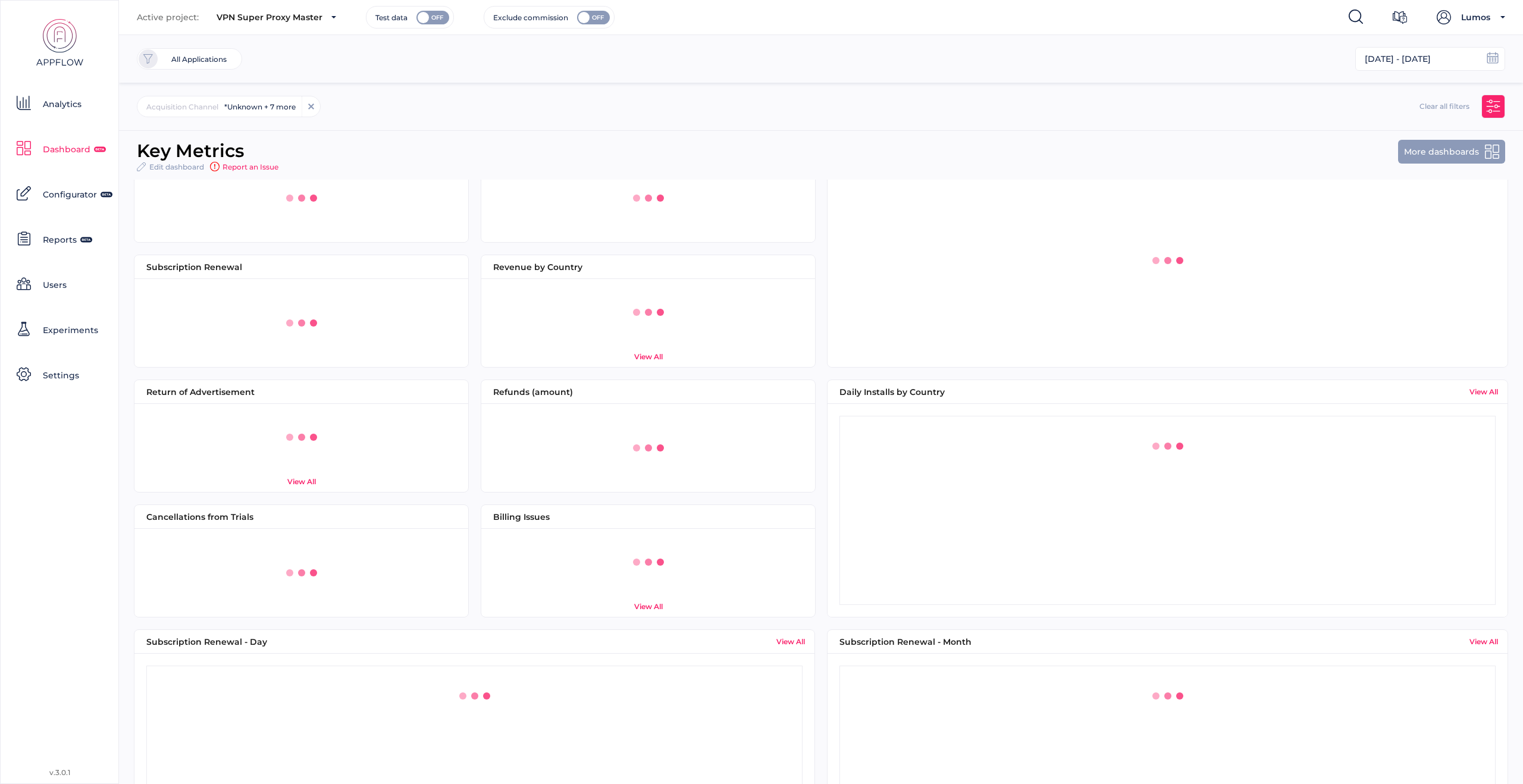 scroll, scrollTop: 0, scrollLeft: 0, axis: both 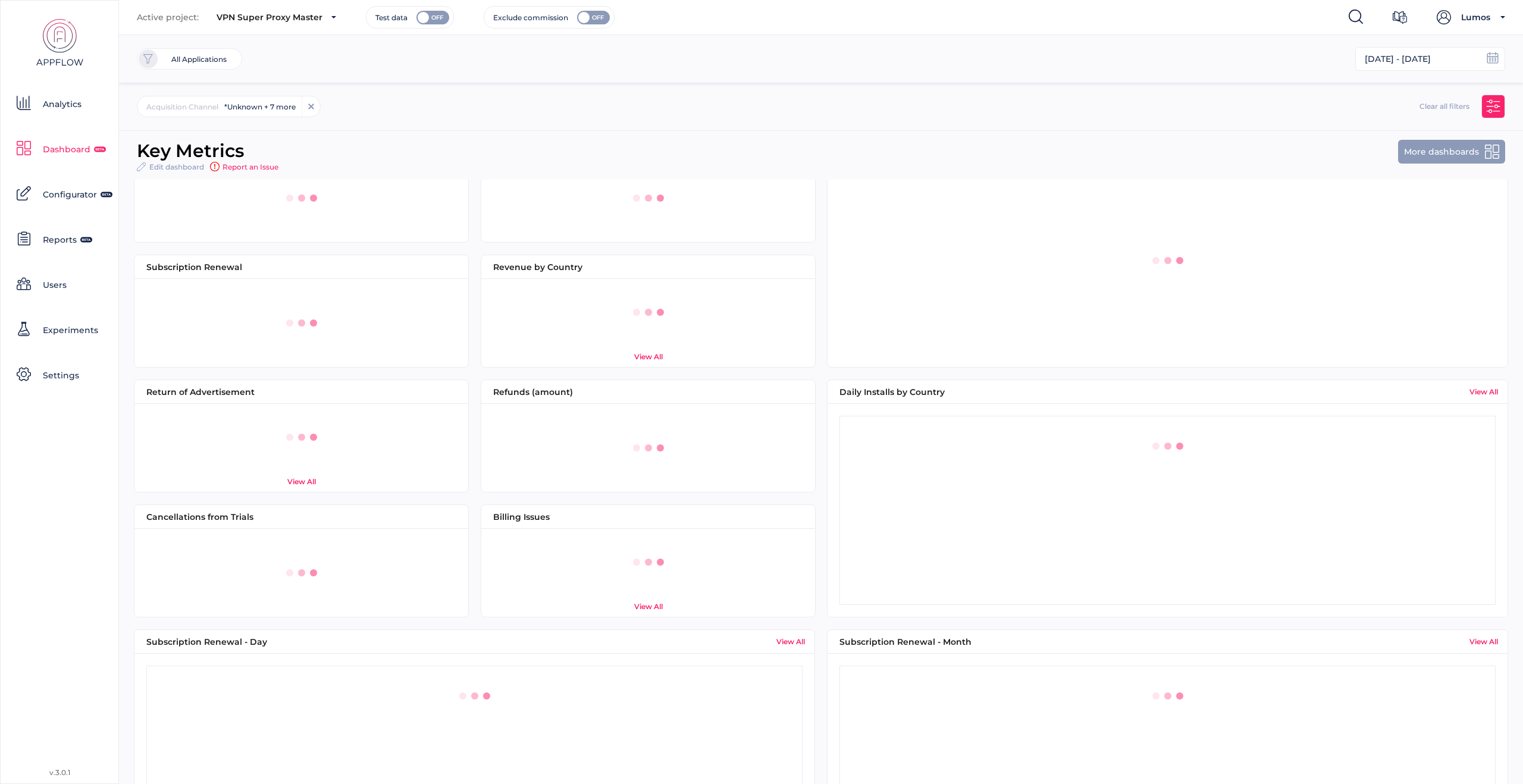 click 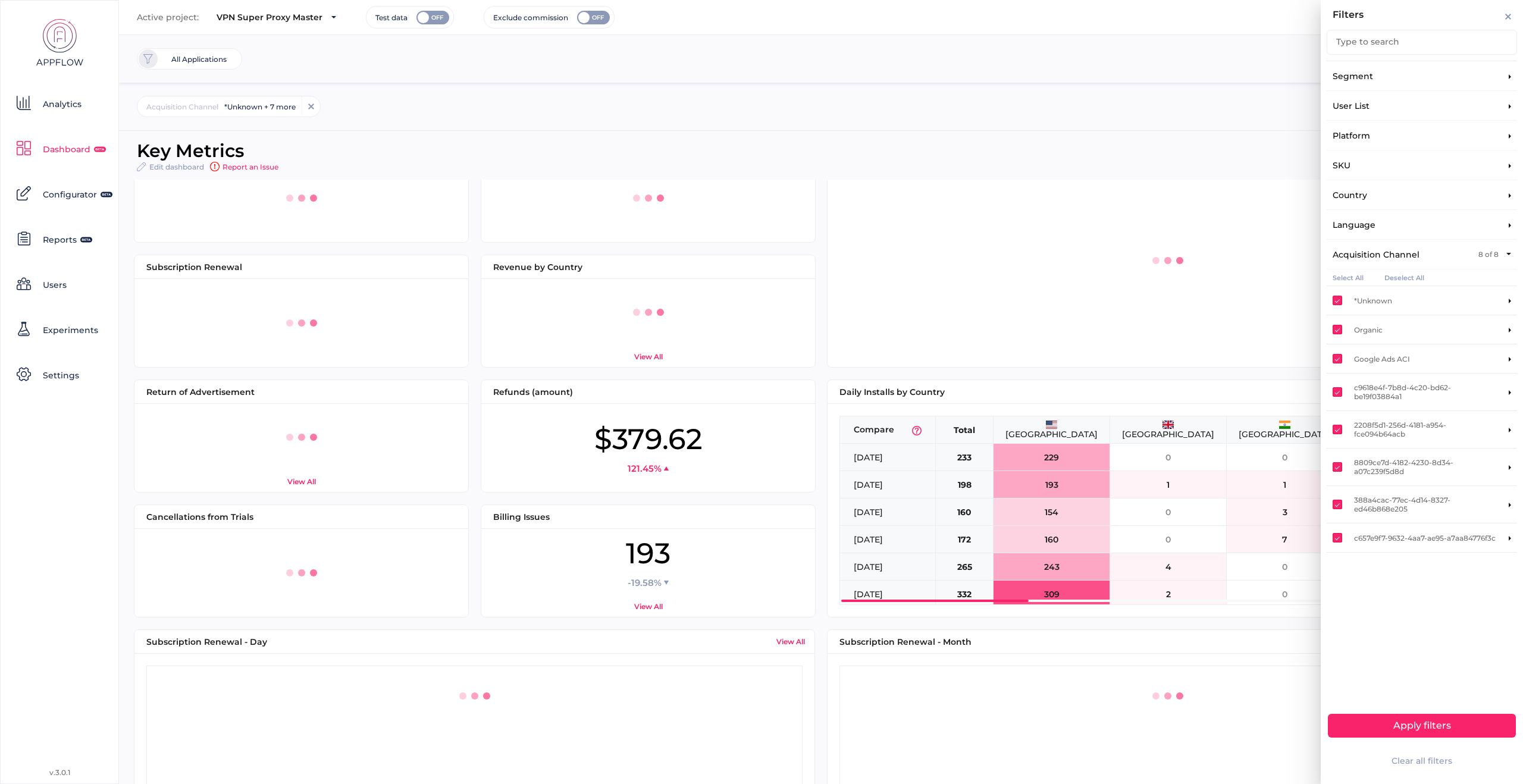 scroll, scrollTop: 67, scrollLeft: 298, axis: both 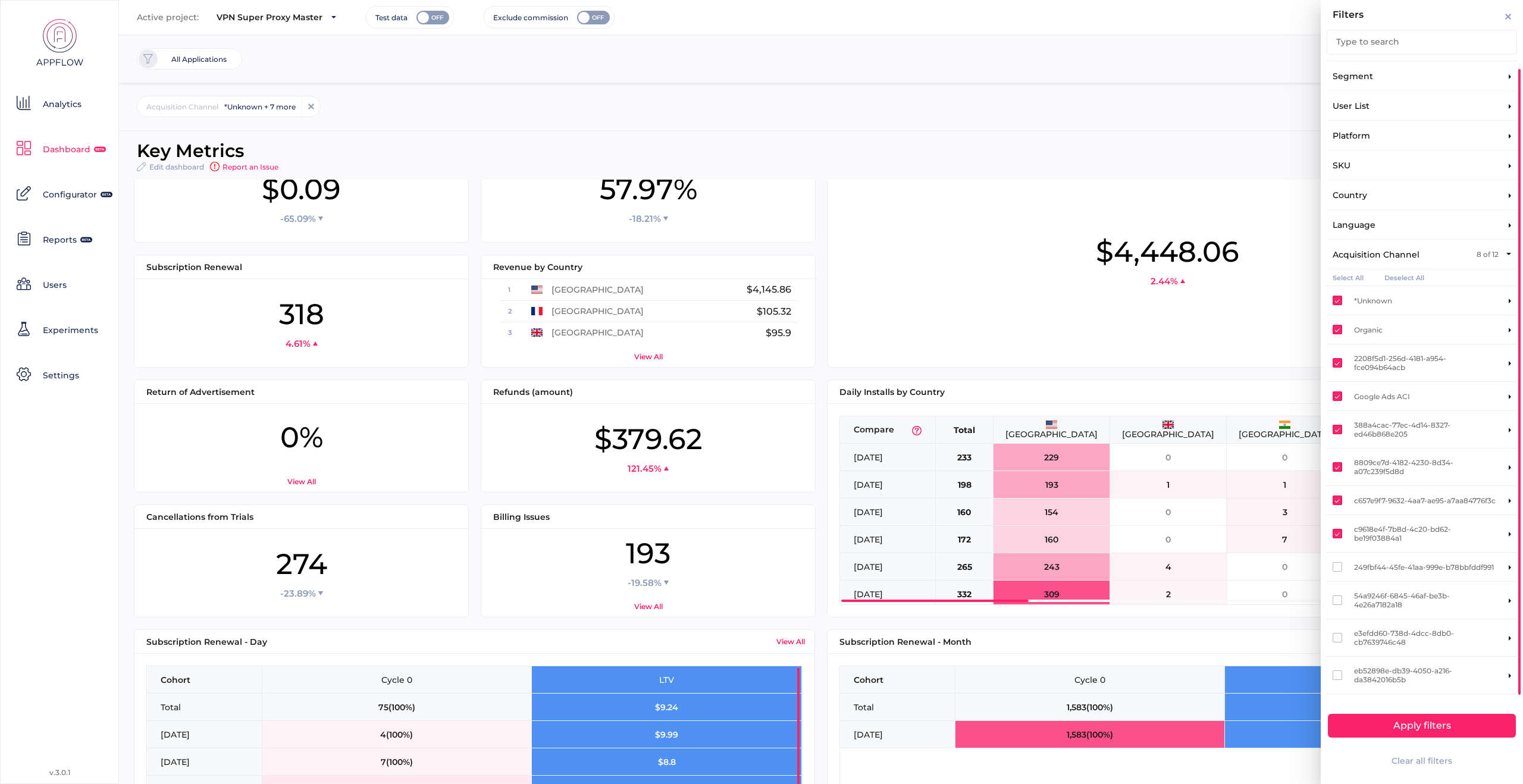 click on "Select All" at bounding box center (1348, 277) 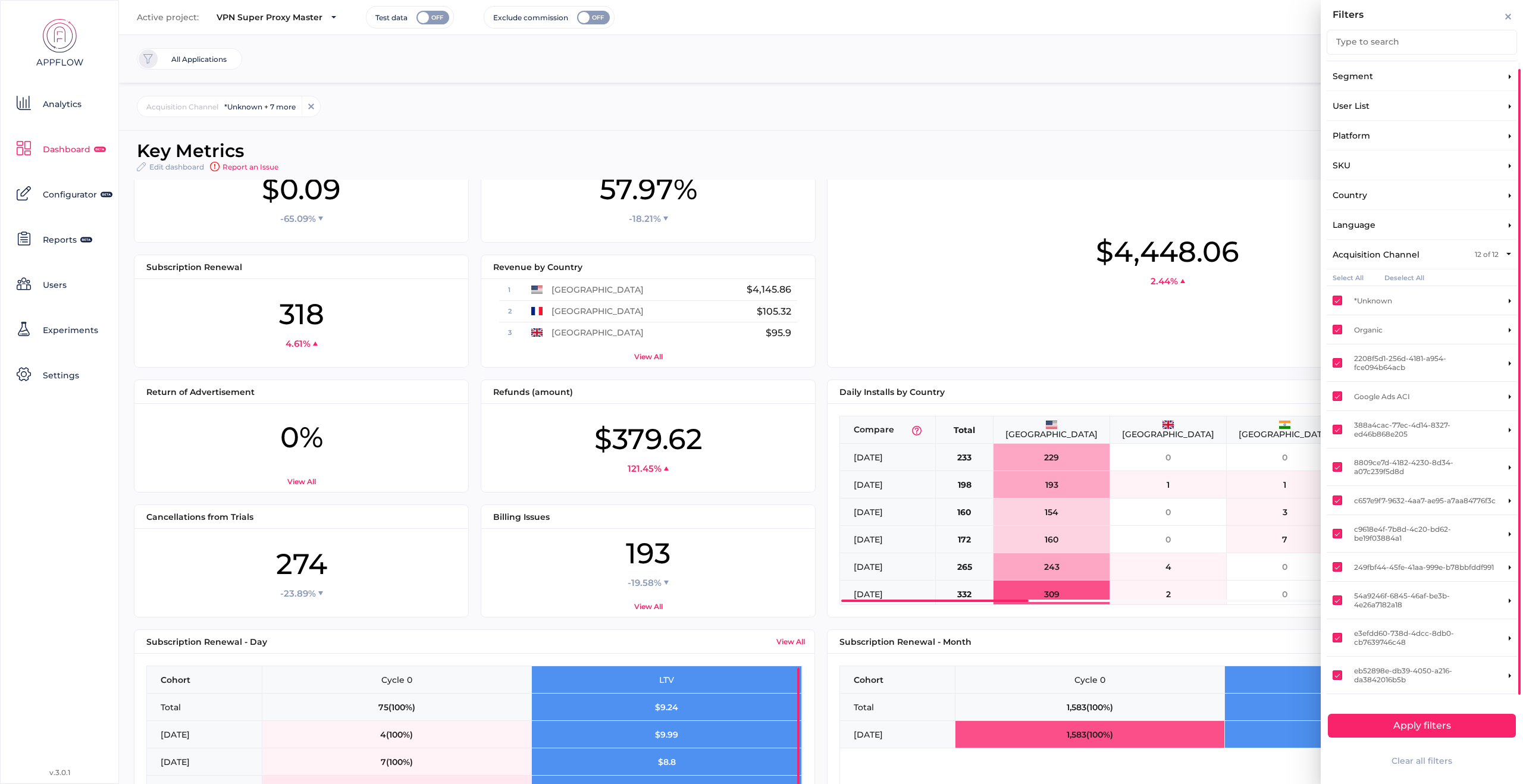 click on "Select All" at bounding box center (1348, 277) 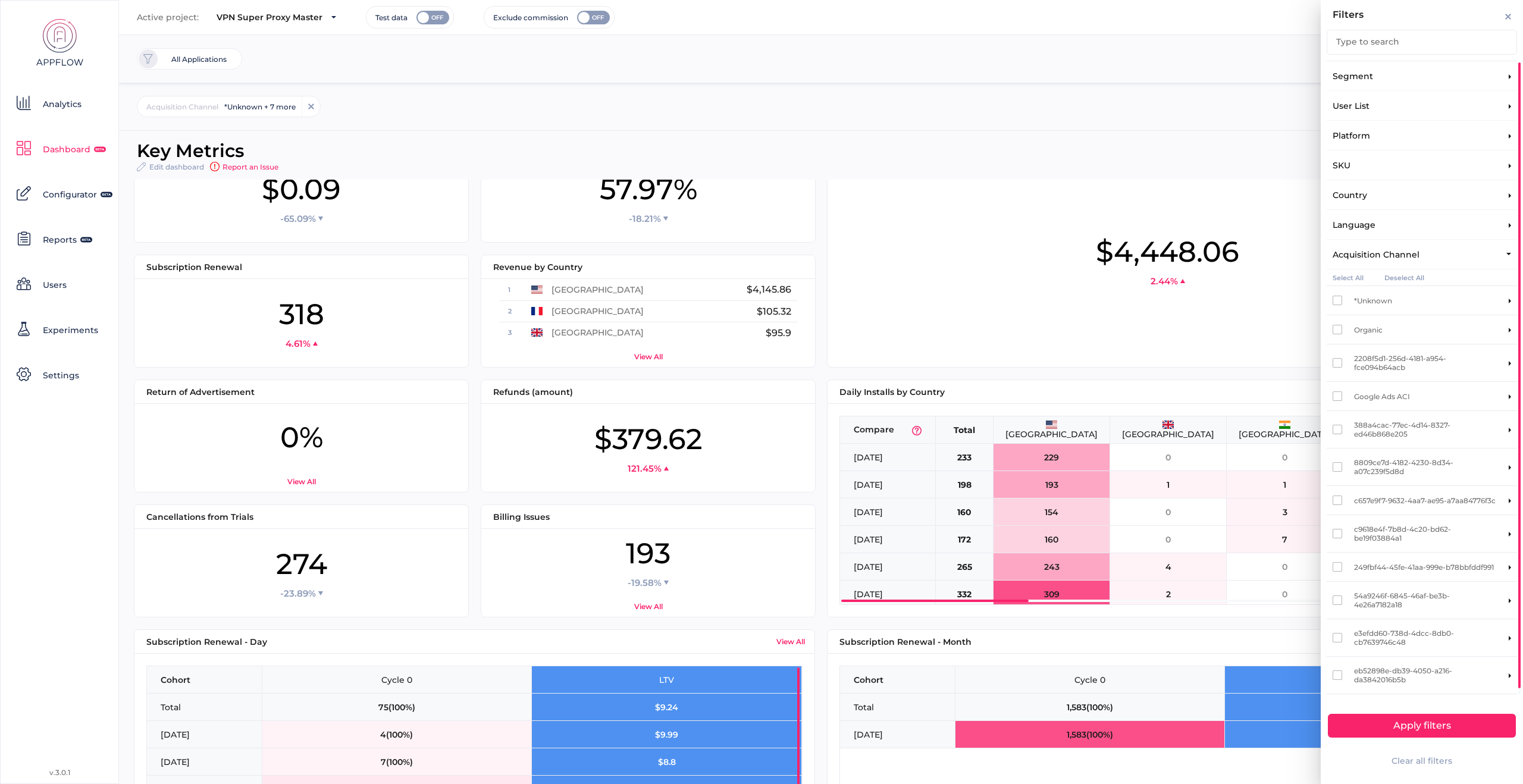scroll, scrollTop: 7, scrollLeft: 0, axis: vertical 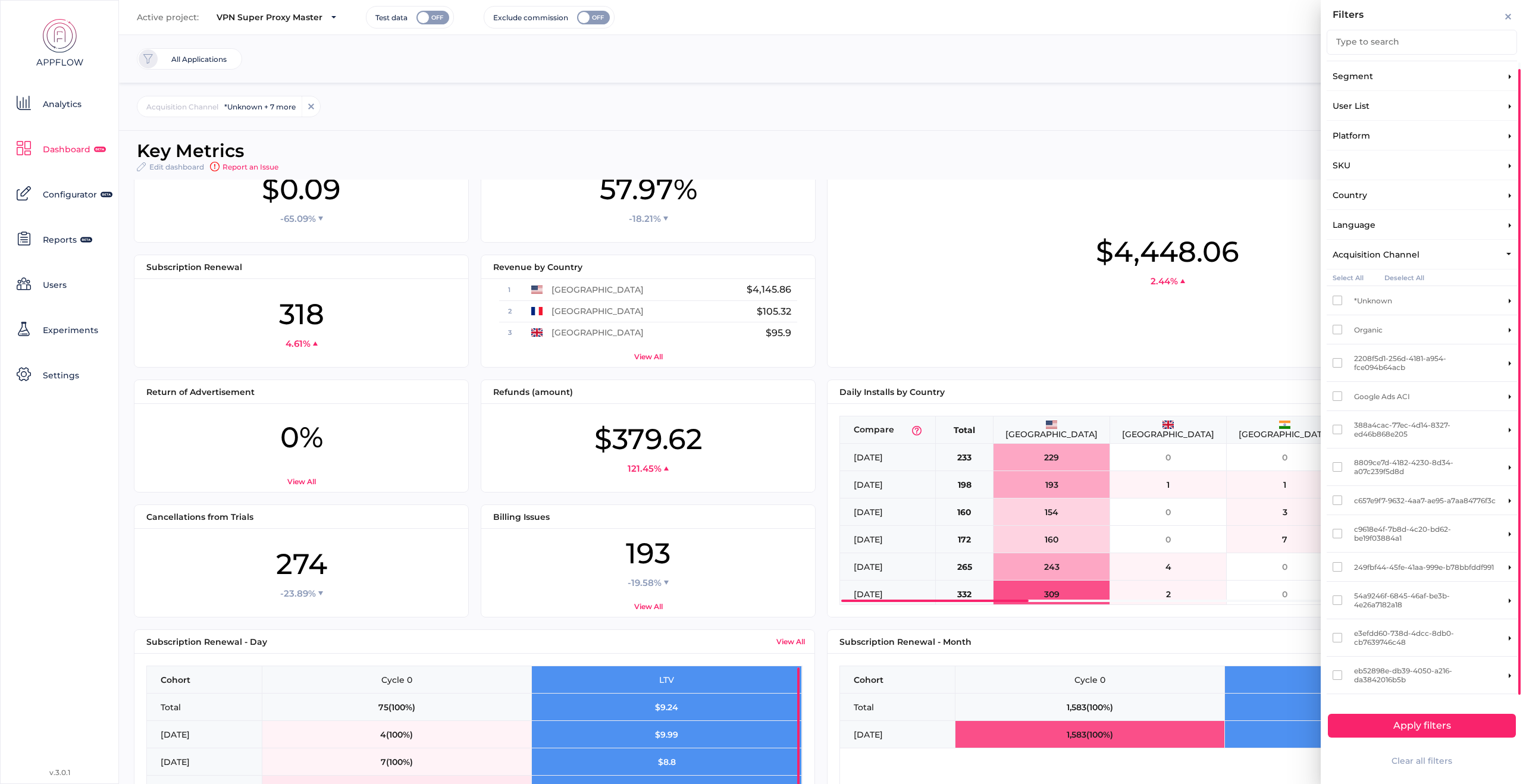 click at bounding box center [1510, 567] 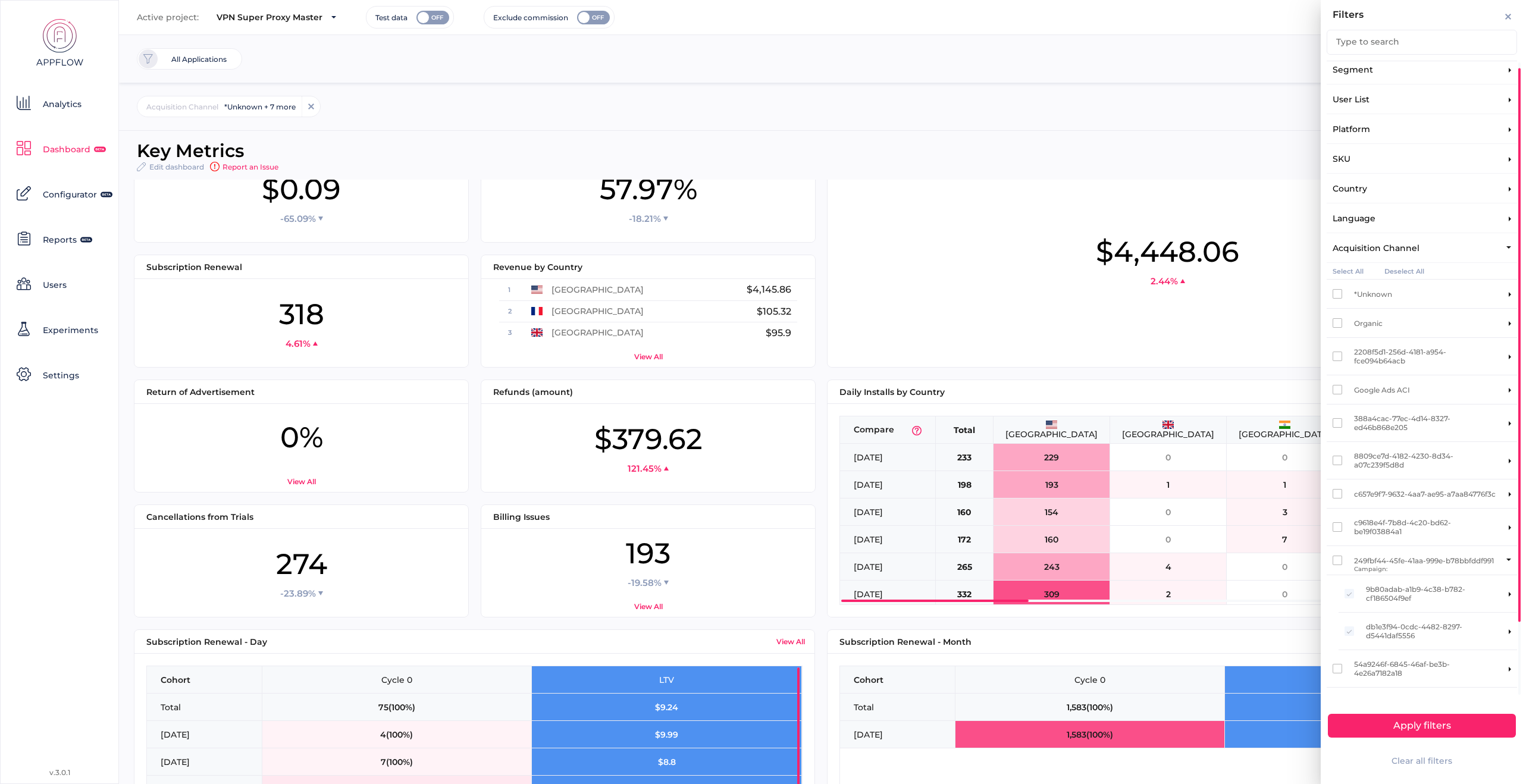 click at bounding box center (1509, 560) 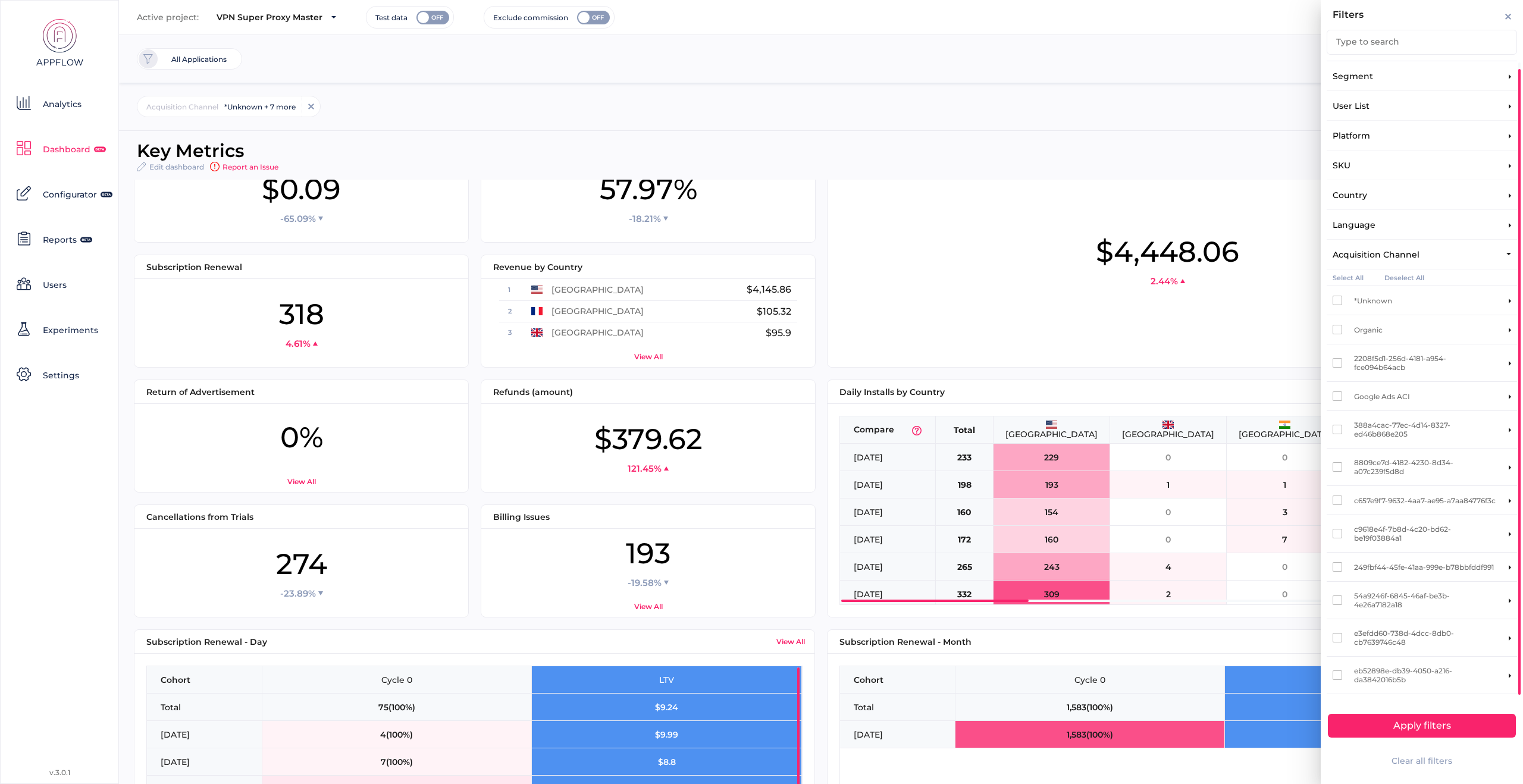 click on "eb52898e-db39-4050-a216-da3842016b5b" at bounding box center [1425, 675] 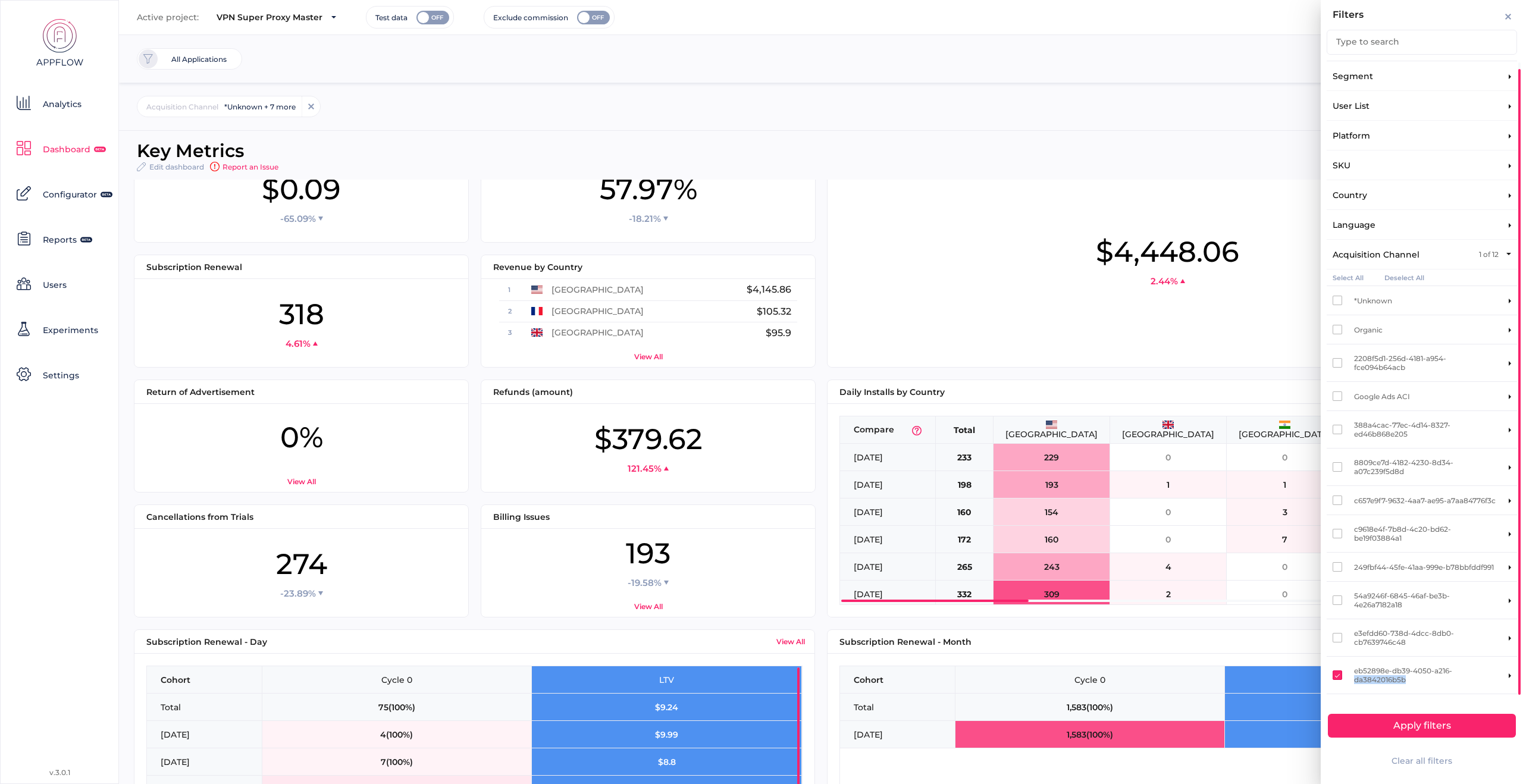 click on "eb52898e-db39-4050-a216-da3842016b5b" at bounding box center (1425, 675) 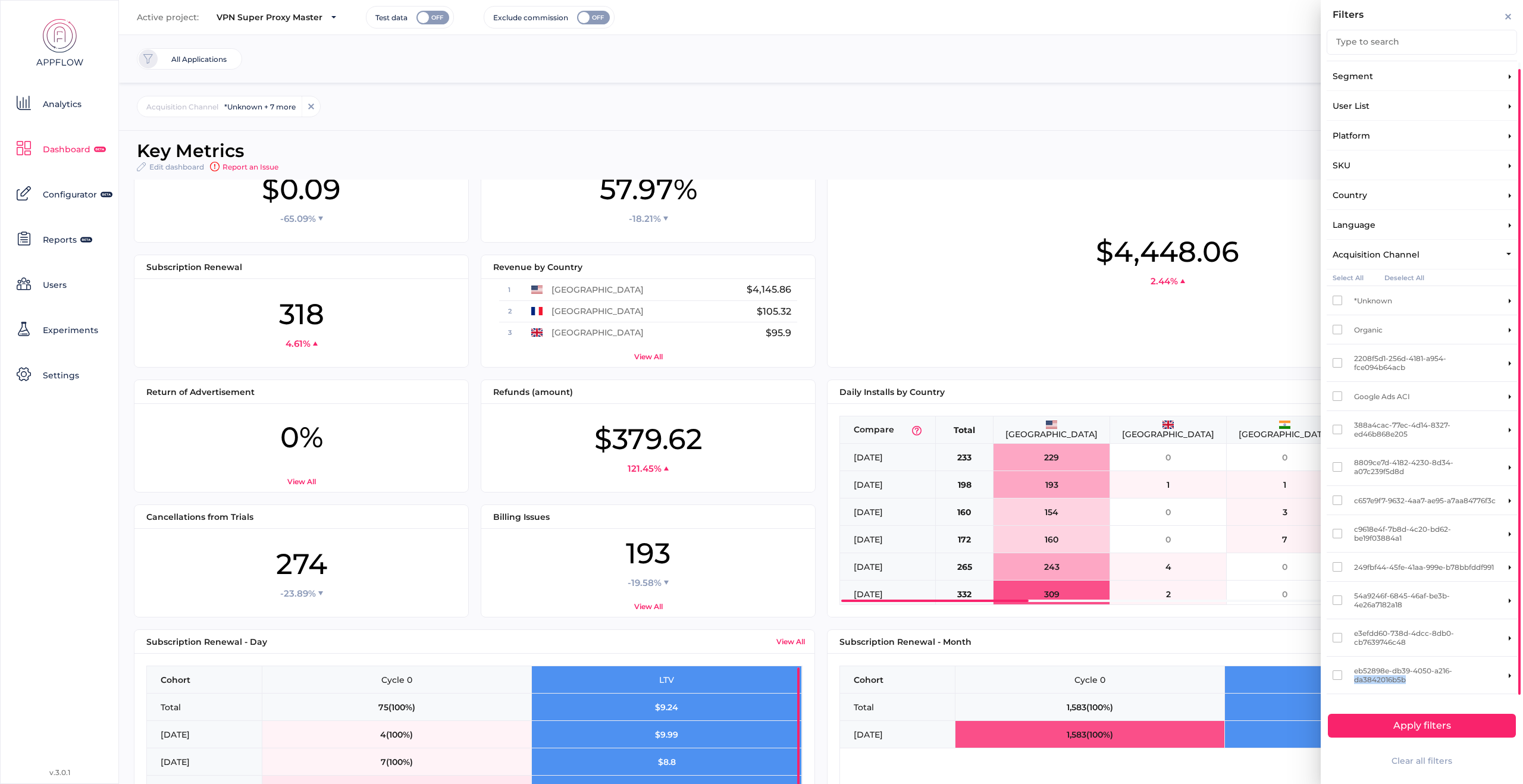 scroll, scrollTop: 7, scrollLeft: 0, axis: vertical 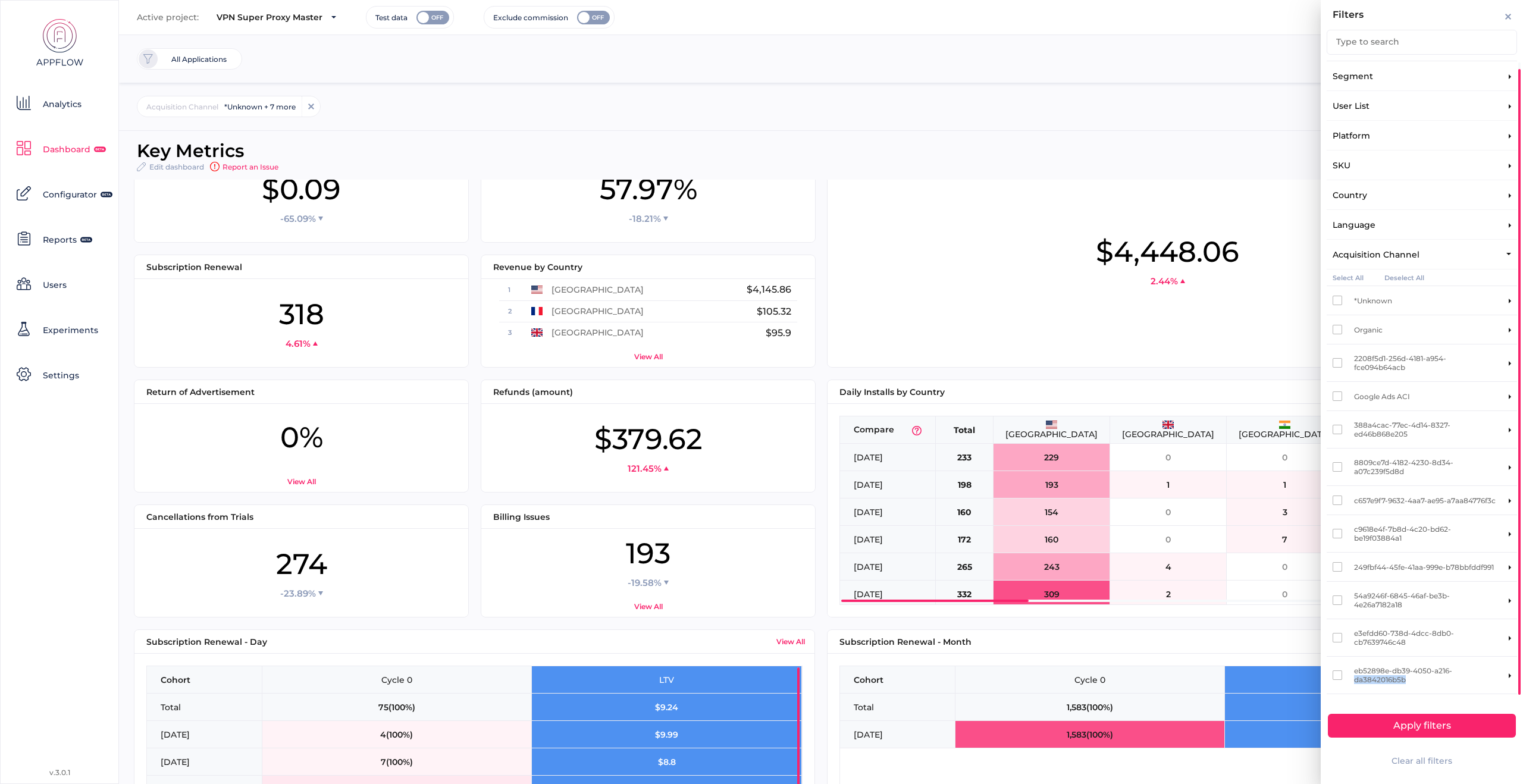 click on "eb52898e-db39-4050-a216-da3842016b5b" at bounding box center [1425, 675] 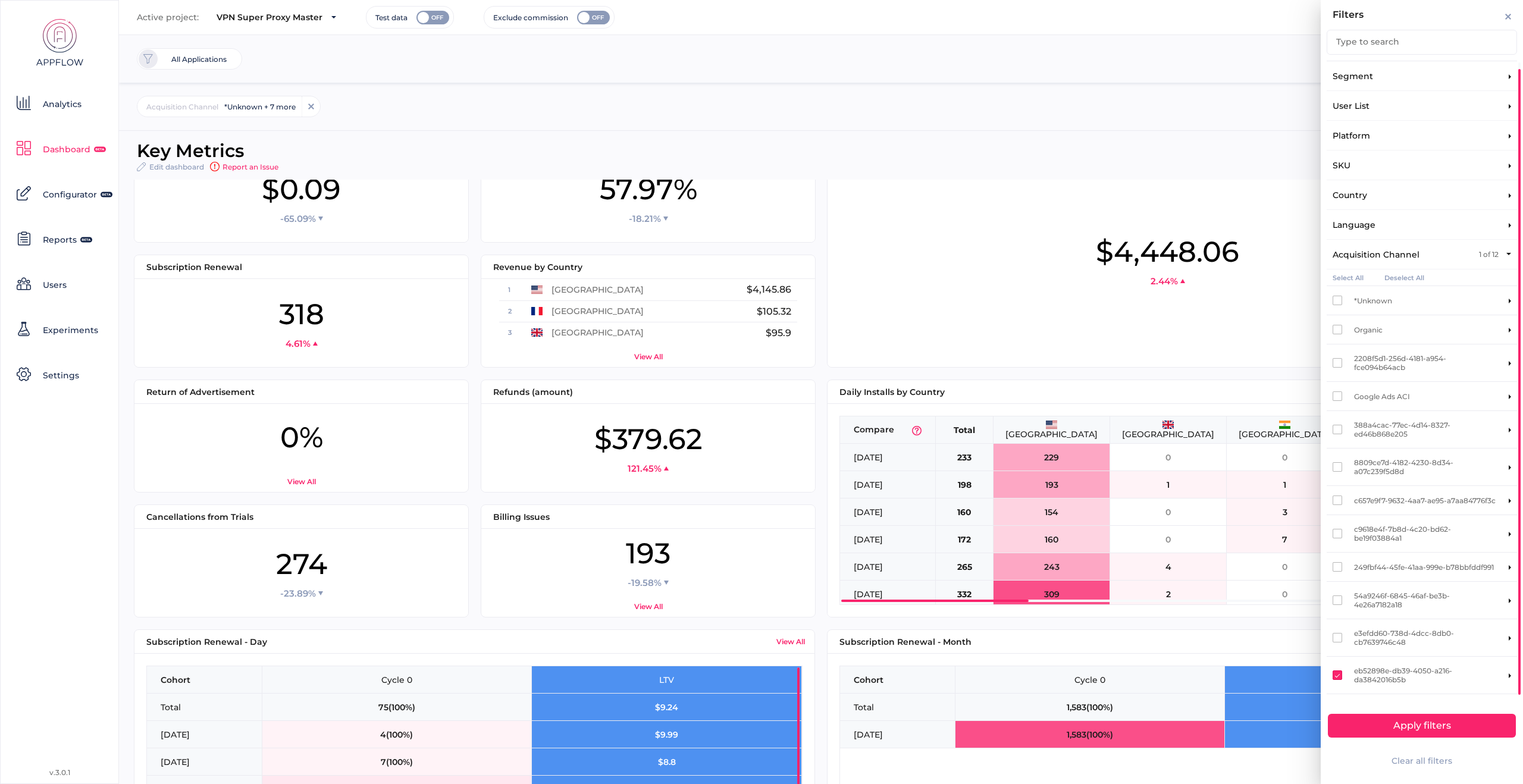 click on "eb52898e-db39-4050-a216-da3842016b5b" at bounding box center (1425, 675) 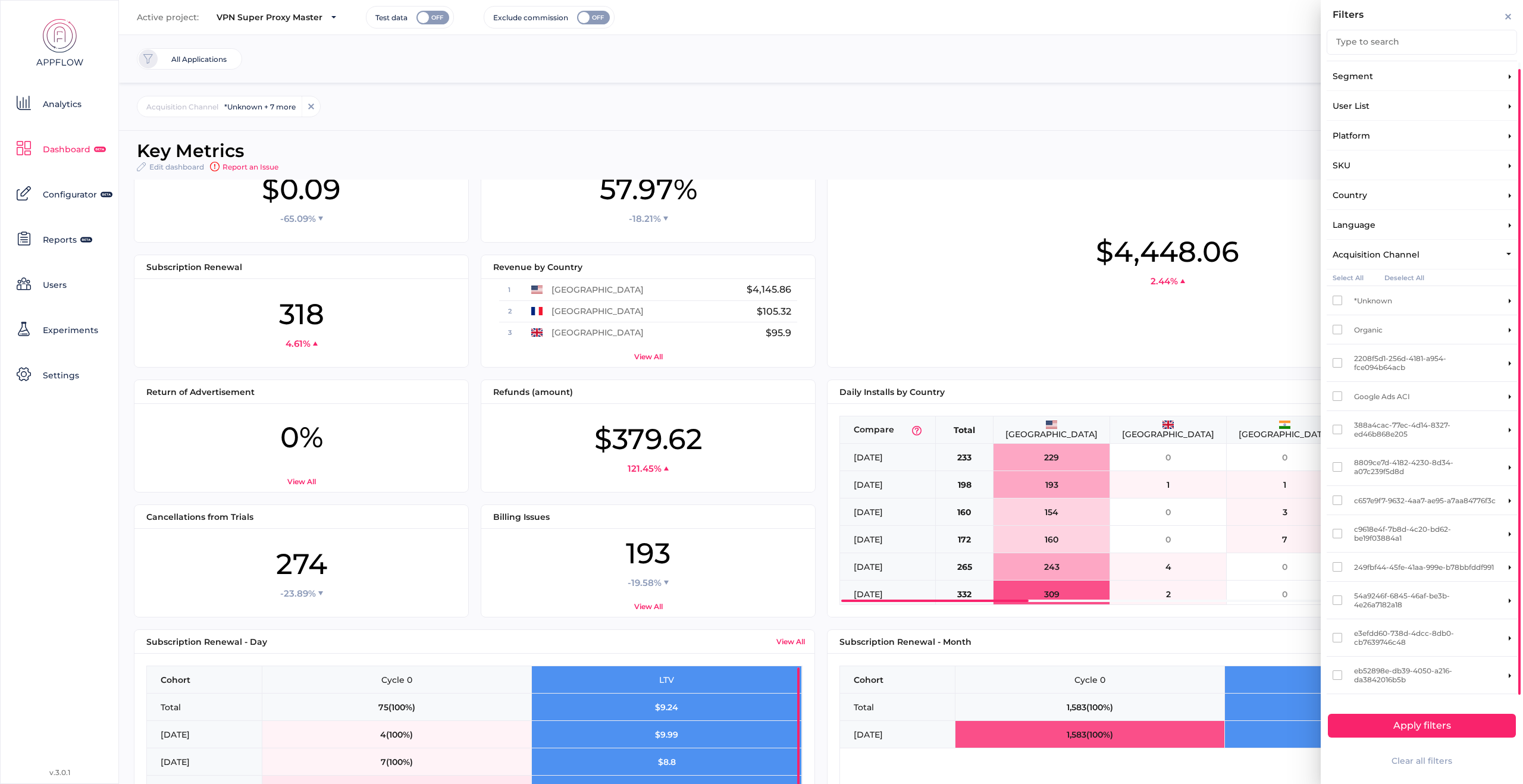 click on "Filters Type to search Segment User List Platform SKU Country Language Acquisition Channel Select All Deselect All *Unknown *Unknown *Unknown *Unknown Organic *Unknown *Unknown *Unknown 2208f5d1-256d-4181-a954-fce094b64acb 04f99b60-0e27-4952-a064-2816caf0ed28 4121244 *Unknown 4299535 *Unknown 4524363 *Unknown 4697342 *Unknown 4697347 *Unknown 4724940 *Unknown 4882837 *Unknown 4882841 *Unknown 4882937 *Unknown 5307550 *Unknown 5729173 *Unknown 5762537 *Unknown 5769966 *Unknown 5805582 *Unknown 5840163 *Unknown 5878897 *Unknown 6016797 *Unknown 6026468 *Unknown 6032558 *Unknown 6068071 *Unknown 6078935 *Unknown 6089462 *Unknown 6089475 *Unknown 6089504 *Unknown 6118469 *Unknown 6186163 *Unknown 6205538 *Unknown 6231205 *Unknown 6286410 *Unknown 6301577 *Unknown 6317619 *Unknown 6325697 *Unknown 6360814 *Unknown 6376139 *Unknown 6444290 *Unknown 6534612 *Unknown 6534656 *Unknown 6551675 *Unknown 6568874 *Unknown 6608505 *Unknown 6712285 *Unknown 6717509 *Unknown 6722998 *Unknown 6786568 *Unknown 6806787 *Unknown" 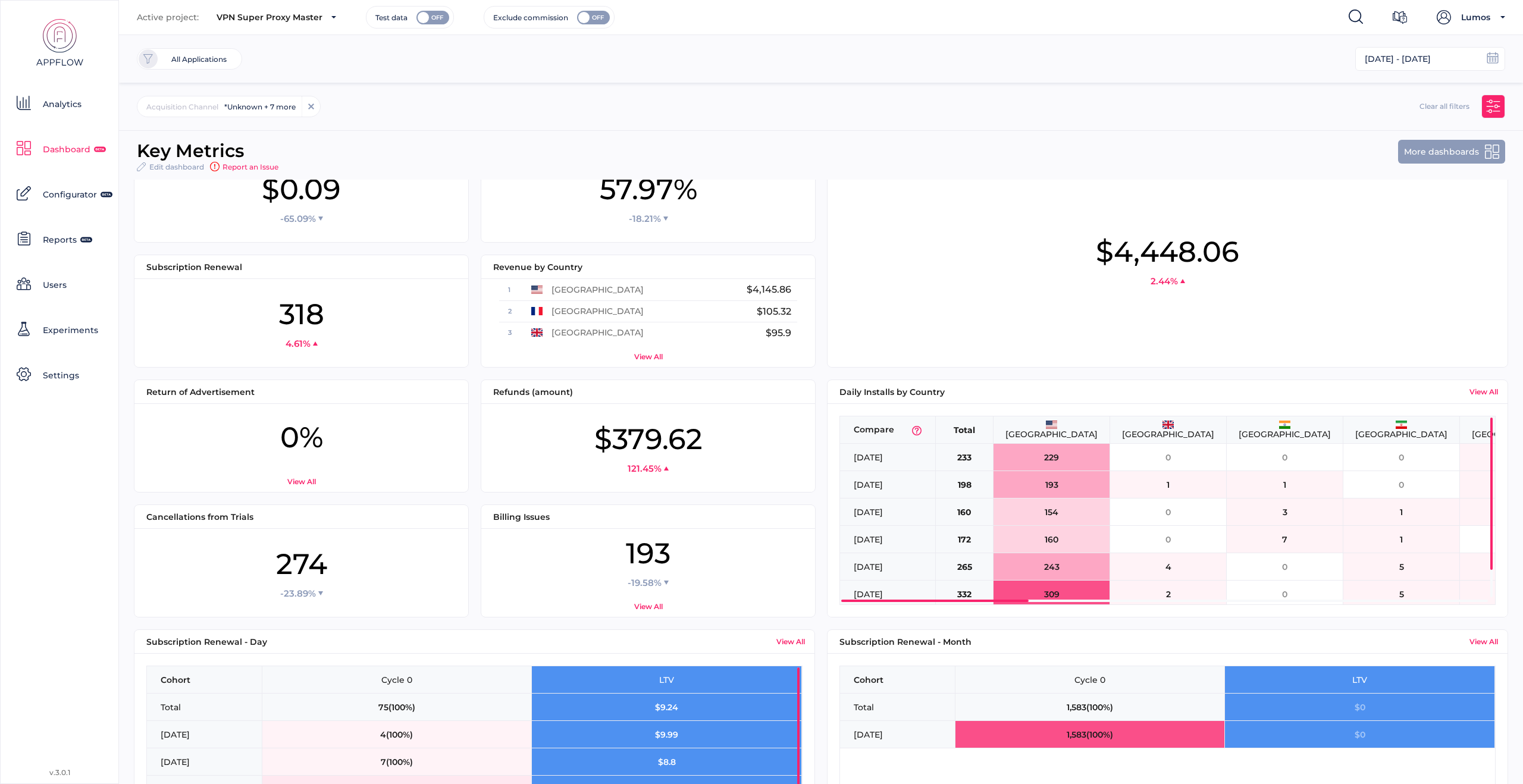 click on "Acquisition Channel *Unknown + 7 more +0 more" at bounding box center (778, 106) 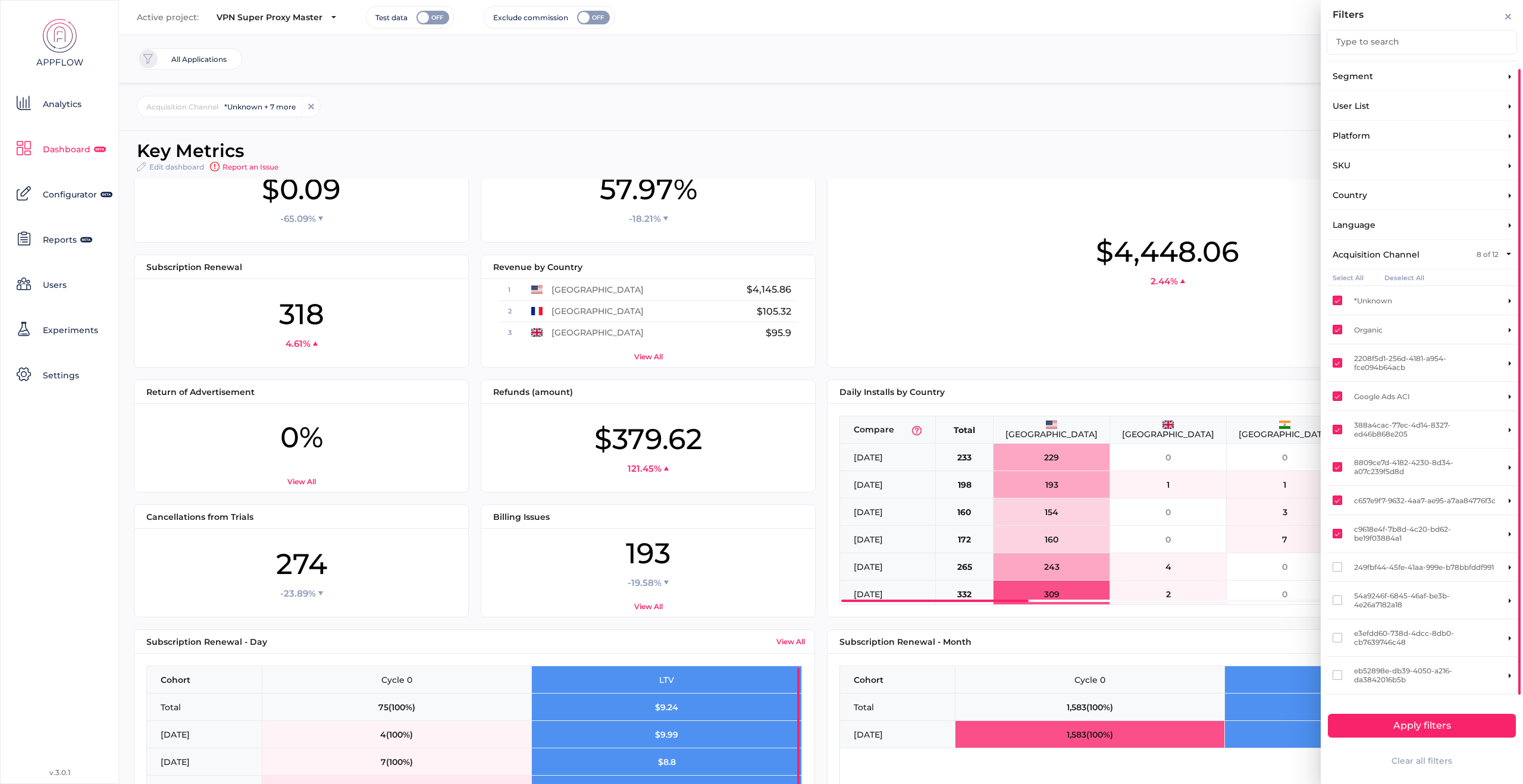click on "Deselect All" at bounding box center (1404, 277) 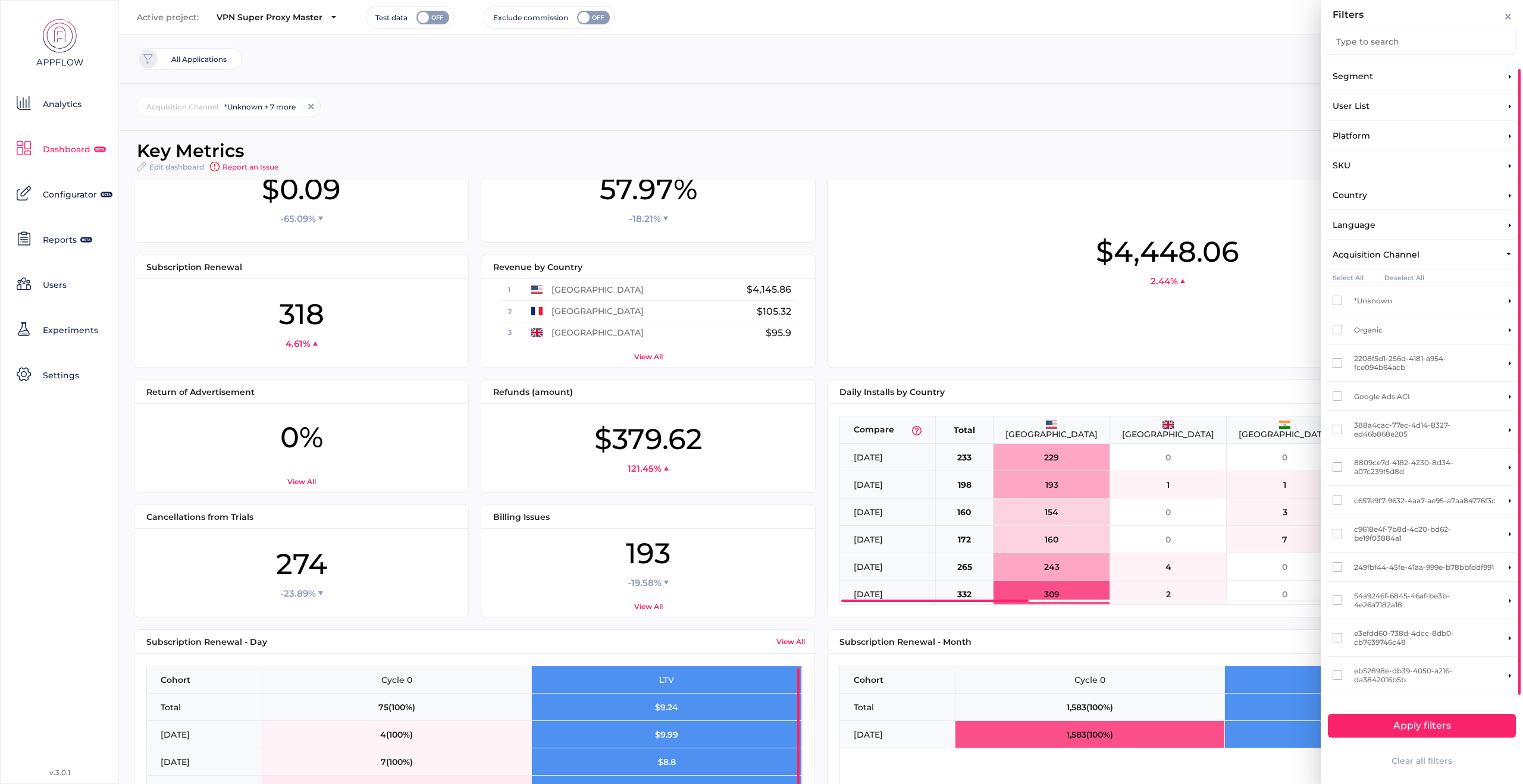 click on "Select All" at bounding box center (1348, 277) 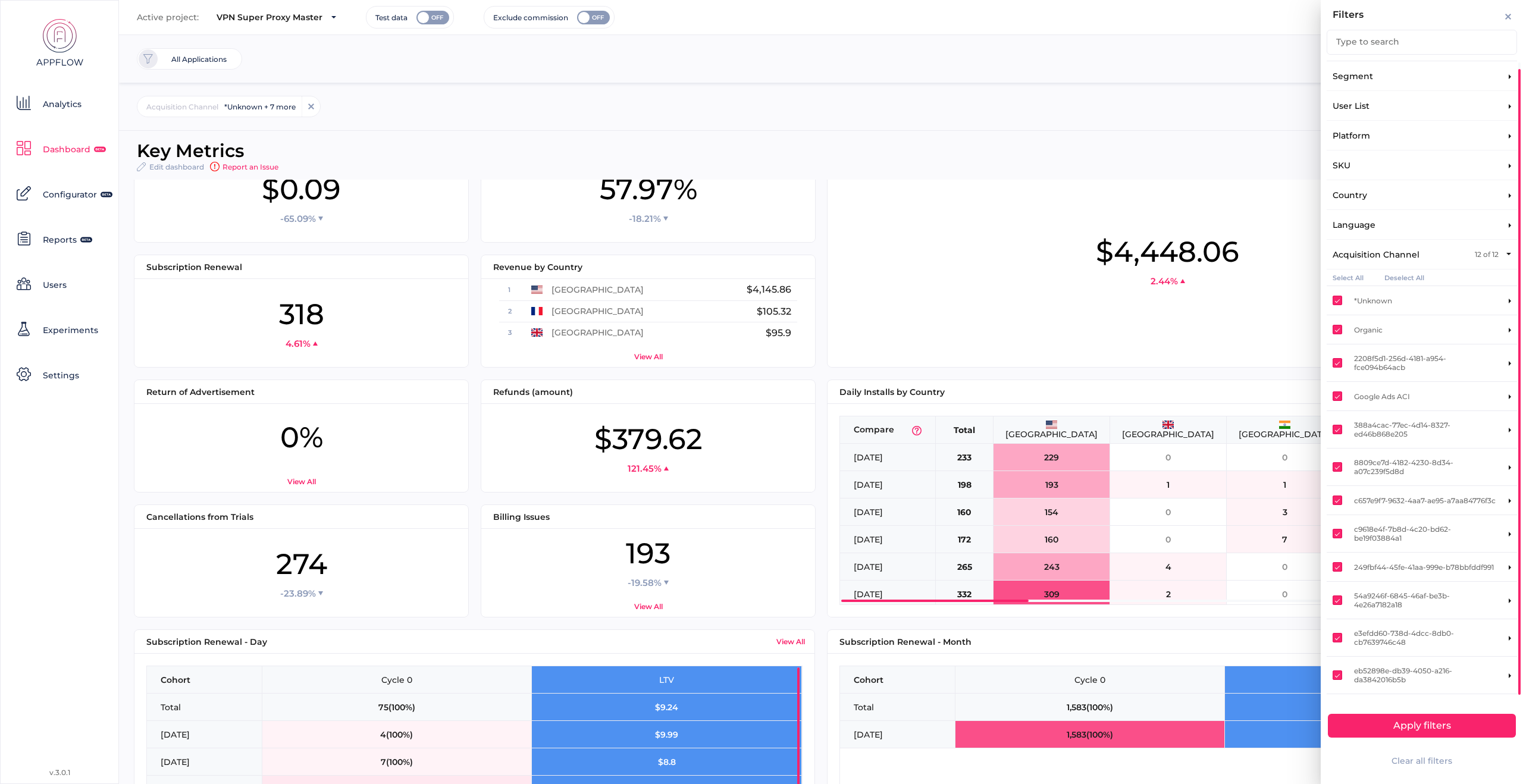 click on "Apply filters" at bounding box center [1422, 726] 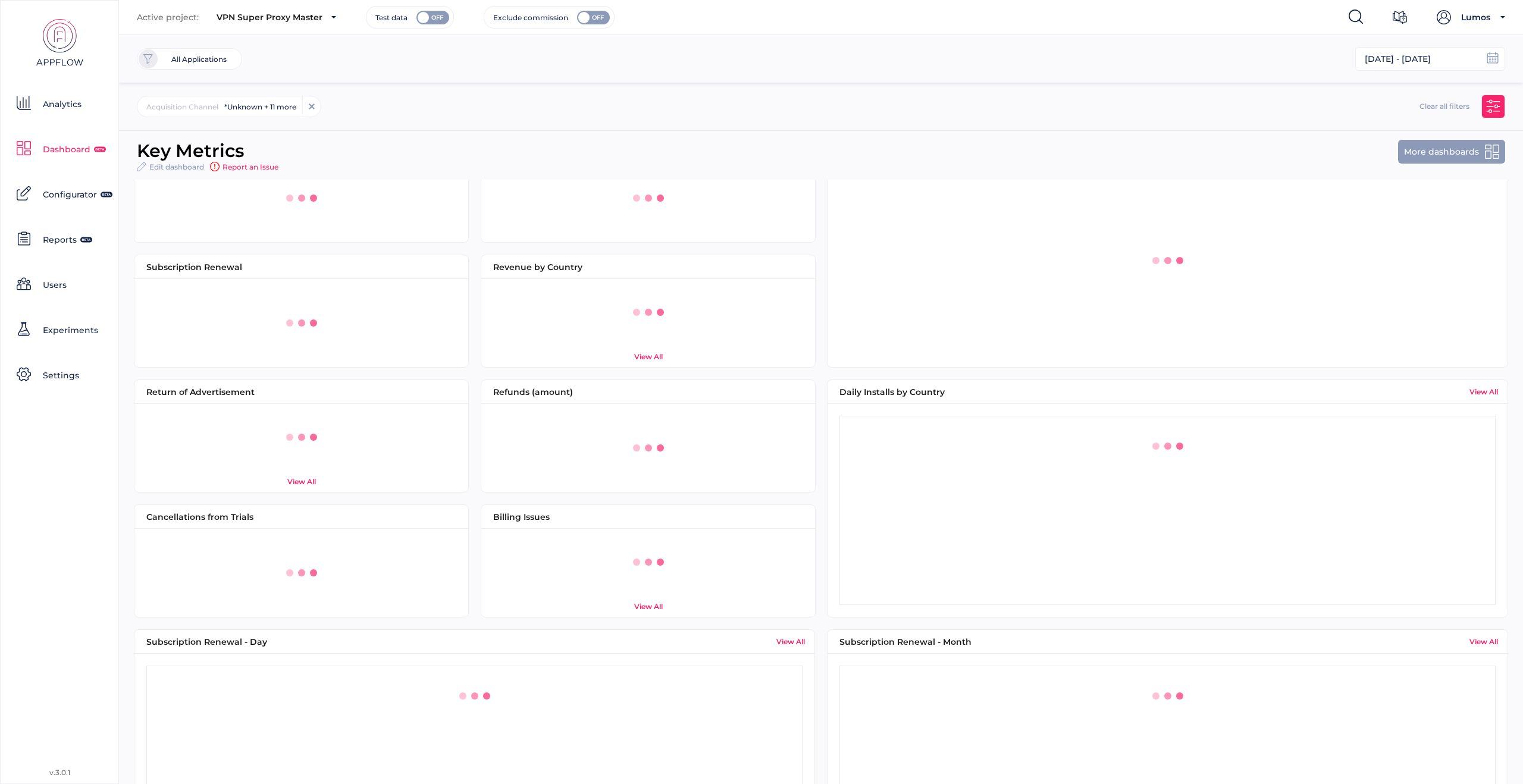 scroll, scrollTop: 0, scrollLeft: 0, axis: both 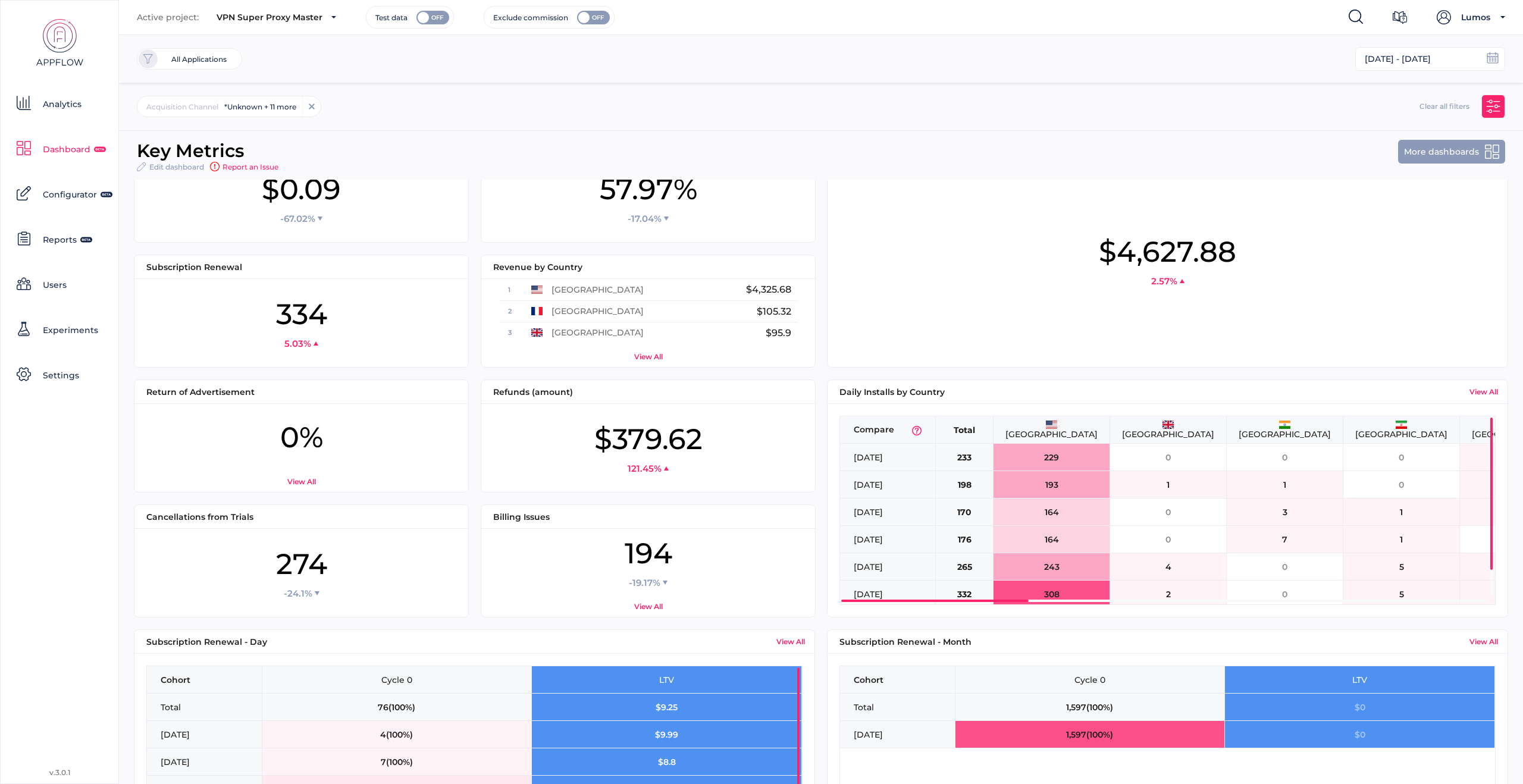 click 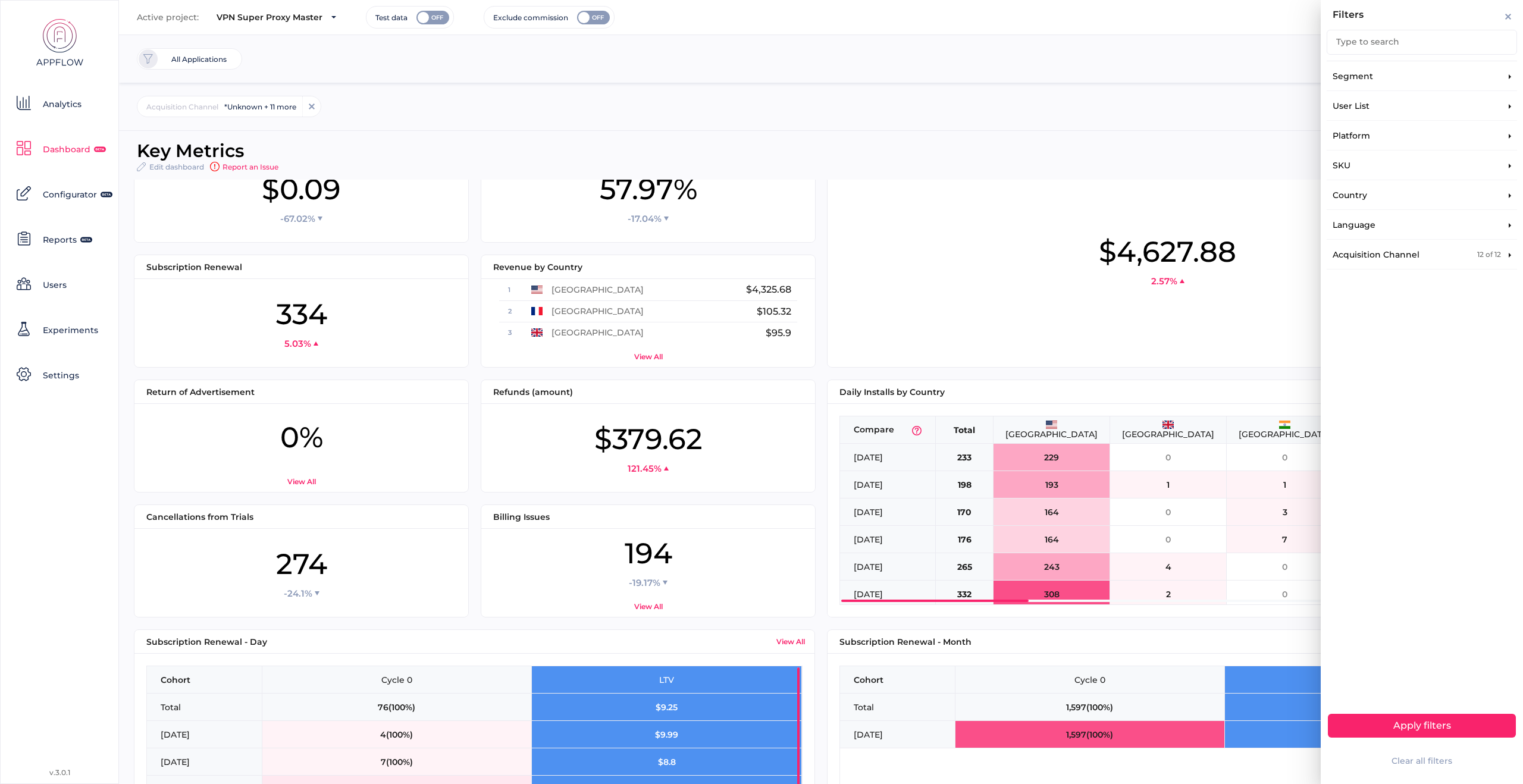 click on "Acquisition Channel" at bounding box center (1376, 255) 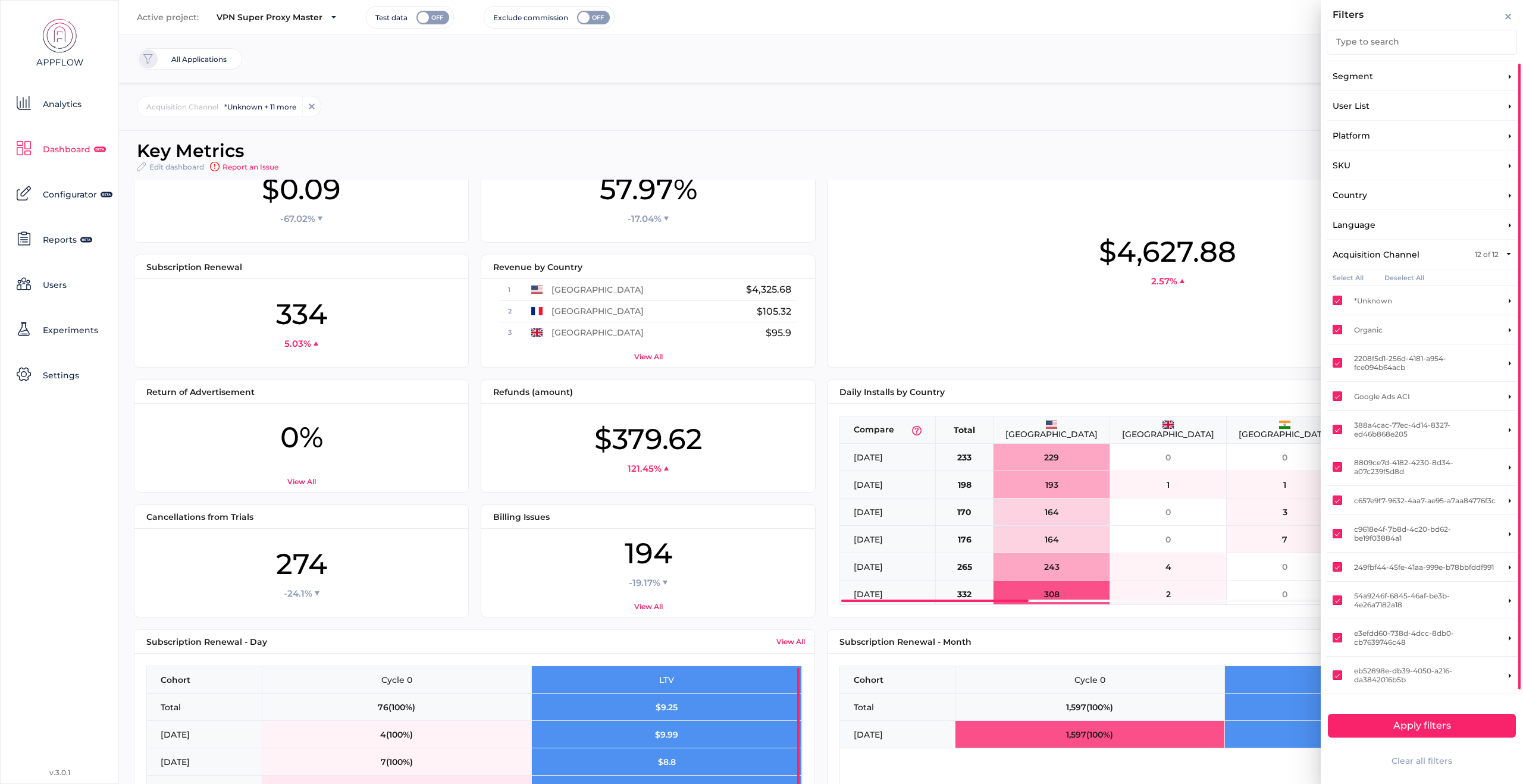 scroll, scrollTop: 7, scrollLeft: 0, axis: vertical 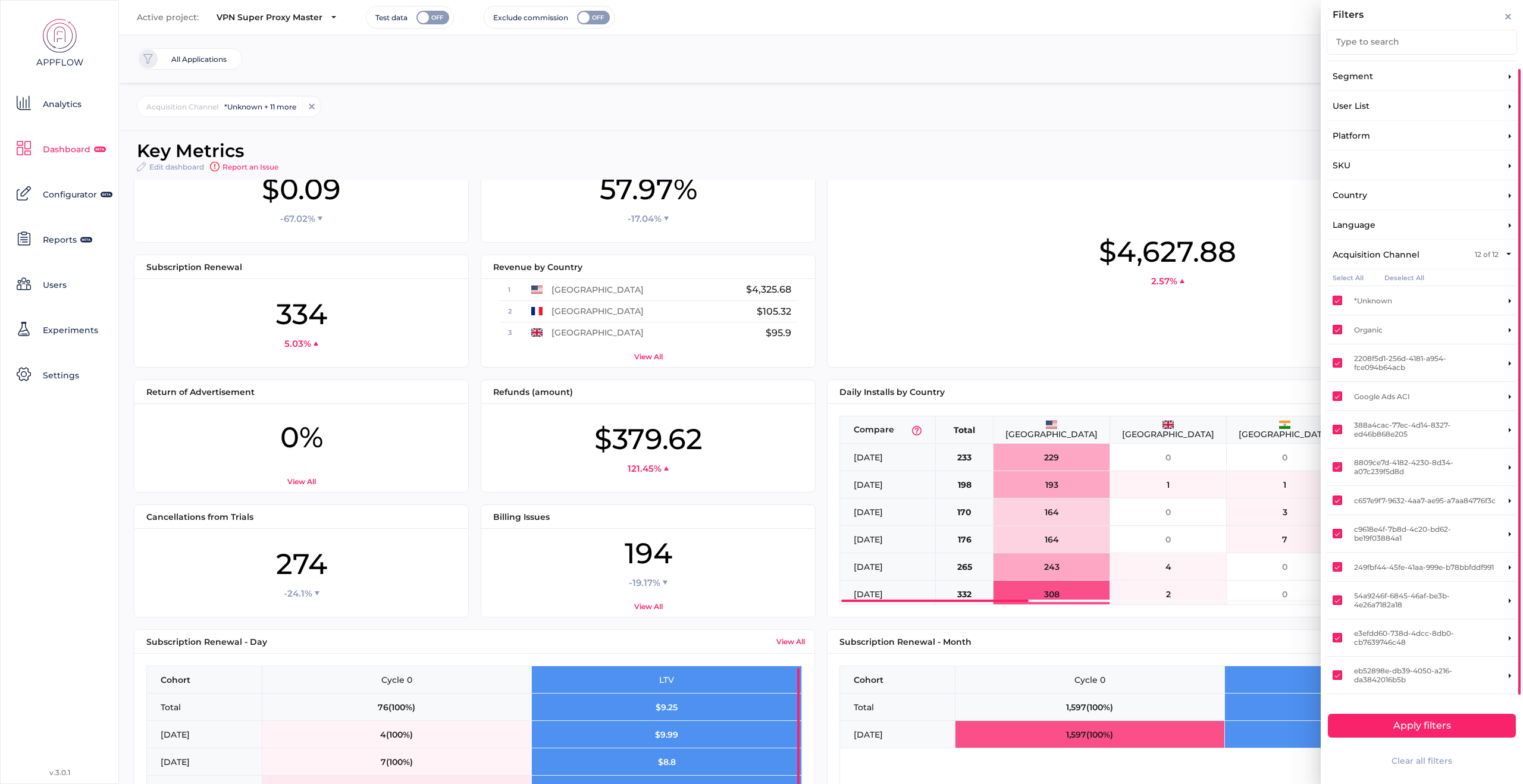 click on "Deselect All" at bounding box center [1404, 277] 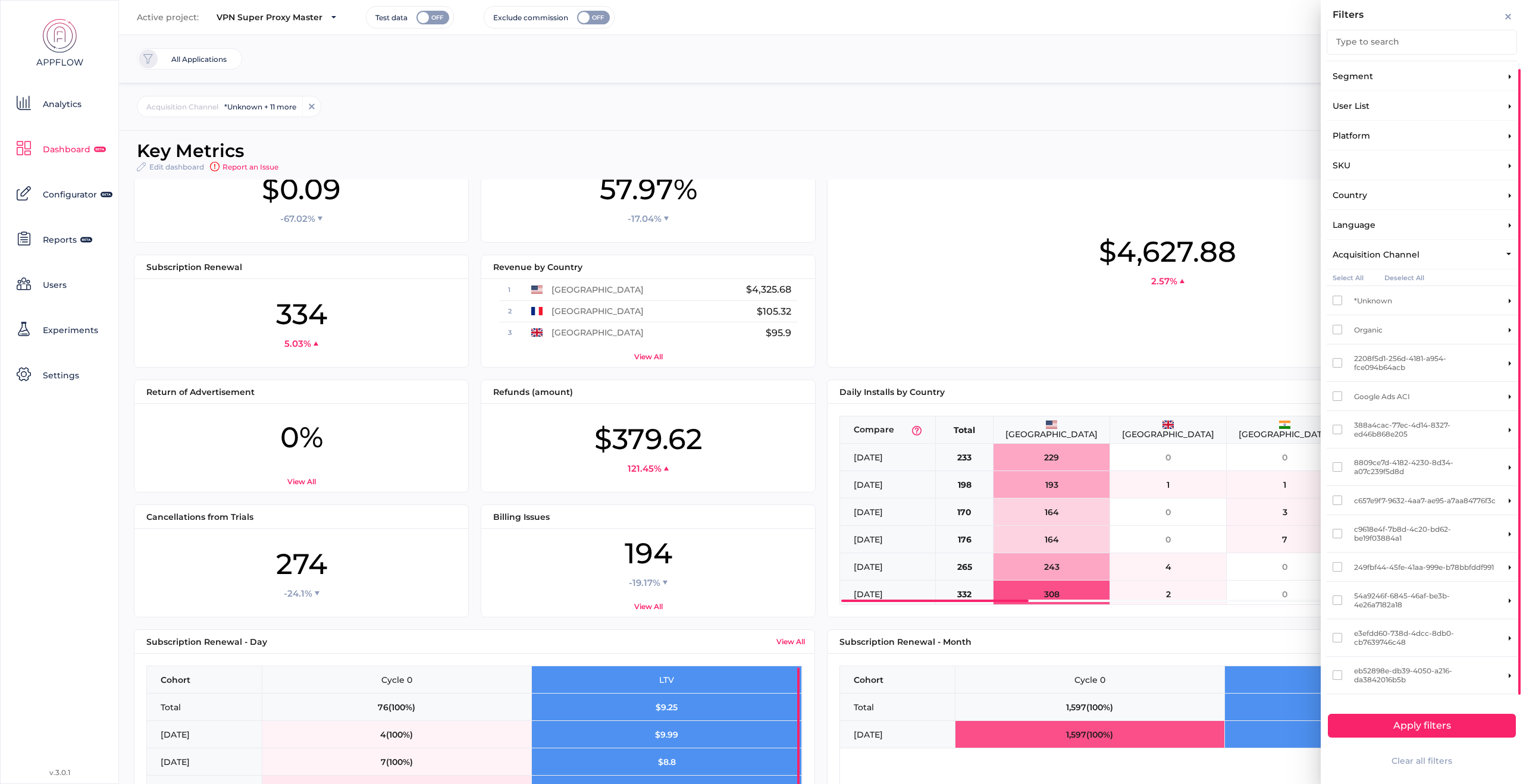click at bounding box center [1337, 534] 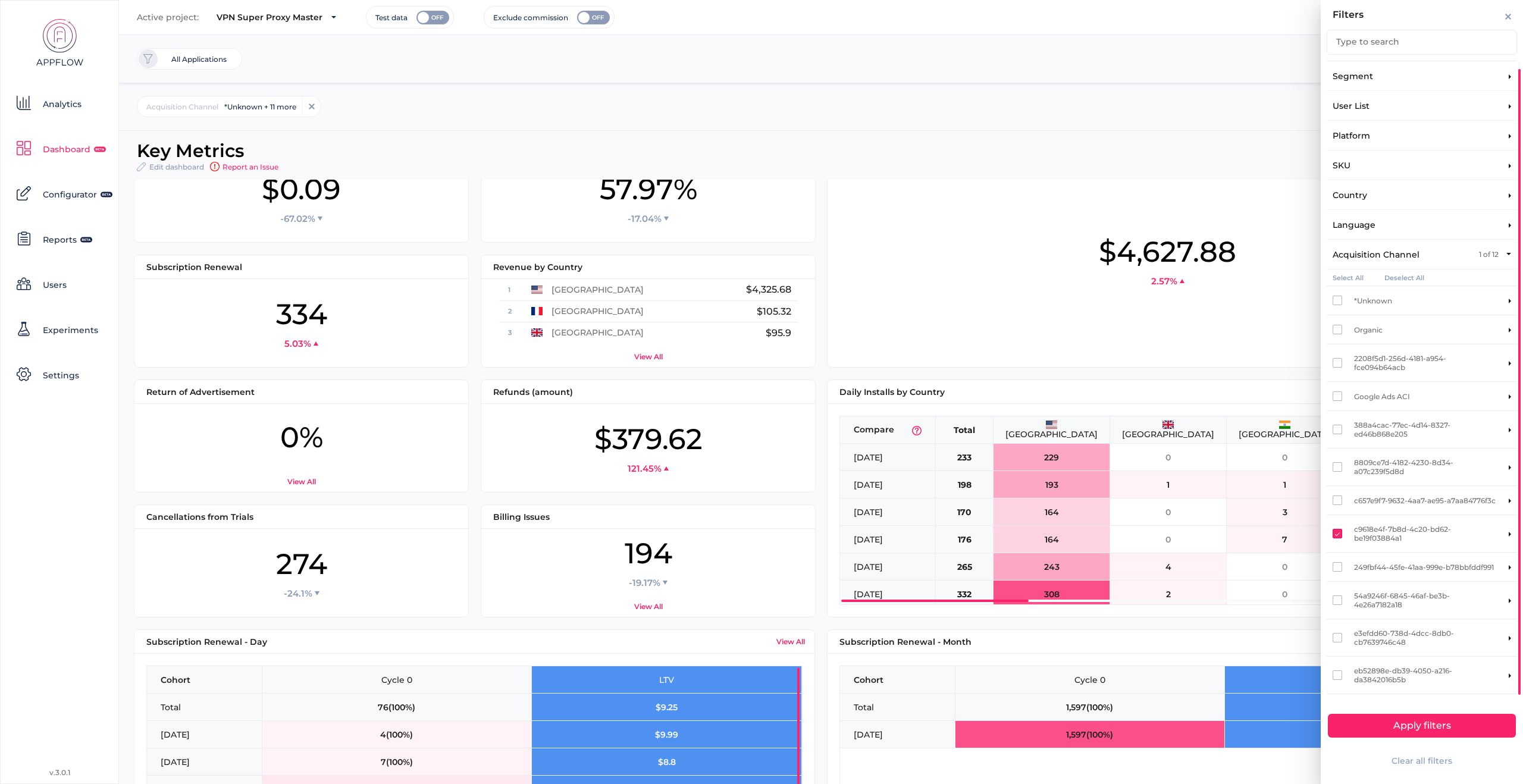 click on "Apply filters" at bounding box center [1422, 726] 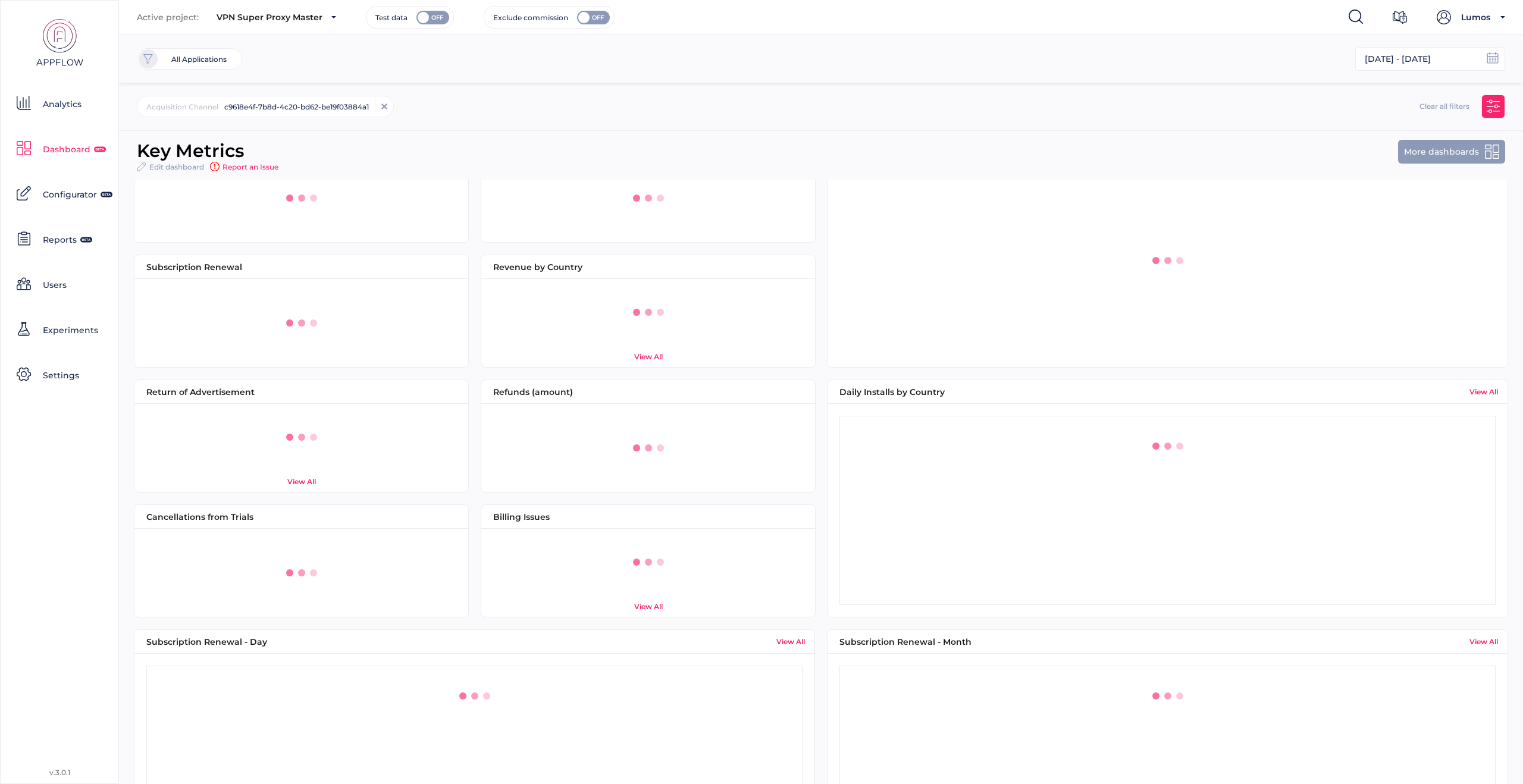 scroll, scrollTop: 0, scrollLeft: 0, axis: both 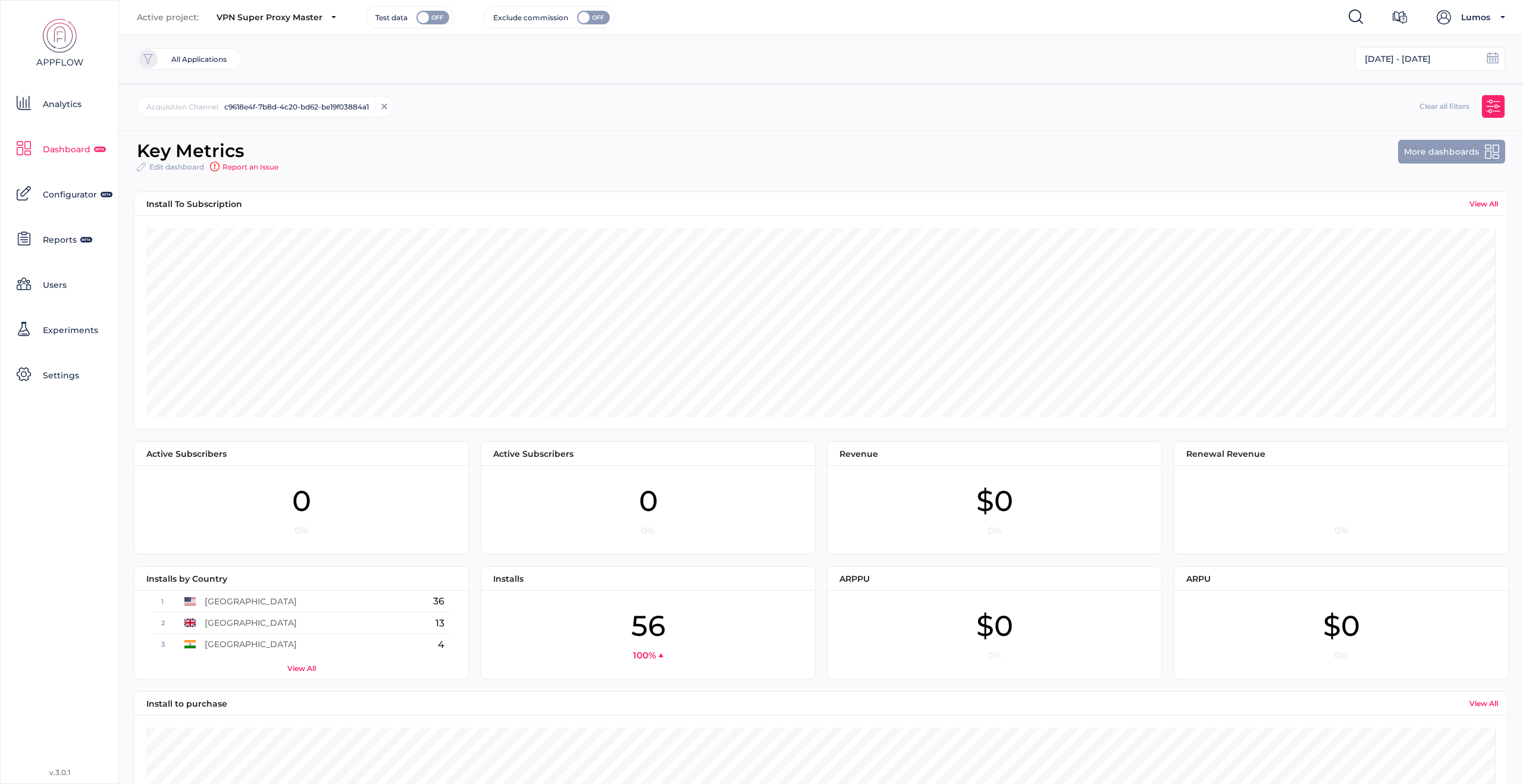 click 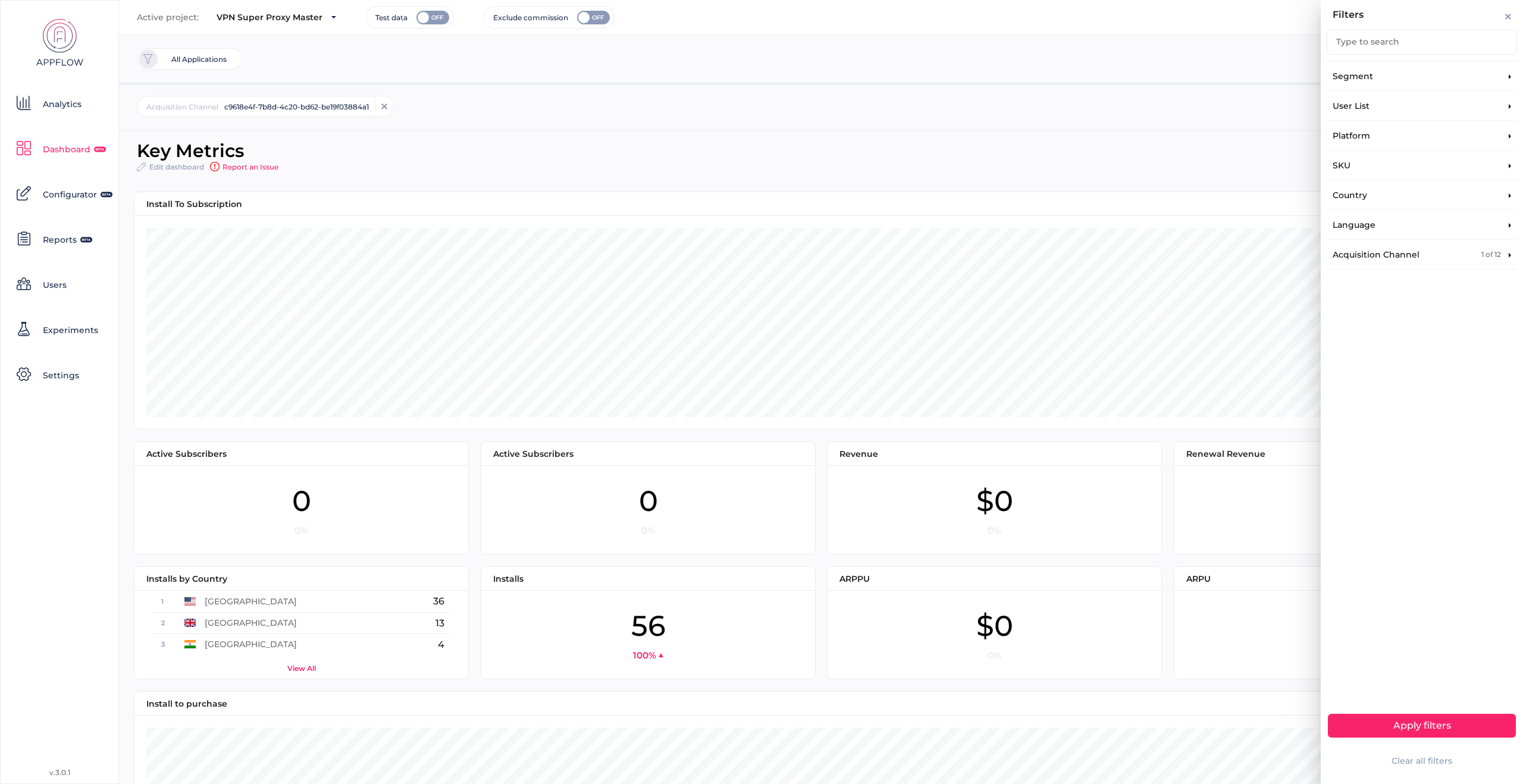 click on "Acquisition Channel" at bounding box center [1376, 255] 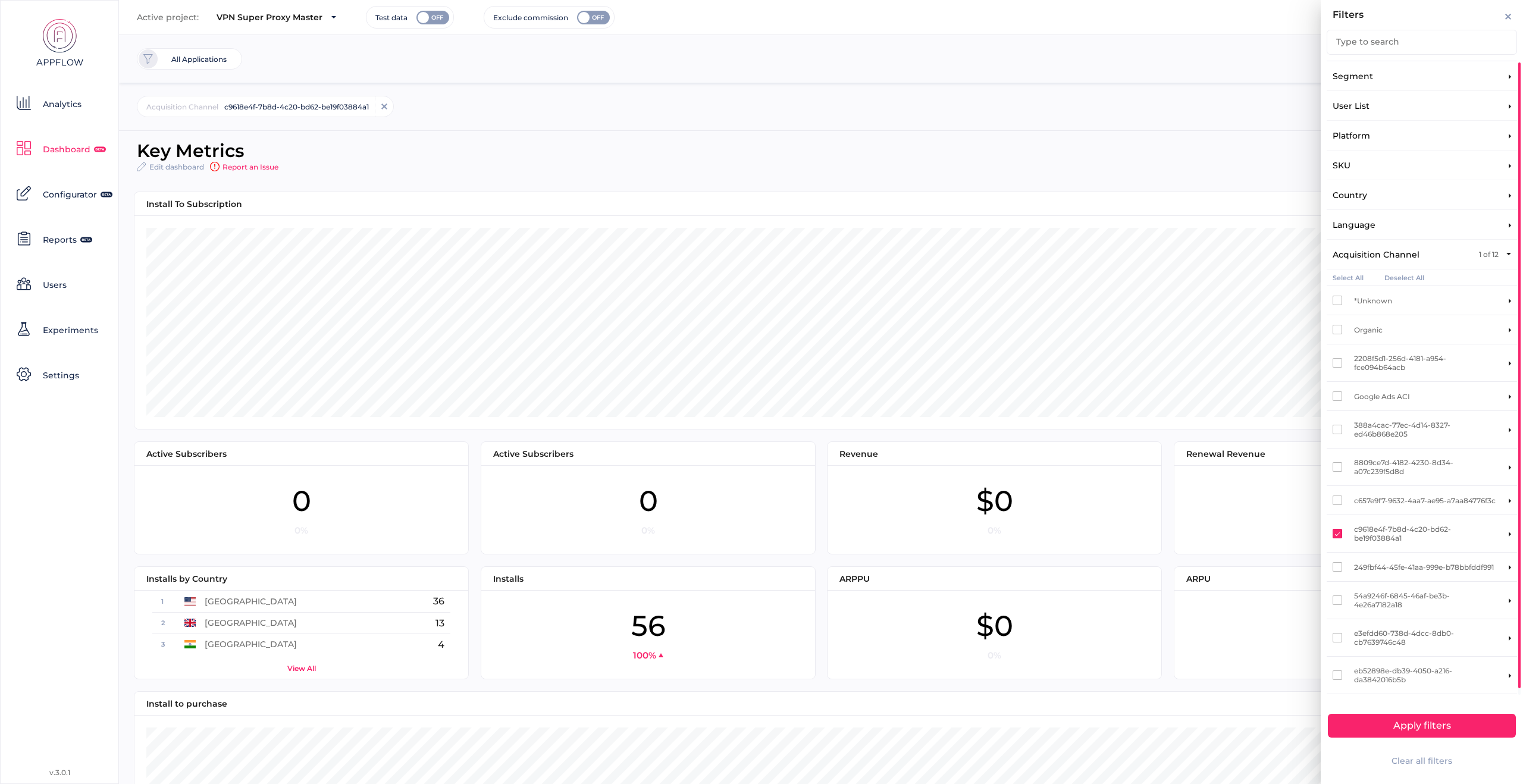 click on "Language" at bounding box center [1422, 225] 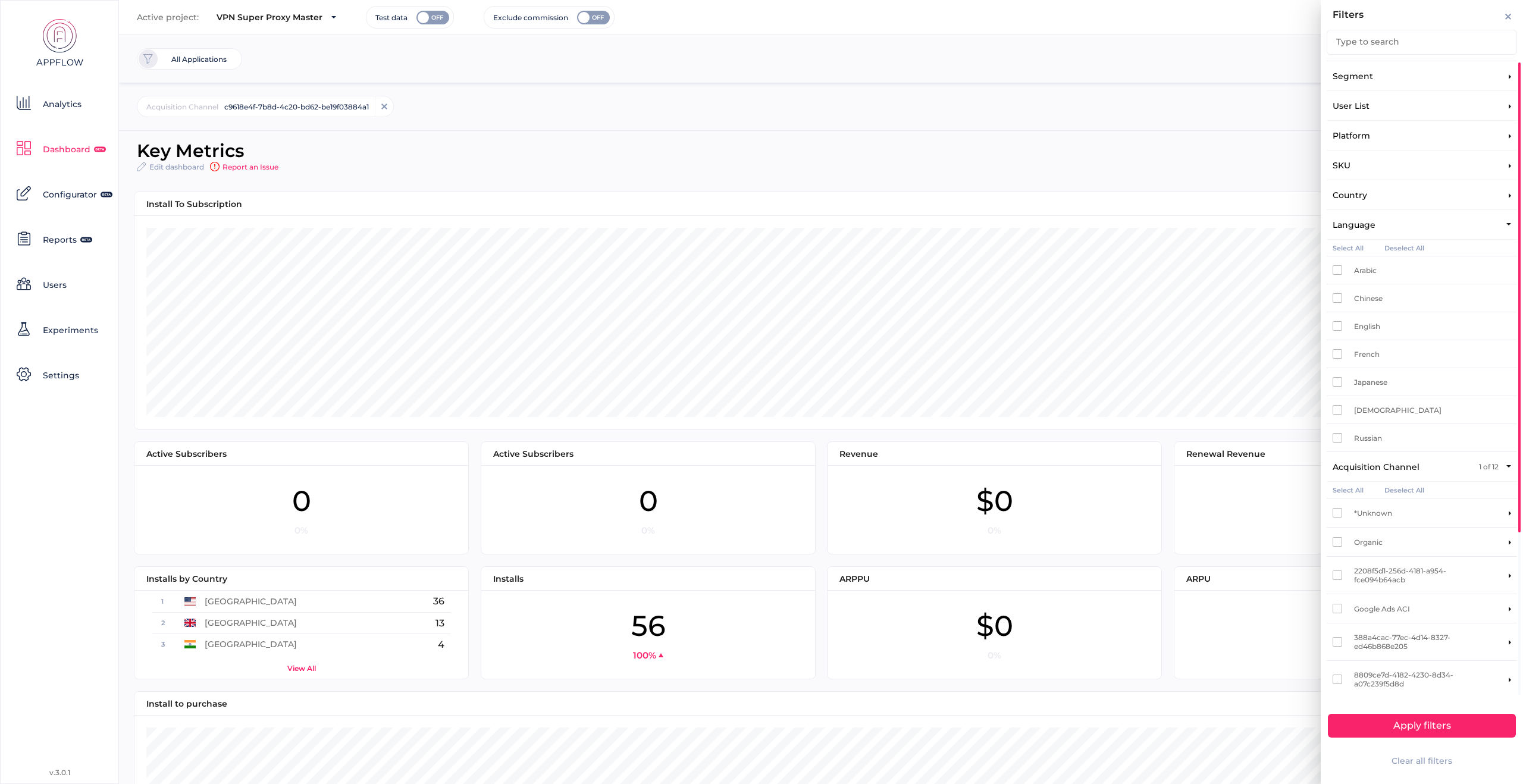 click on "Language" 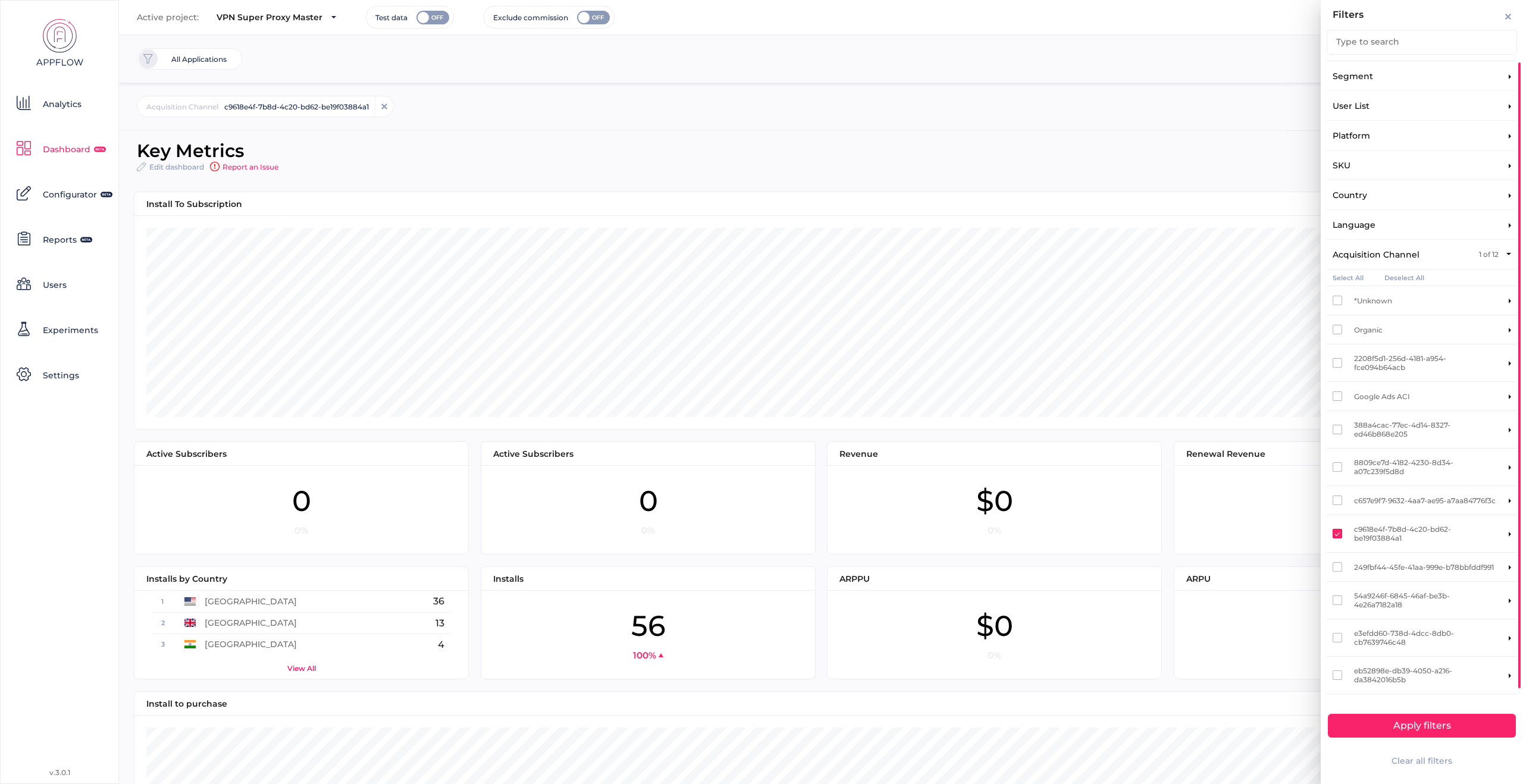 click on "Country" 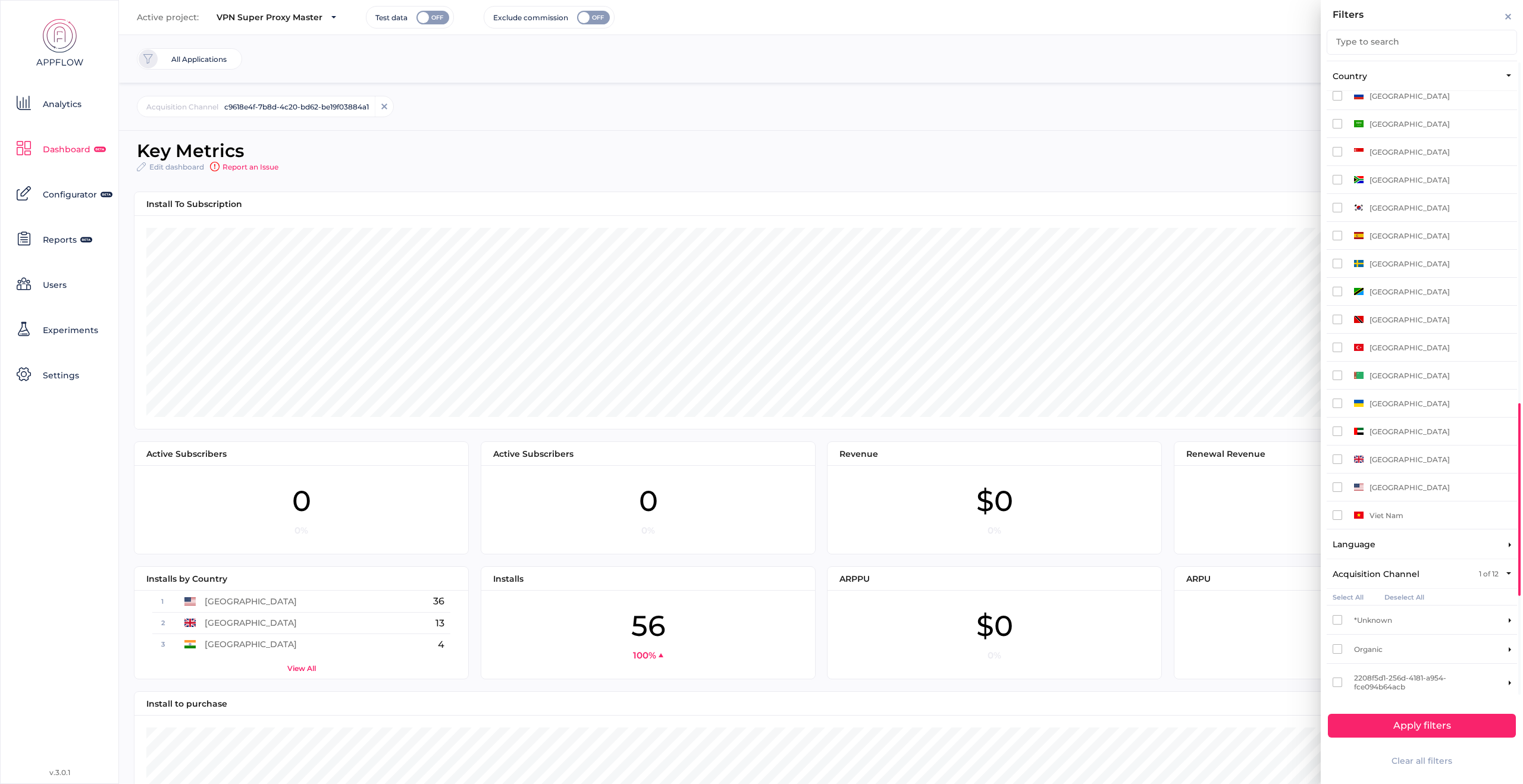 click at bounding box center (1337, 459) 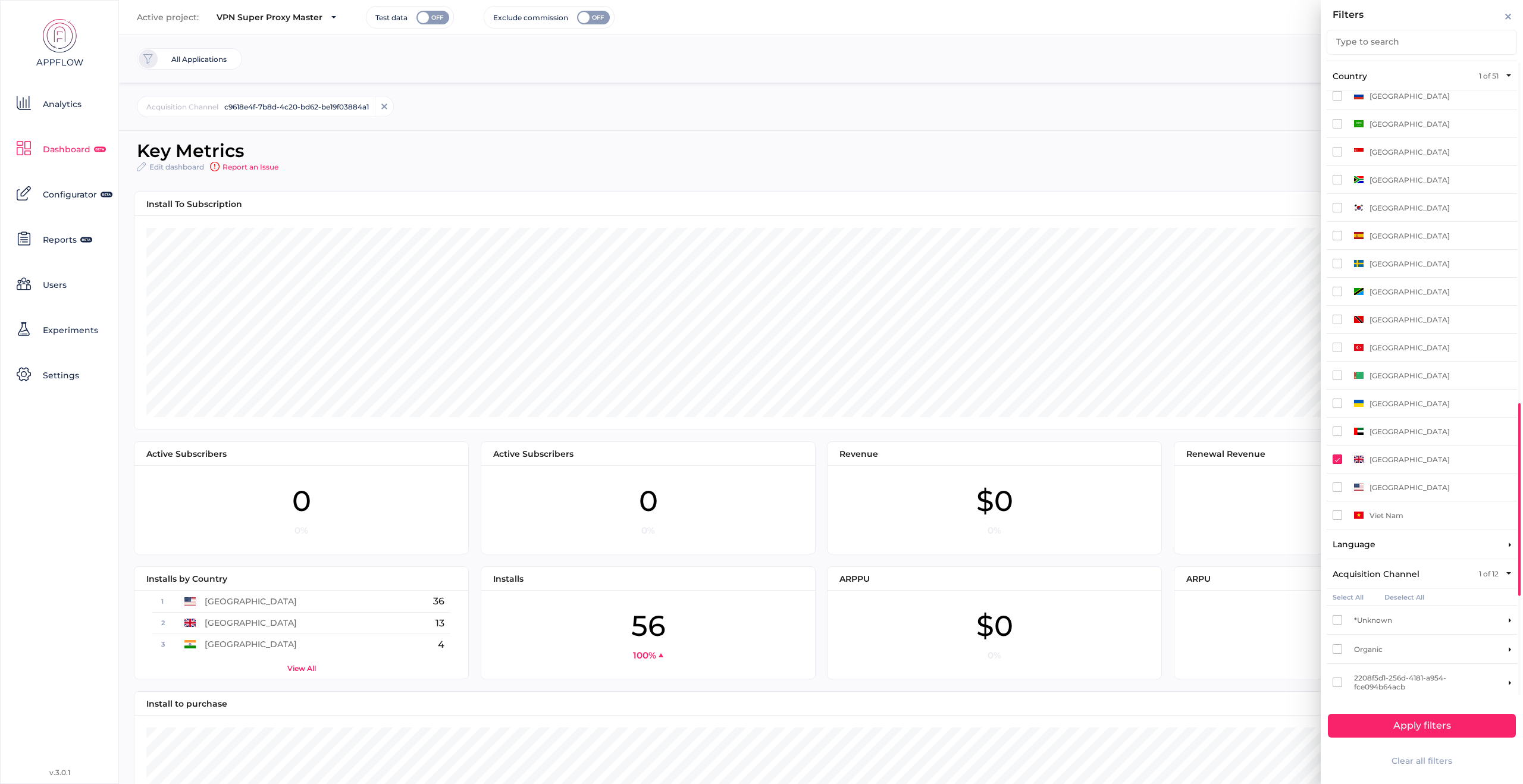 click on "Apply filters" at bounding box center (1422, 726) 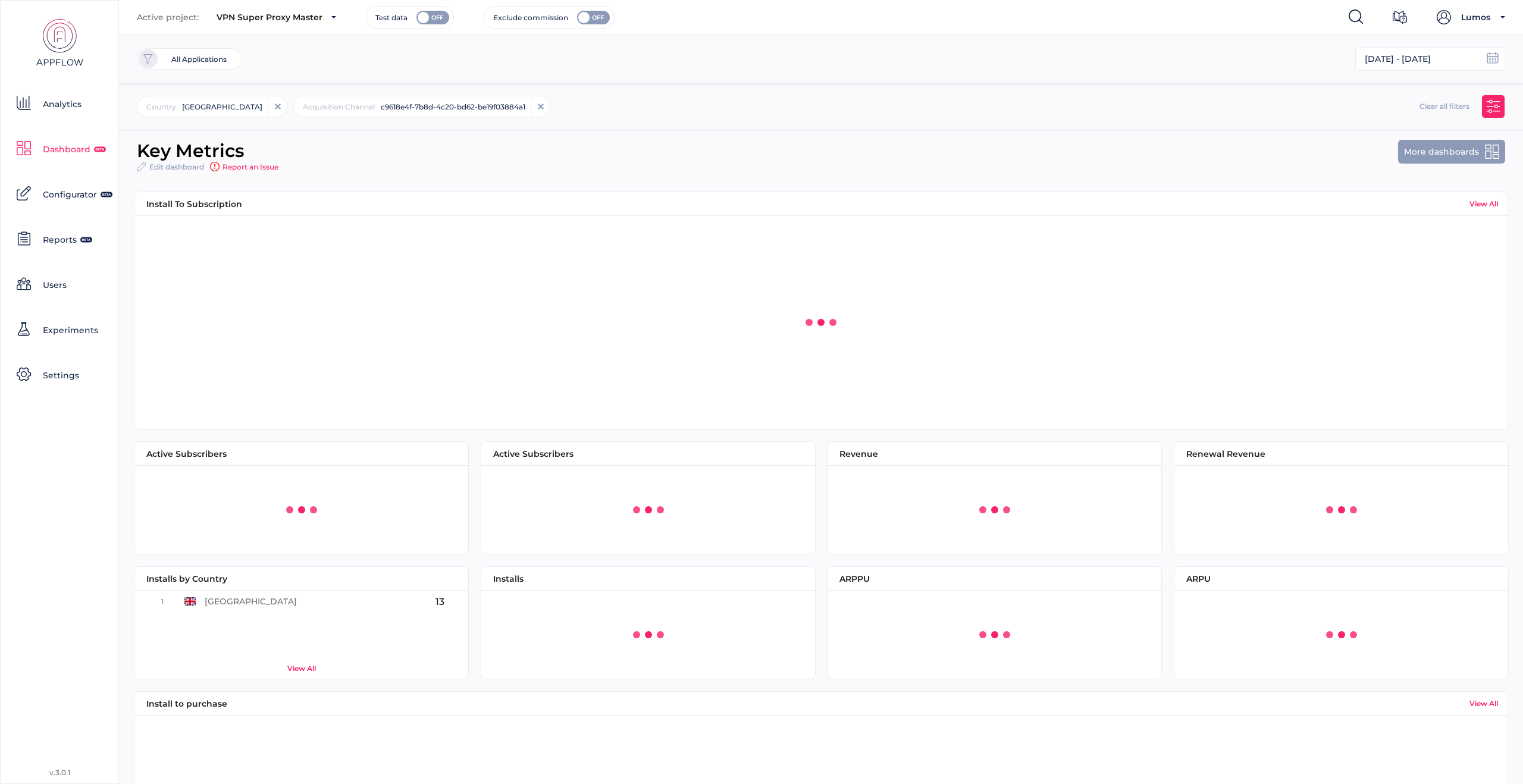 scroll, scrollTop: 67, scrollLeft: 298, axis: both 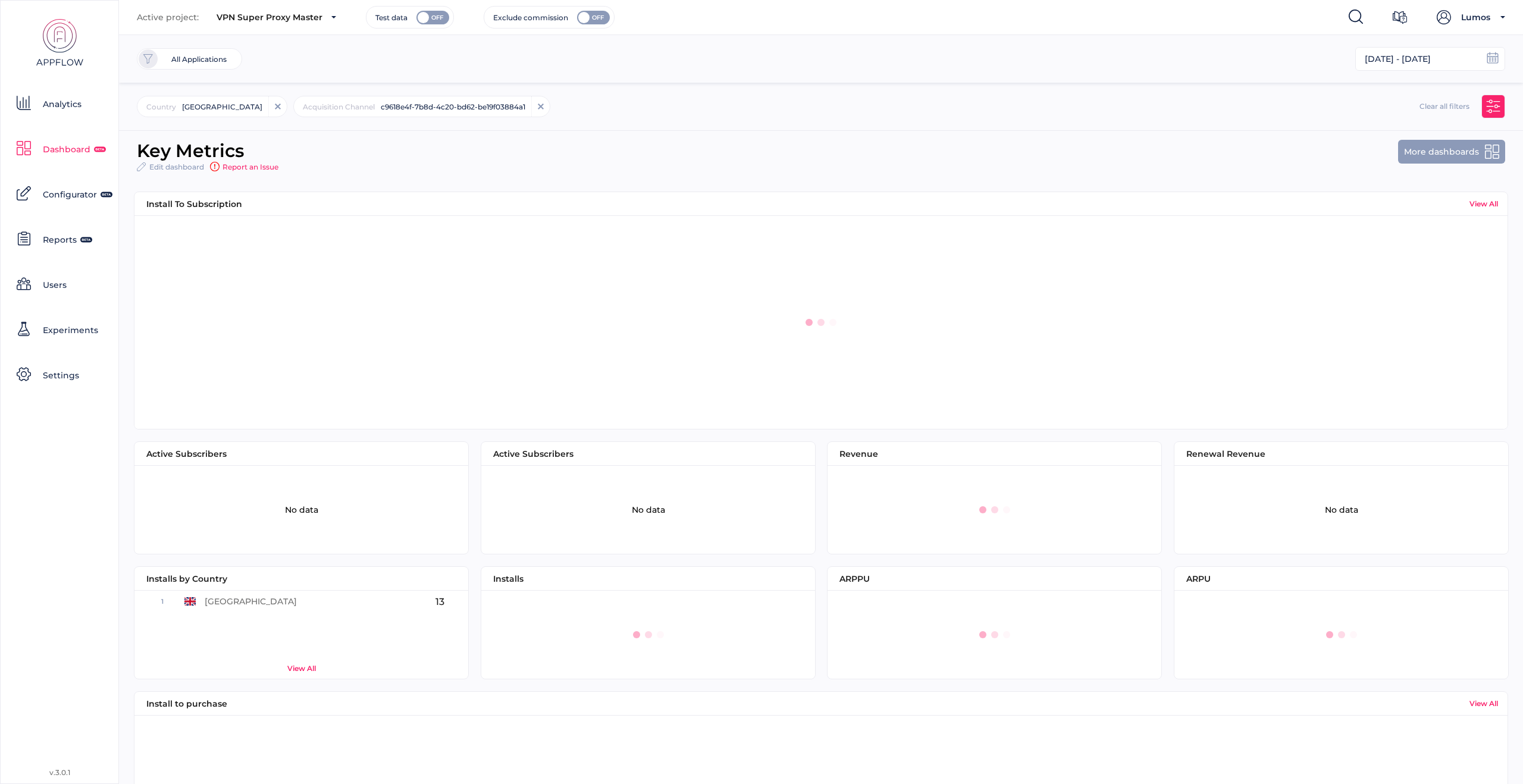 type 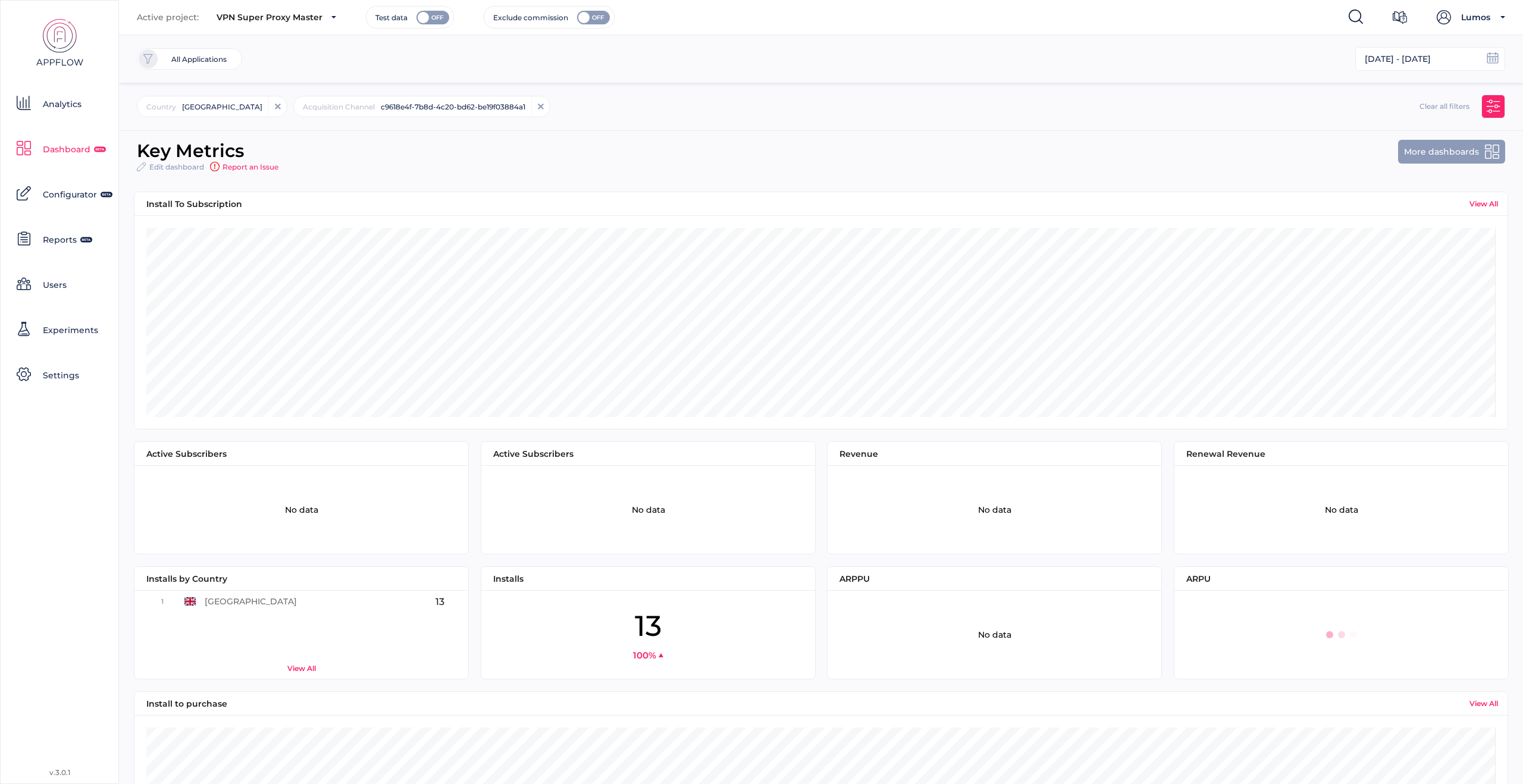 click 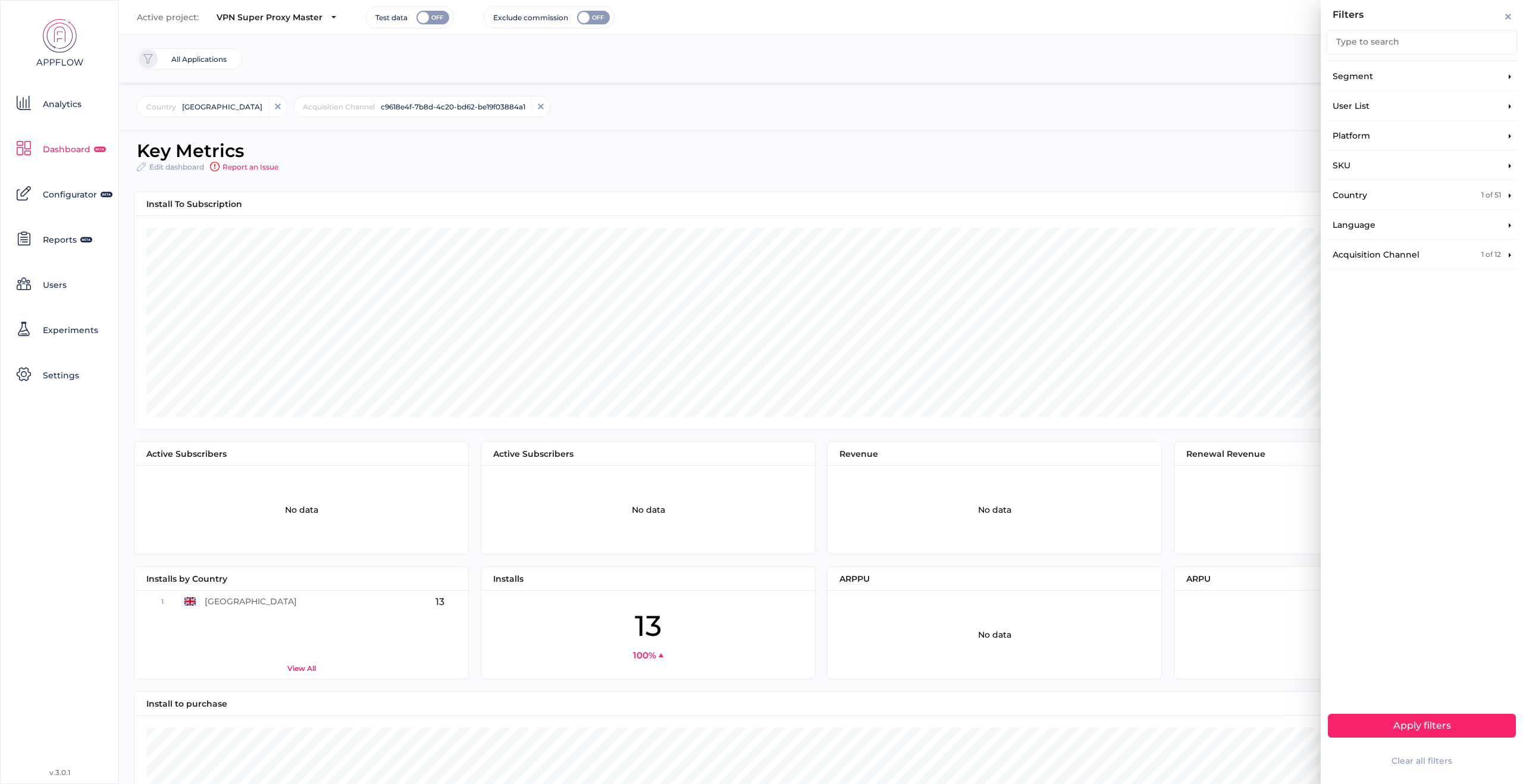 click on "Acquisition Channel" at bounding box center (1376, 255) 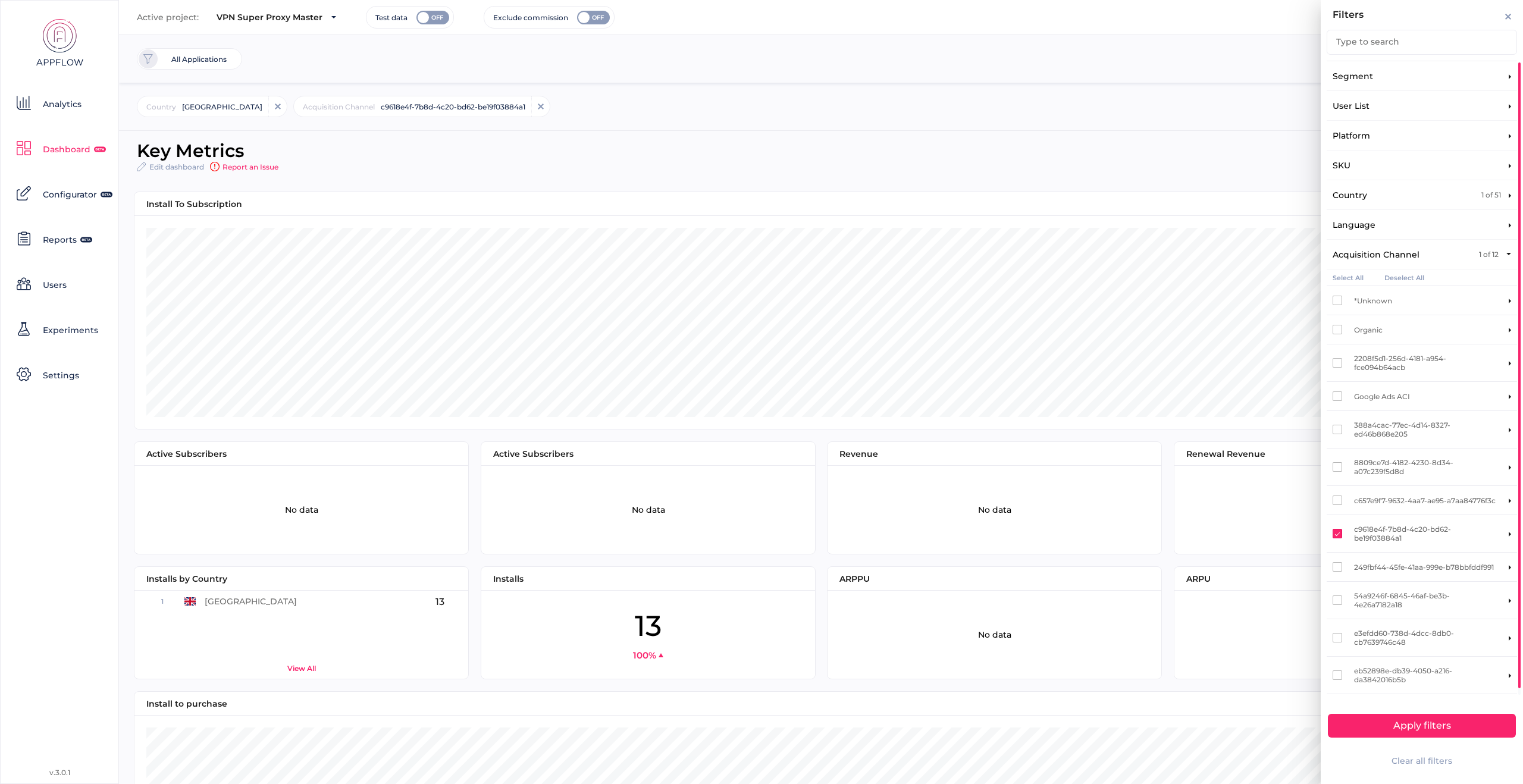 scroll, scrollTop: 7, scrollLeft: 0, axis: vertical 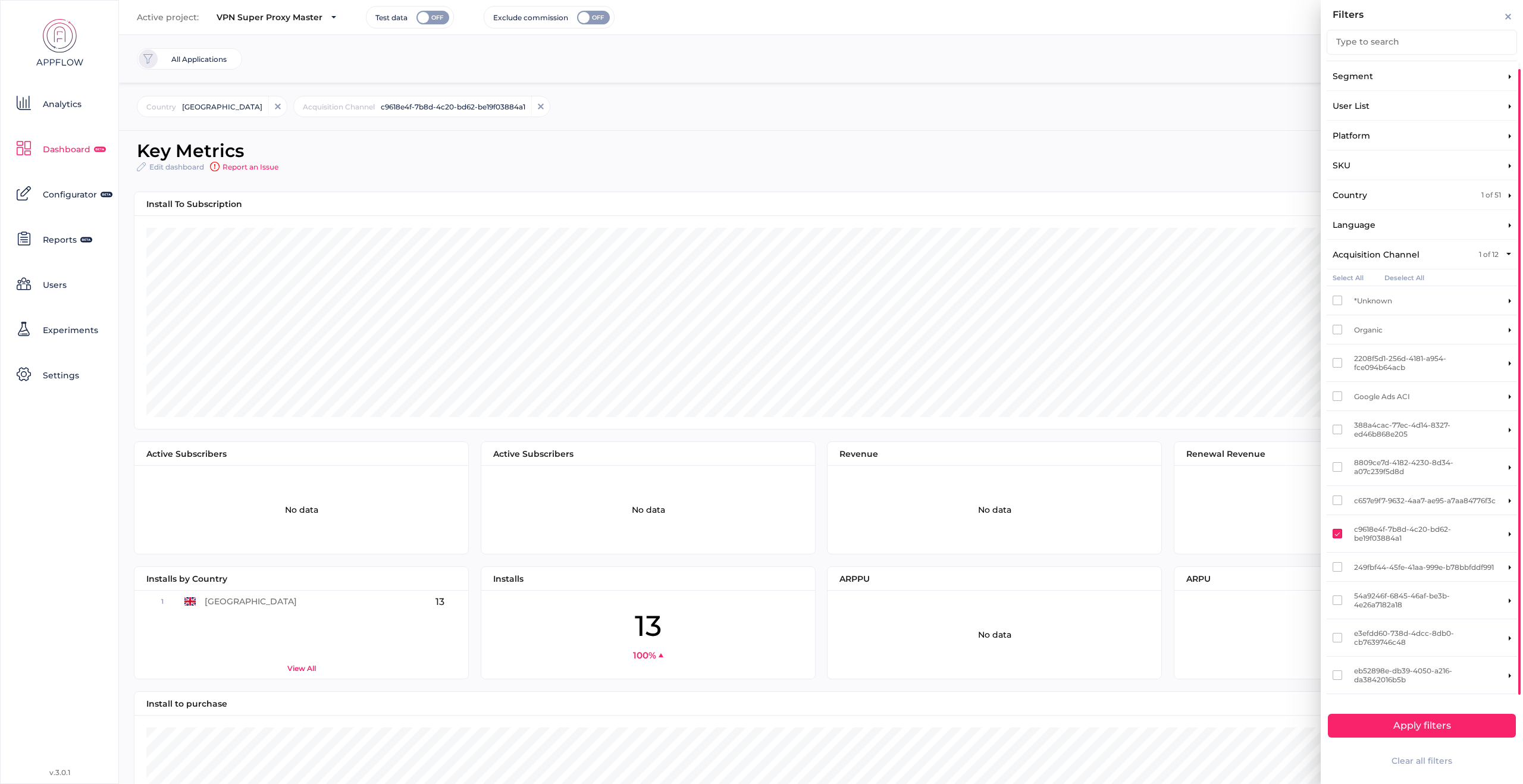 click on "Country 1 of 51" 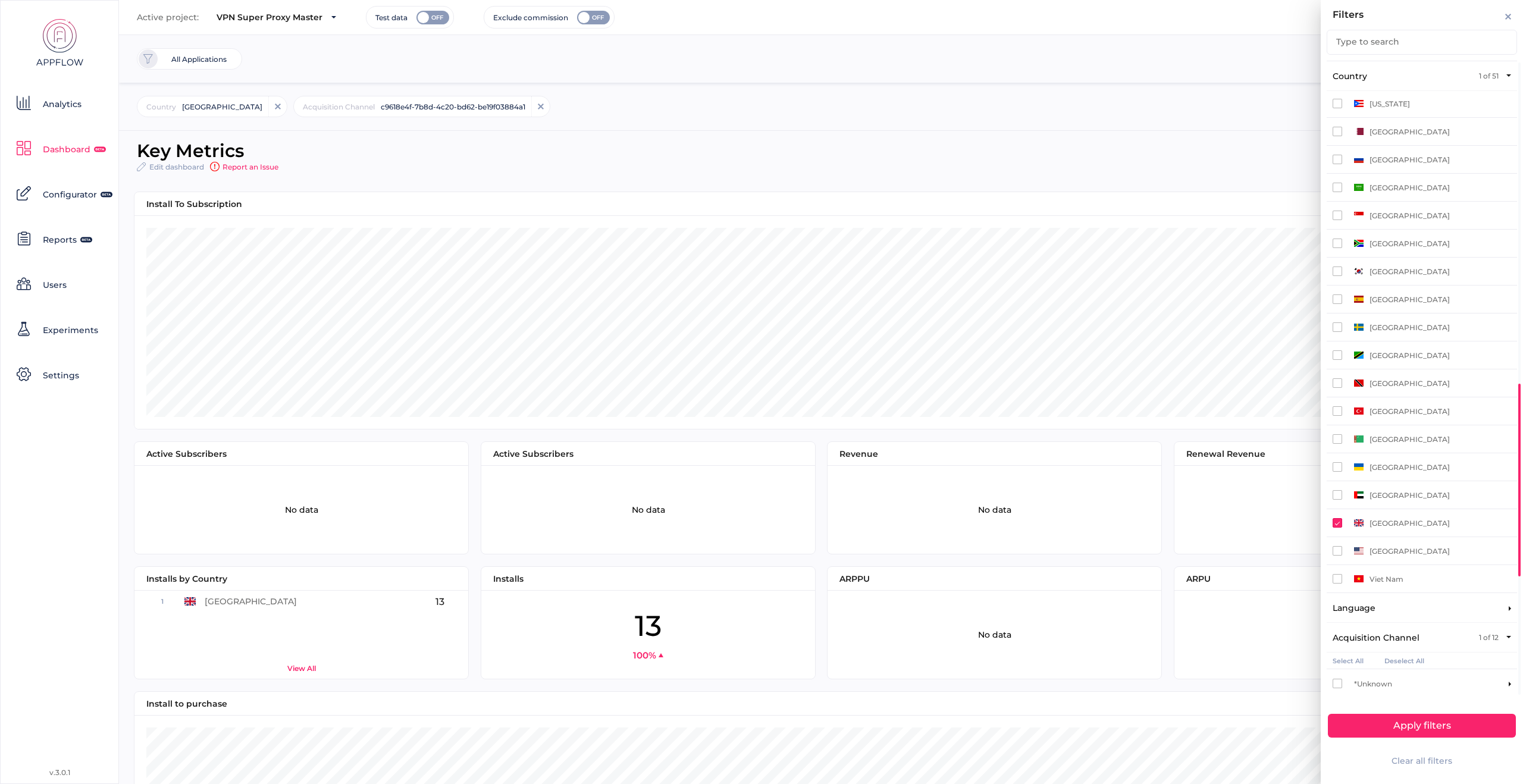 scroll, scrollTop: 1059, scrollLeft: 0, axis: vertical 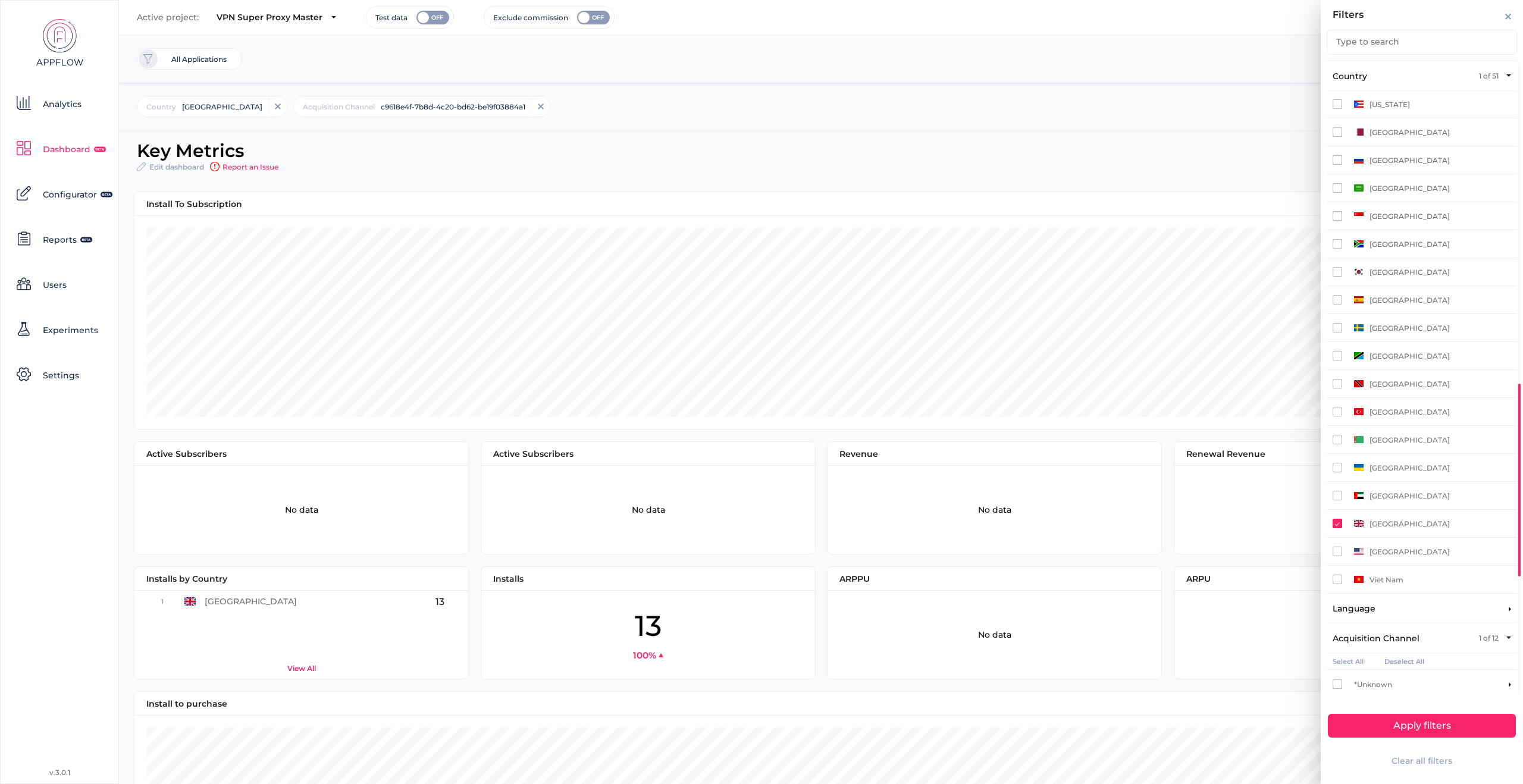 click at bounding box center (1359, 523) 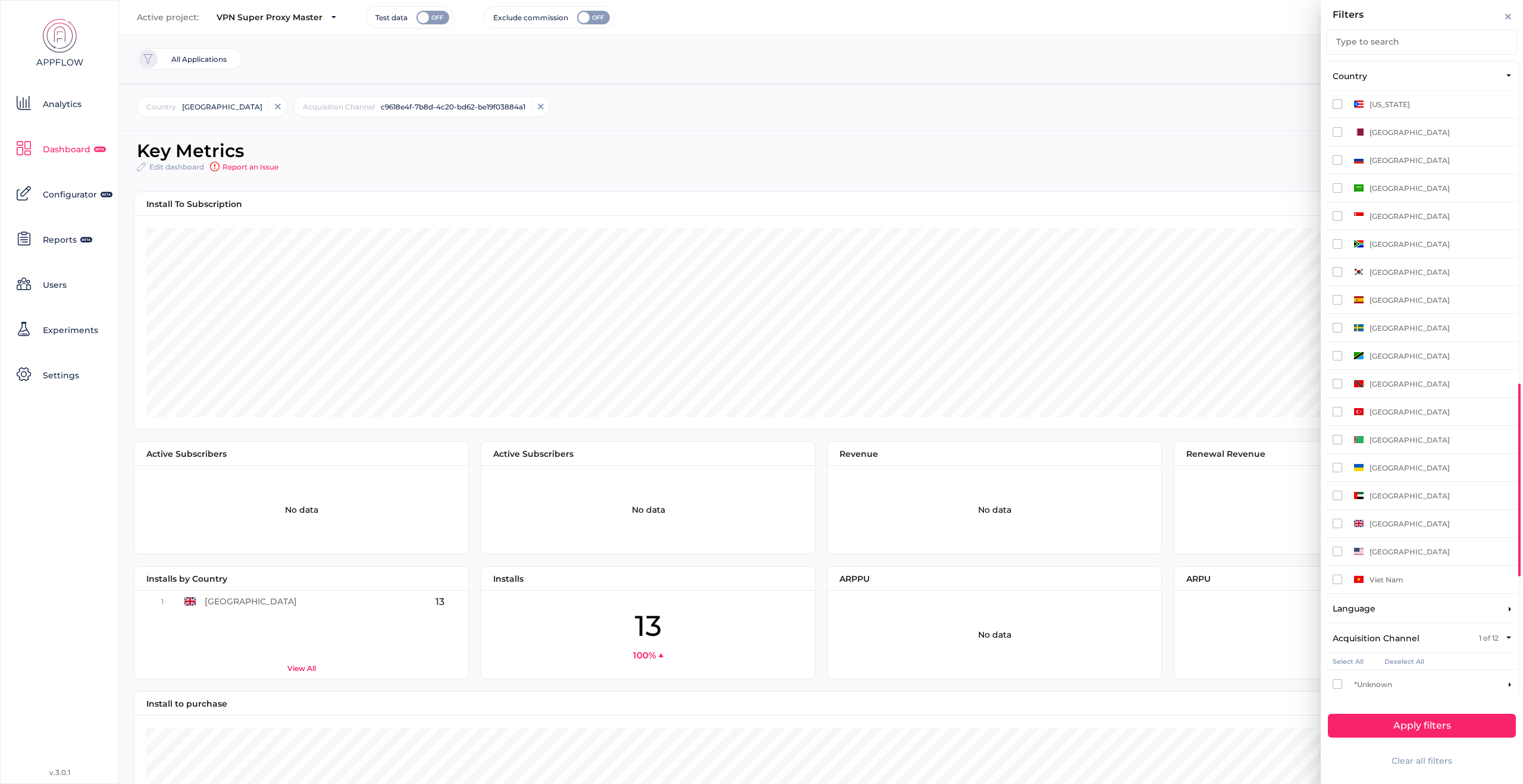 click on "[GEOGRAPHIC_DATA]" 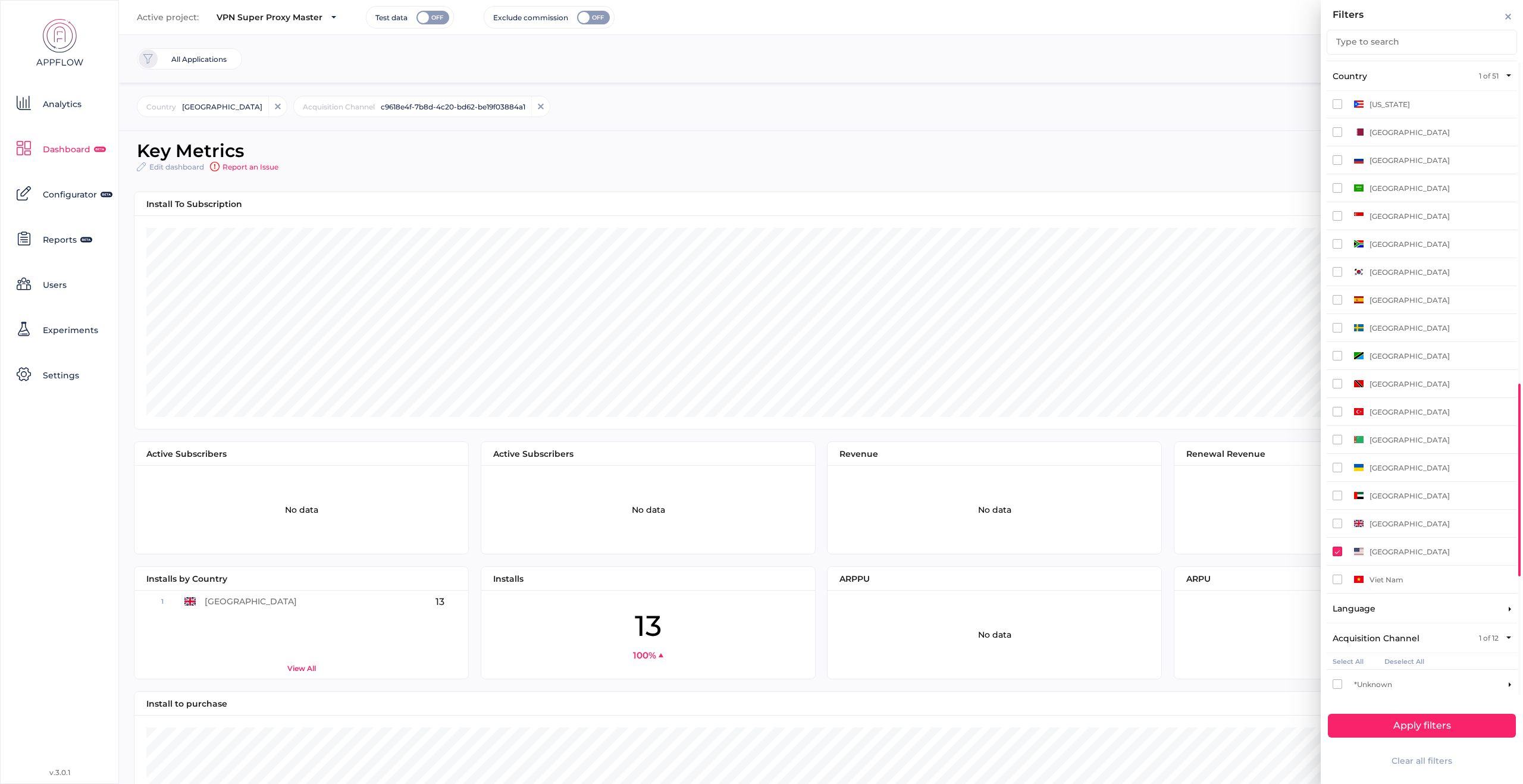 click on "Apply filters Clear all filters" at bounding box center [1422, 740] 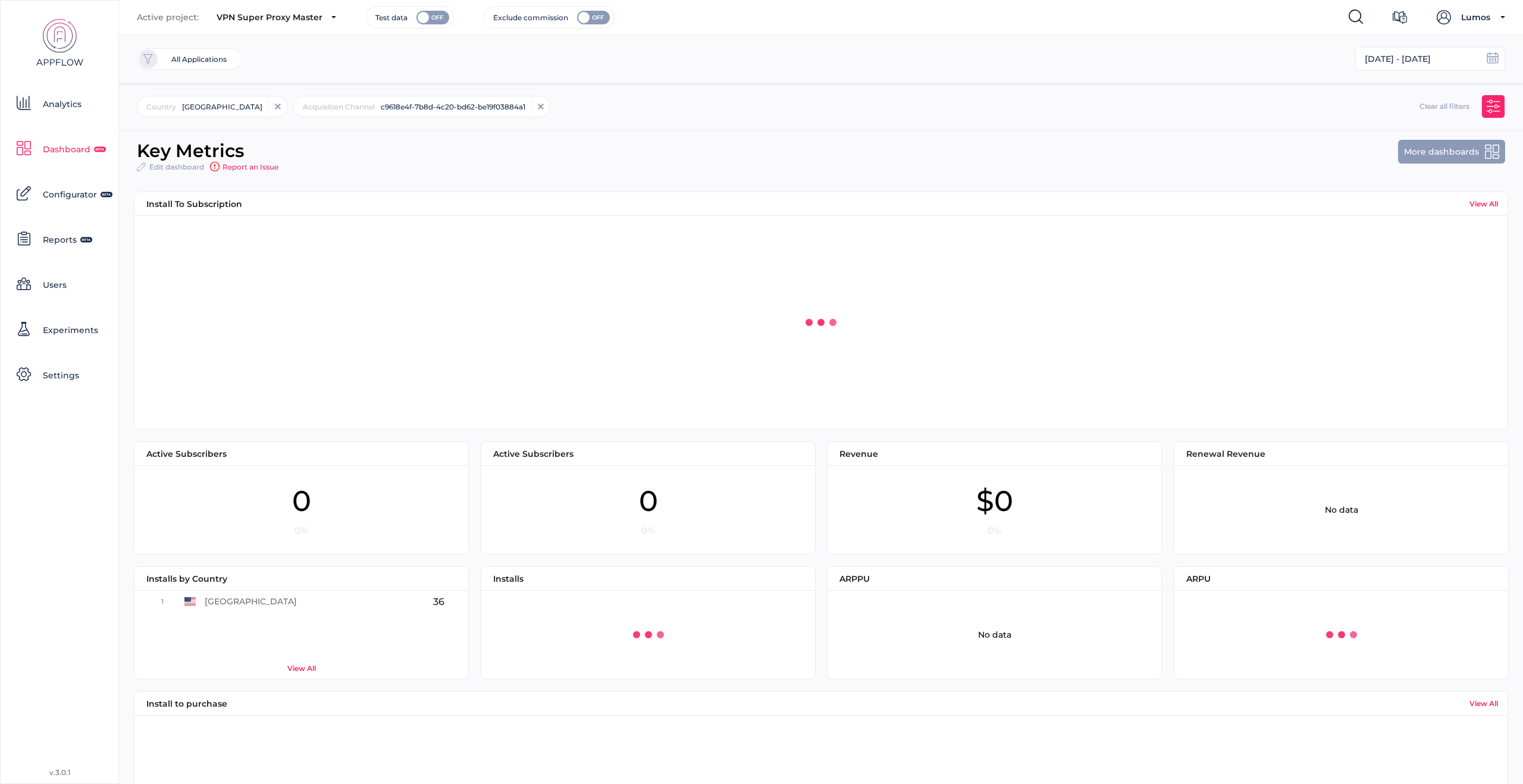 scroll, scrollTop: 67, scrollLeft: 298, axis: both 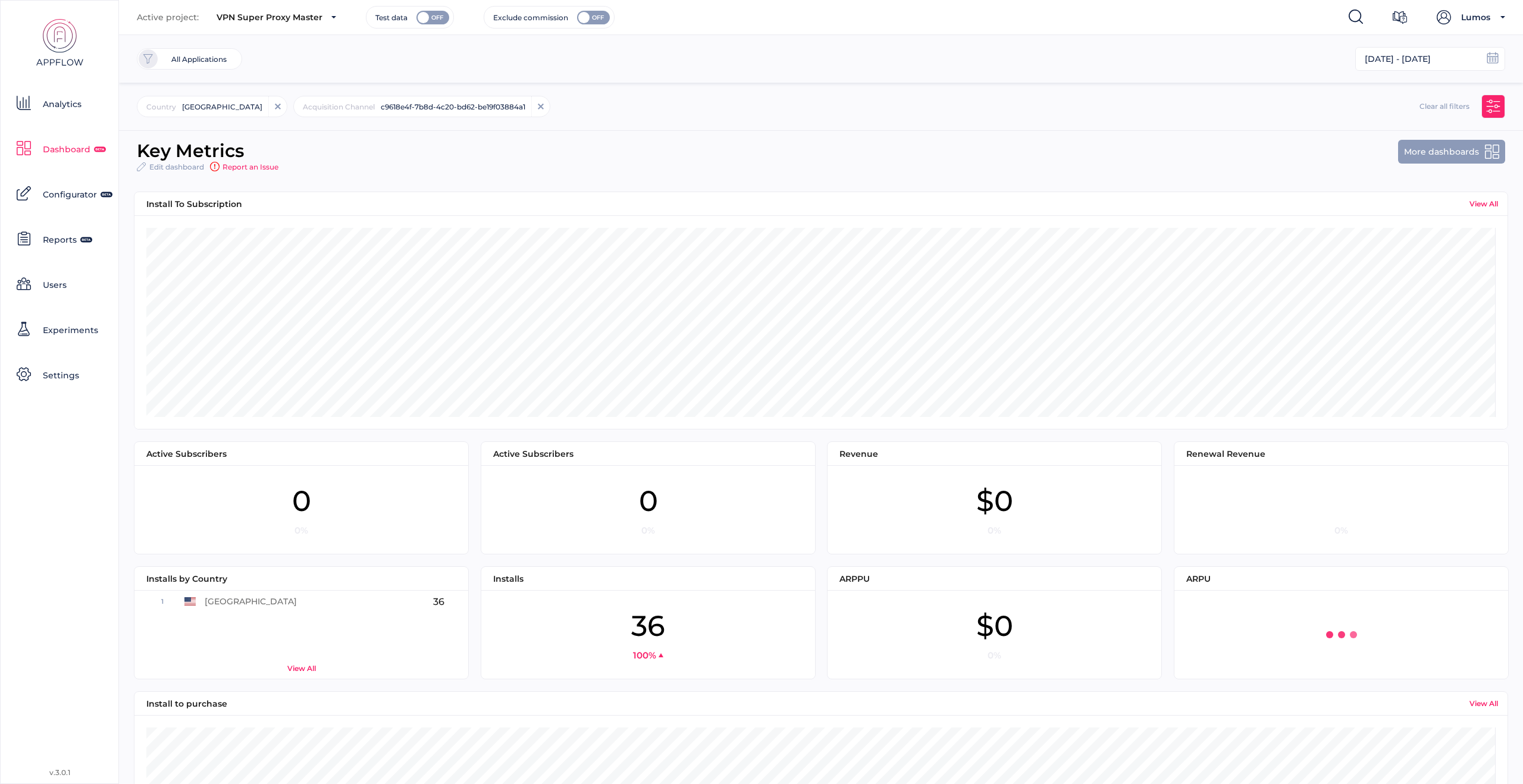 click on "Country [GEOGRAPHIC_DATA] Acquisition Channel c9618e4f-7b8d-4c20-bd62-be19f03884a1 +0 more Clear all filters" at bounding box center (821, 106) 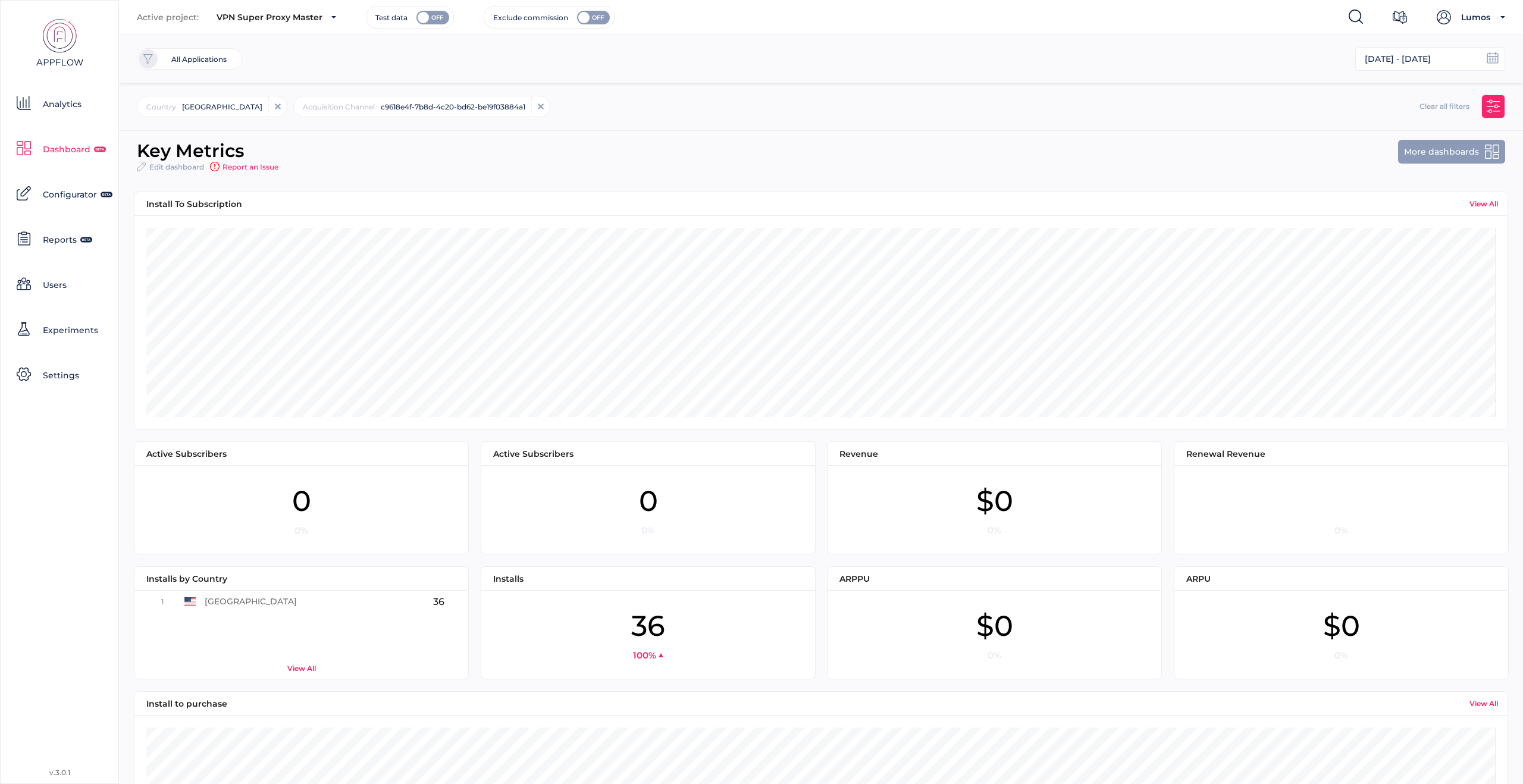 click 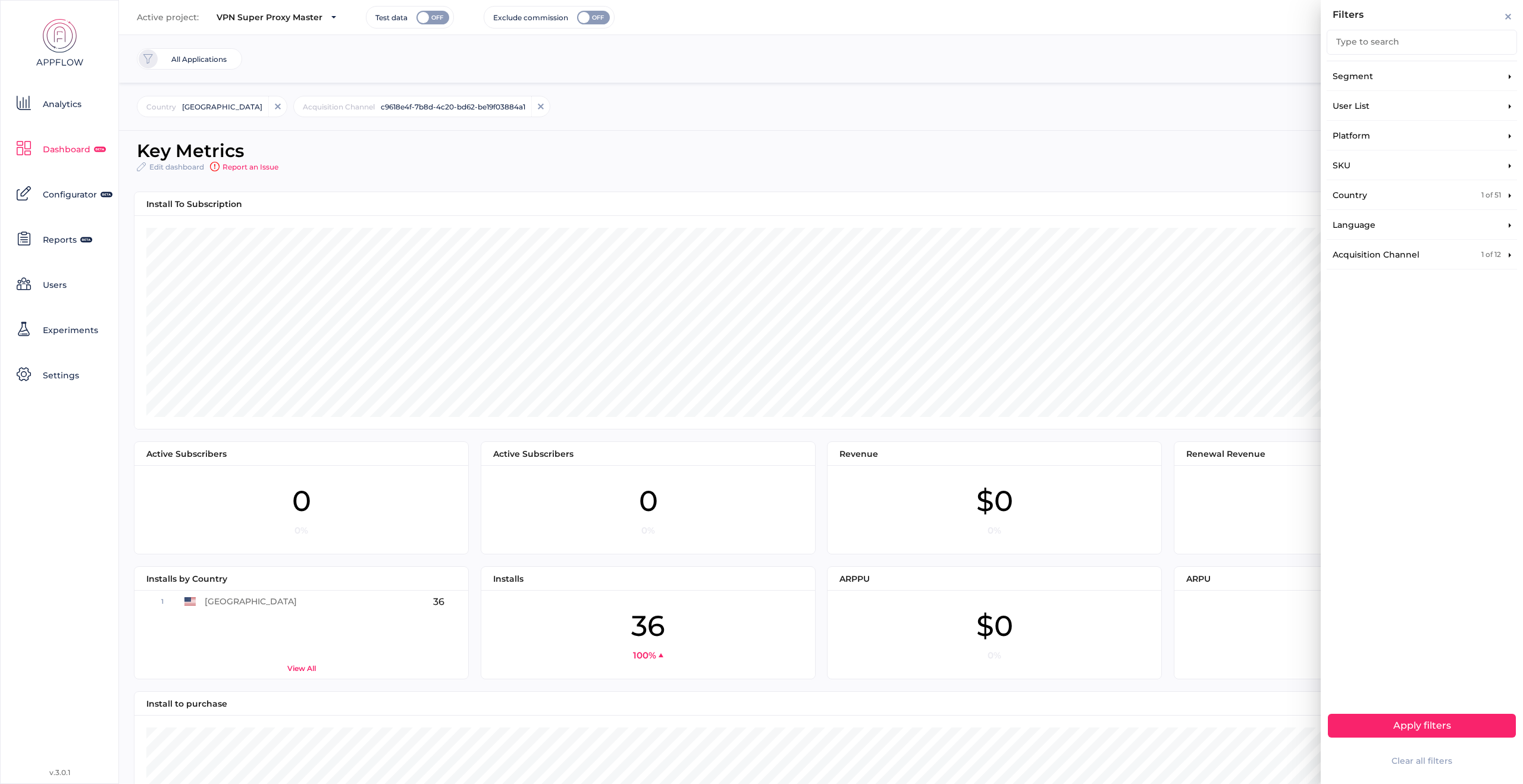 click on "Filters Type to search Segment User List Platform SKU Country 1 of 51 Language Acquisition Channel 1 of 12 Apply filters Clear all filters" 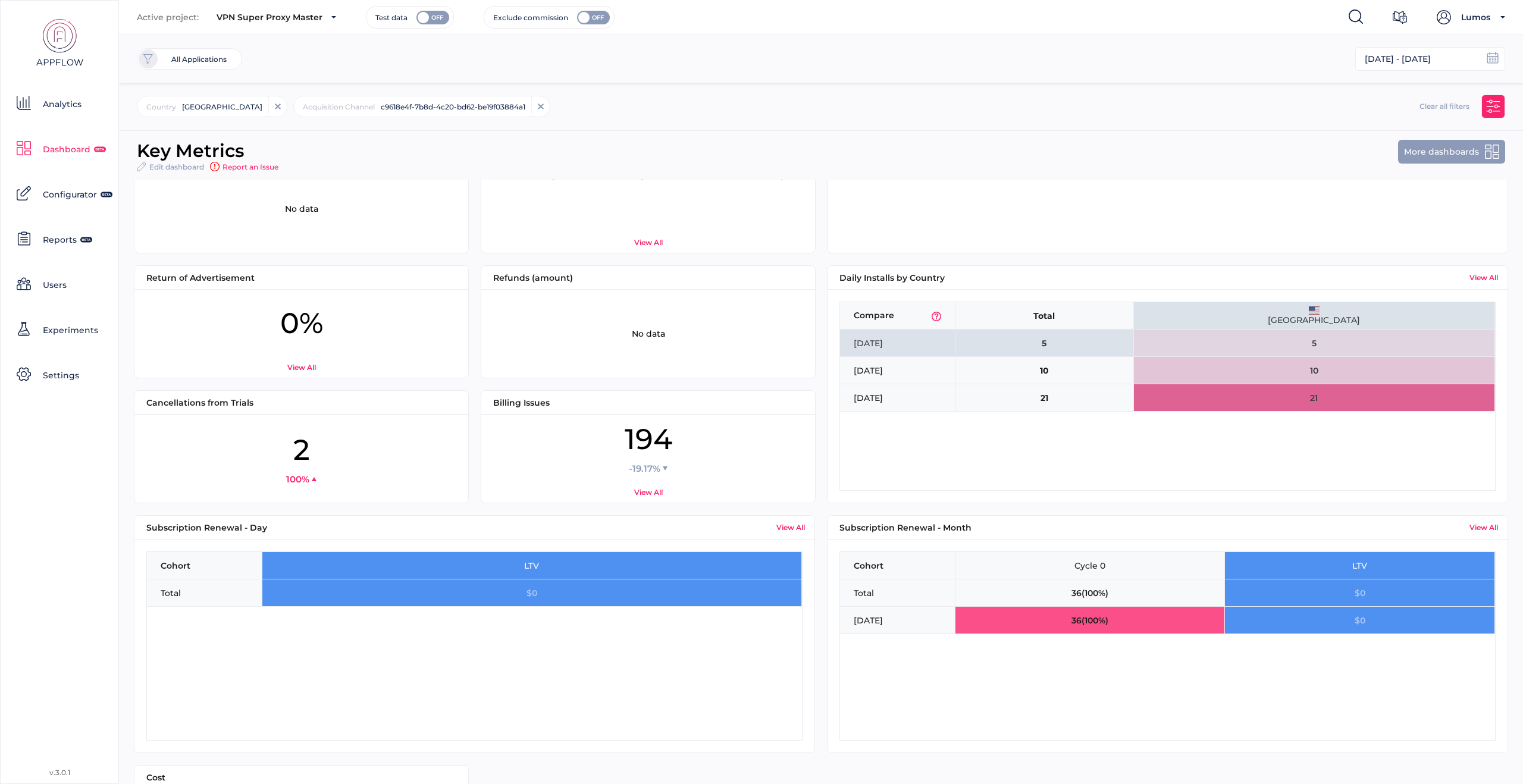 scroll, scrollTop: 1162, scrollLeft: 0, axis: vertical 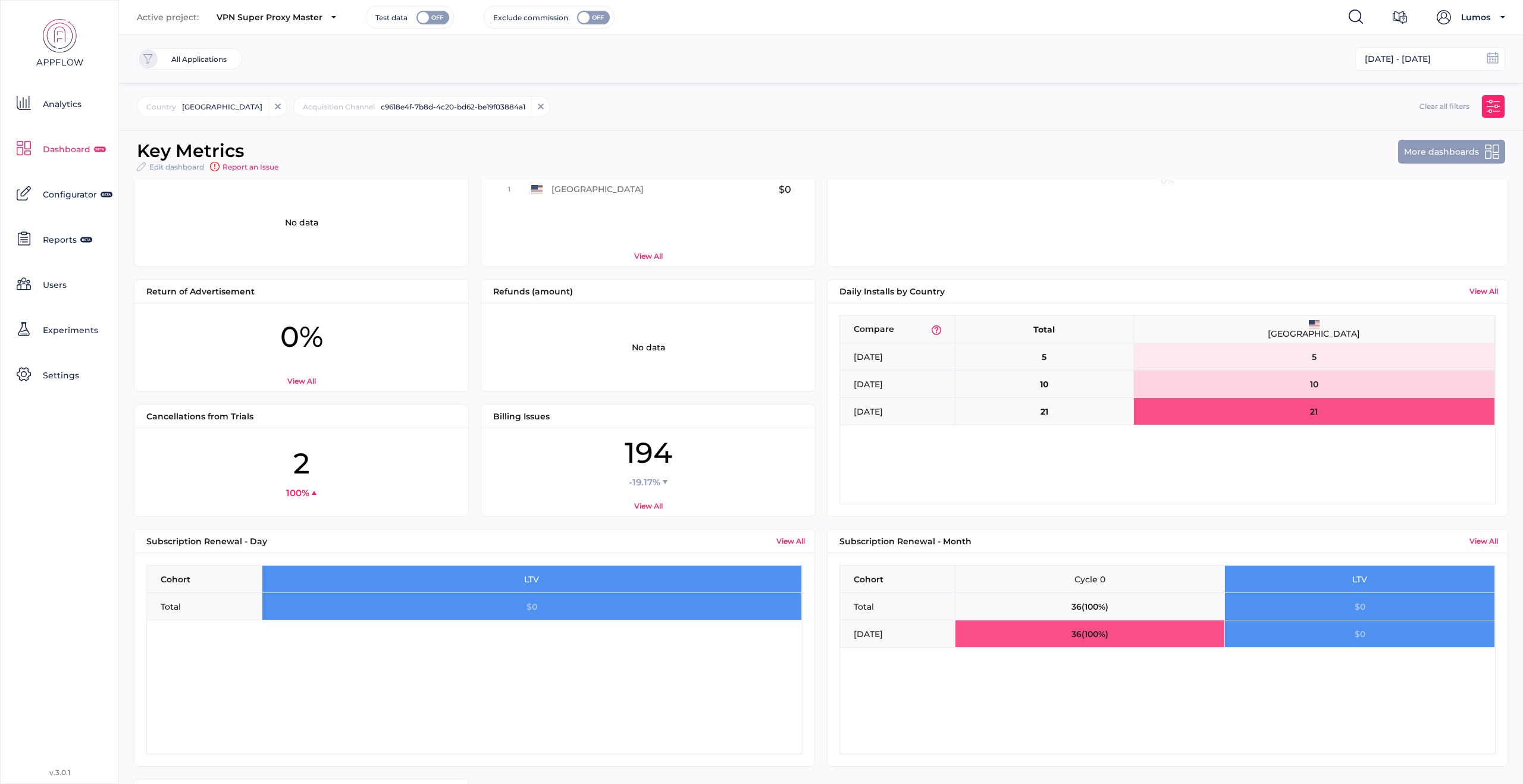click 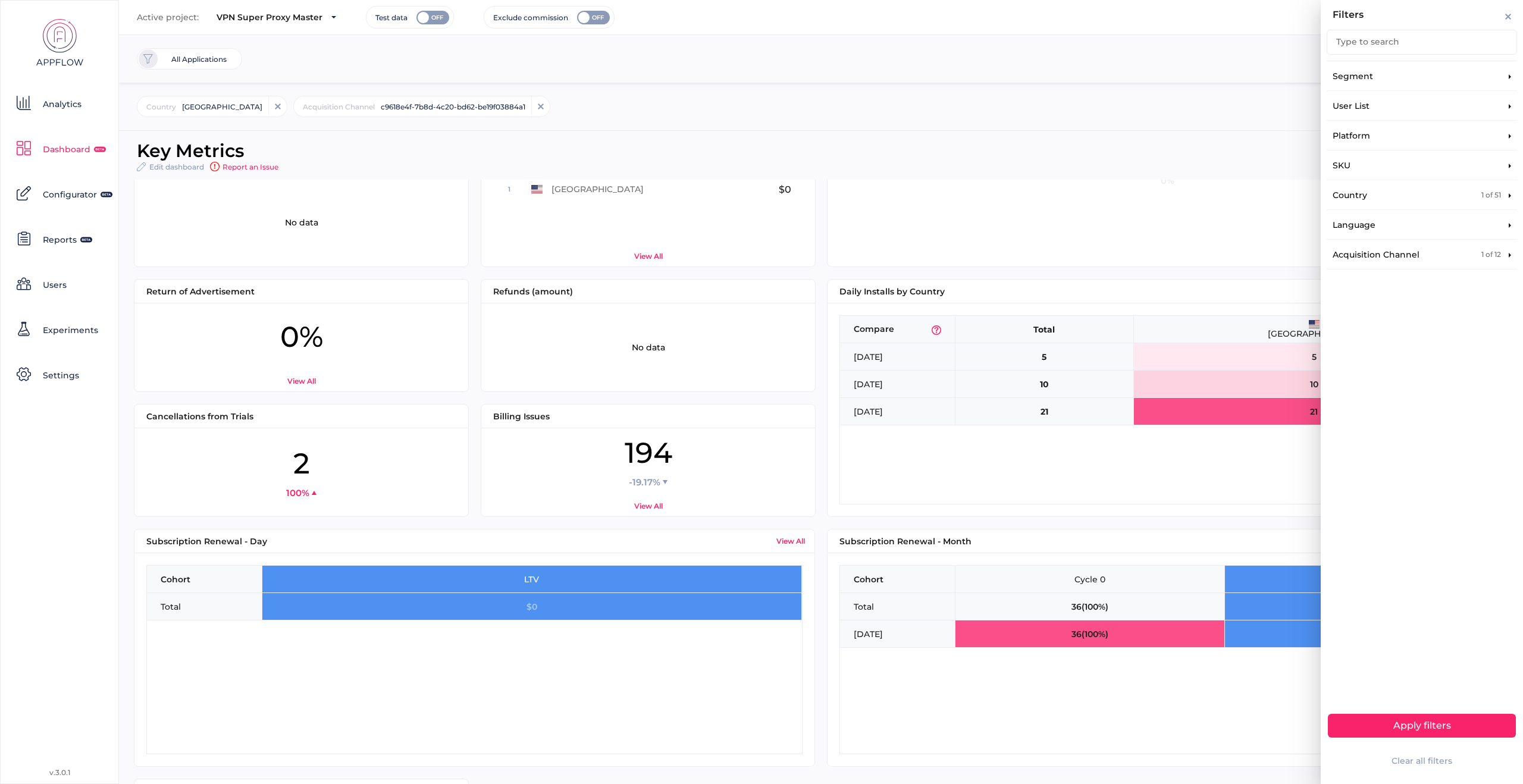 click on "Country 1 of 51" 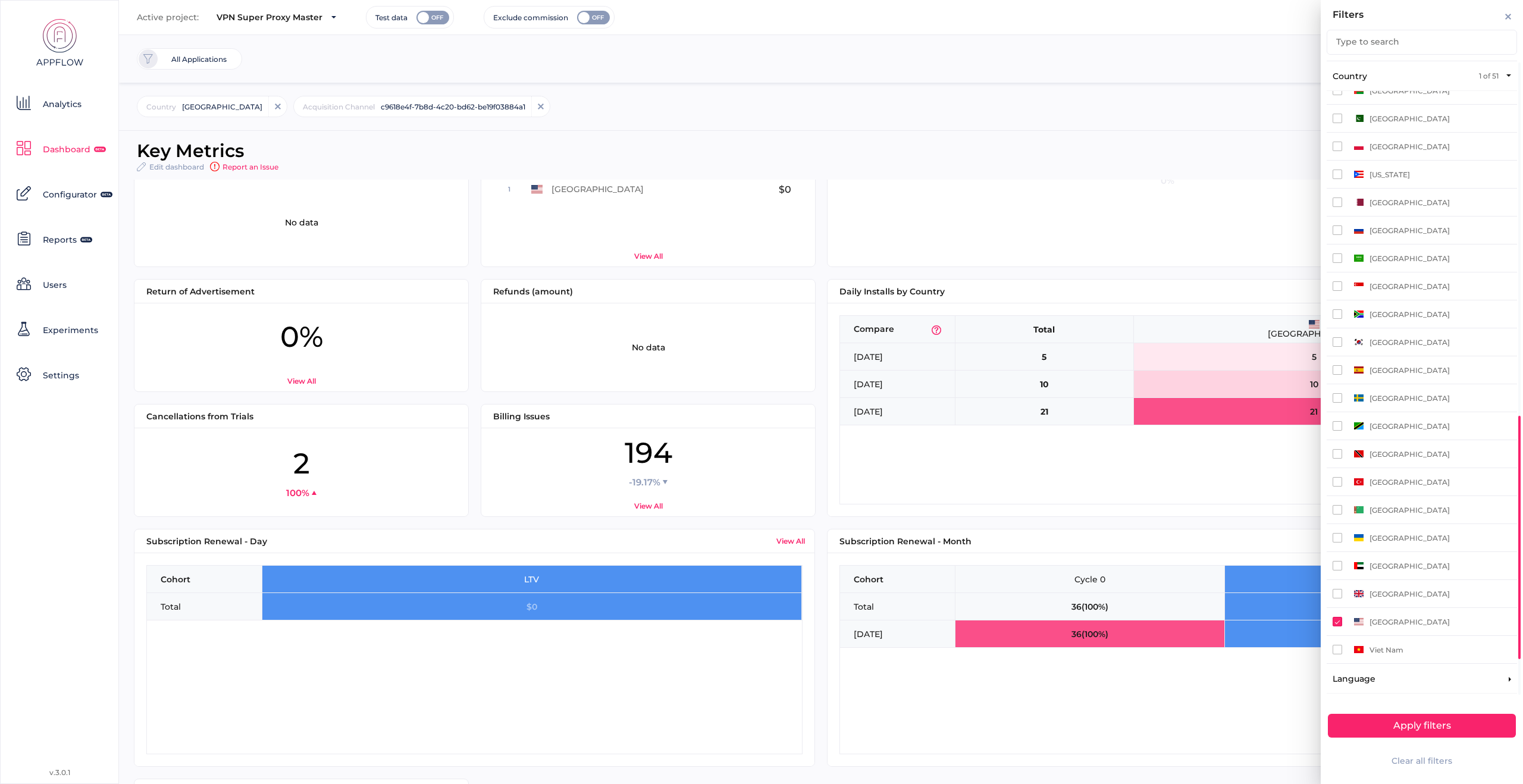scroll, scrollTop: 1016, scrollLeft: 0, axis: vertical 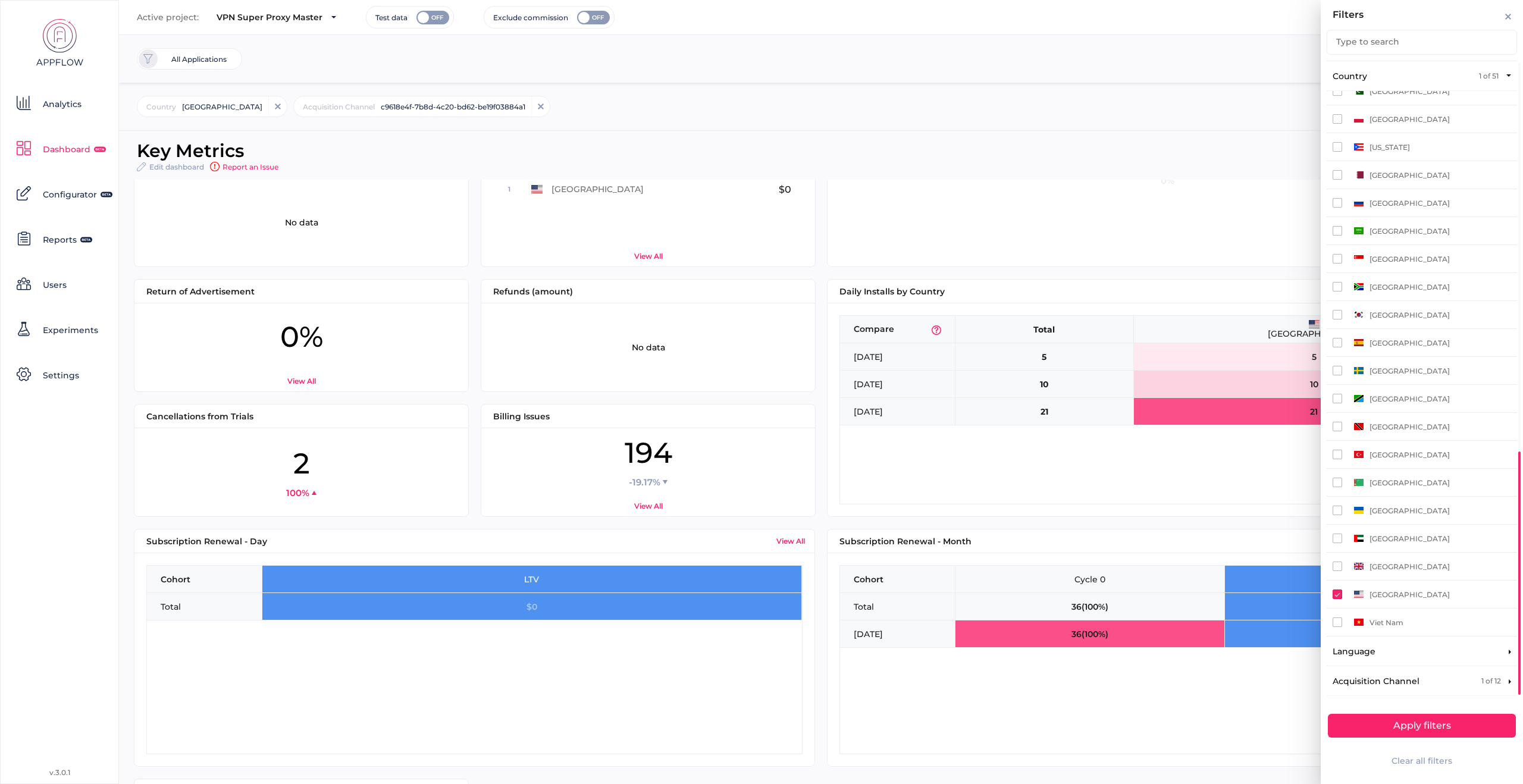 click at bounding box center [1337, 594] 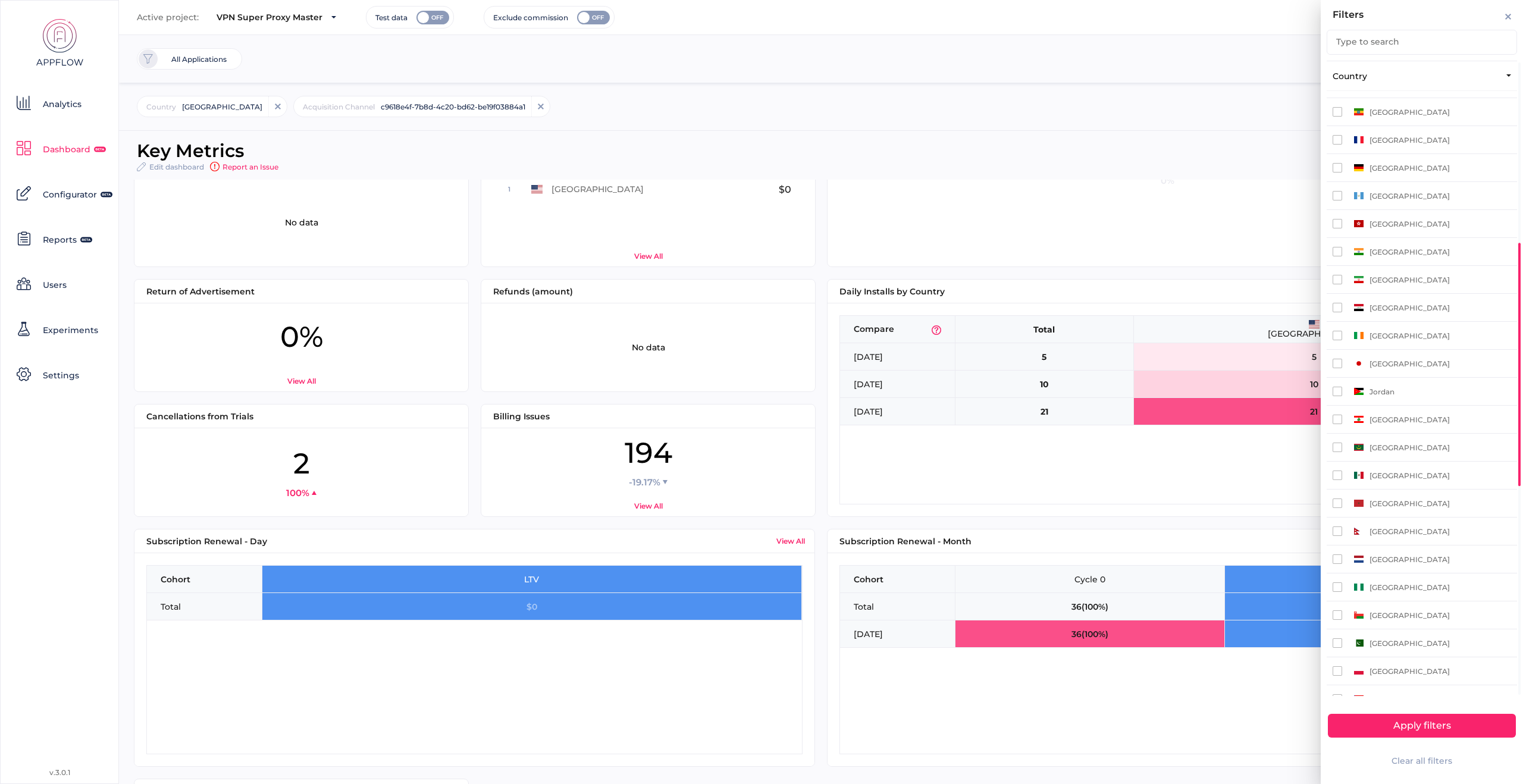 scroll, scrollTop: 463, scrollLeft: 0, axis: vertical 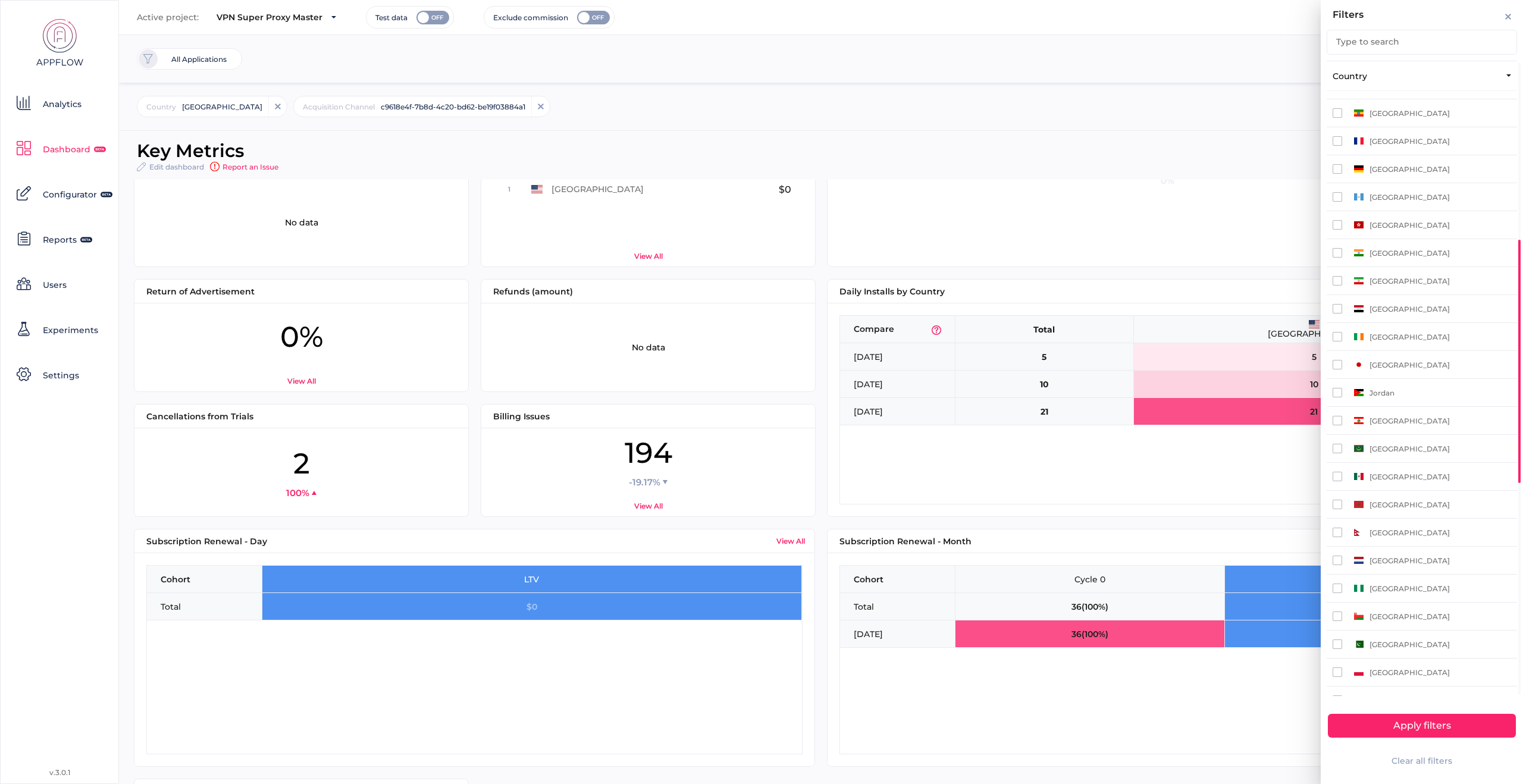 click at bounding box center [1337, 253] 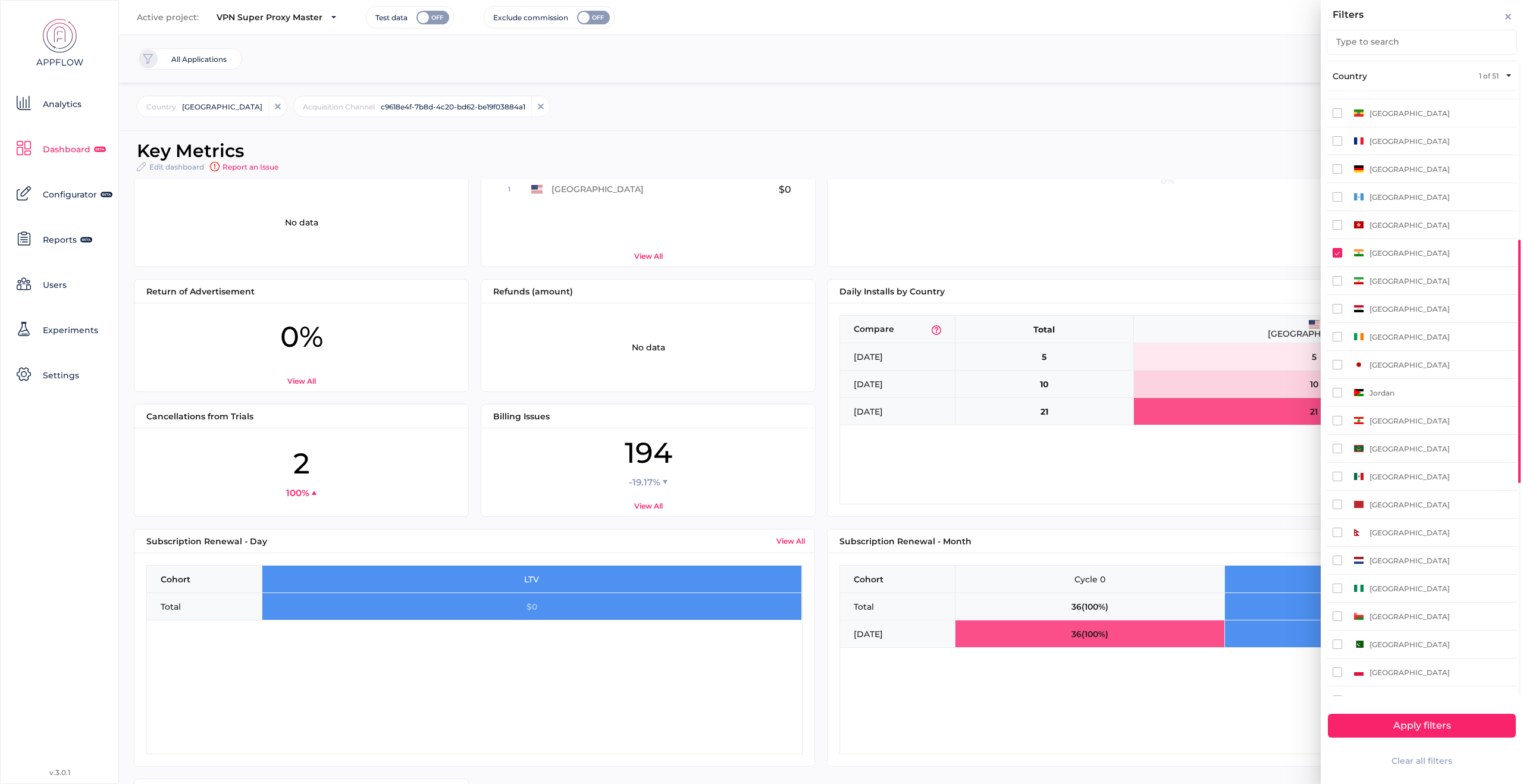 click on "Apply filters" at bounding box center (1422, 726) 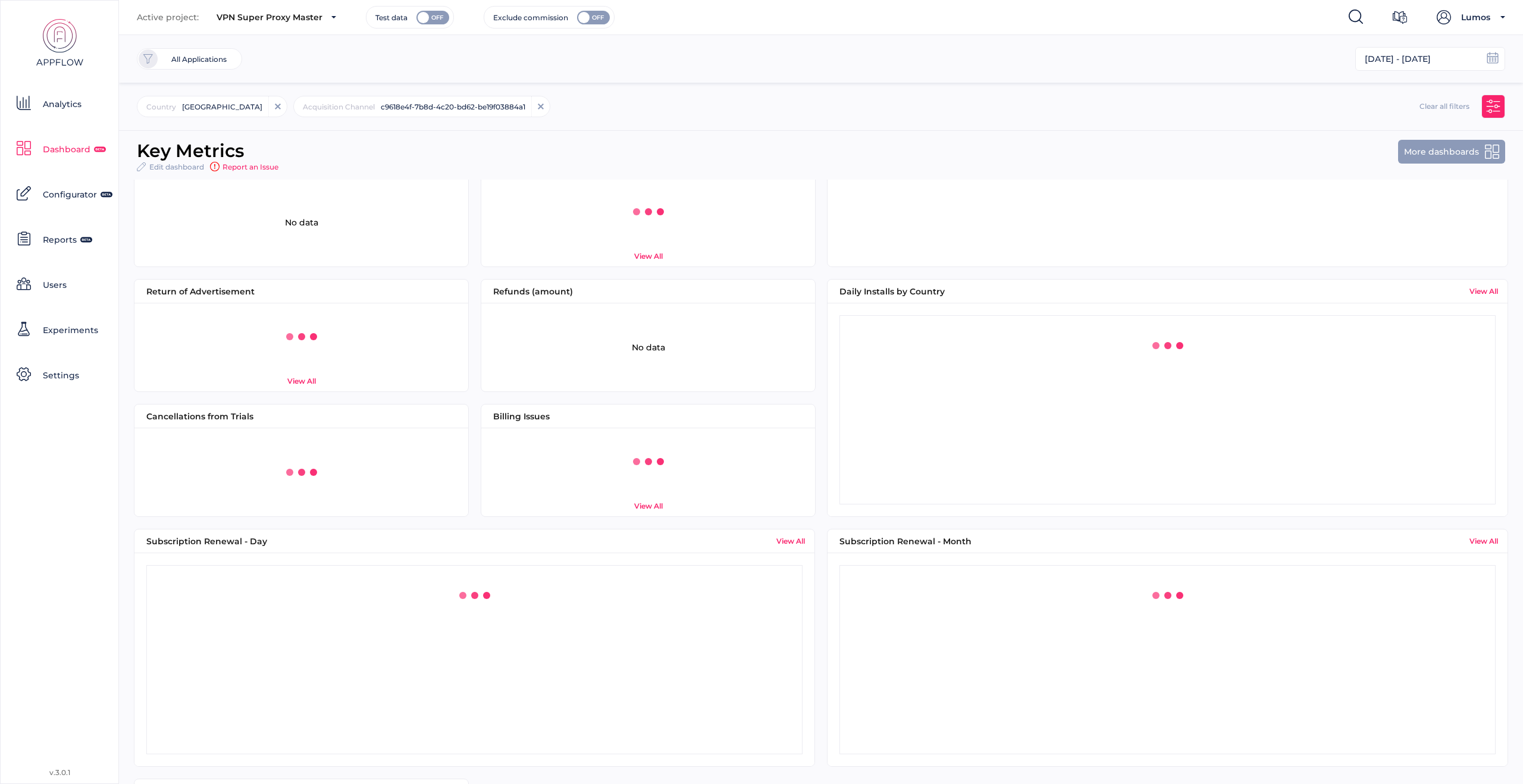 scroll, scrollTop: 0, scrollLeft: 0, axis: both 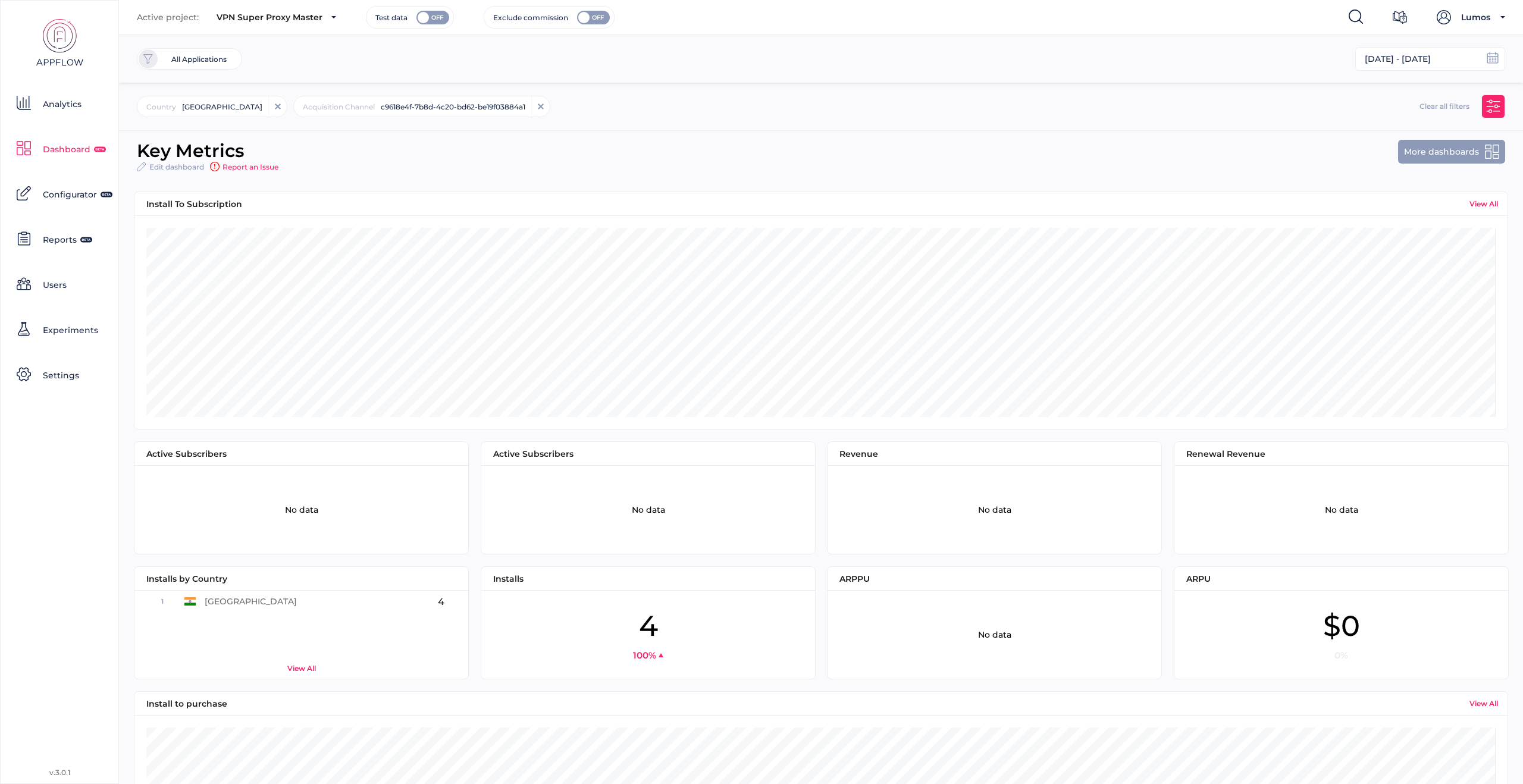 click 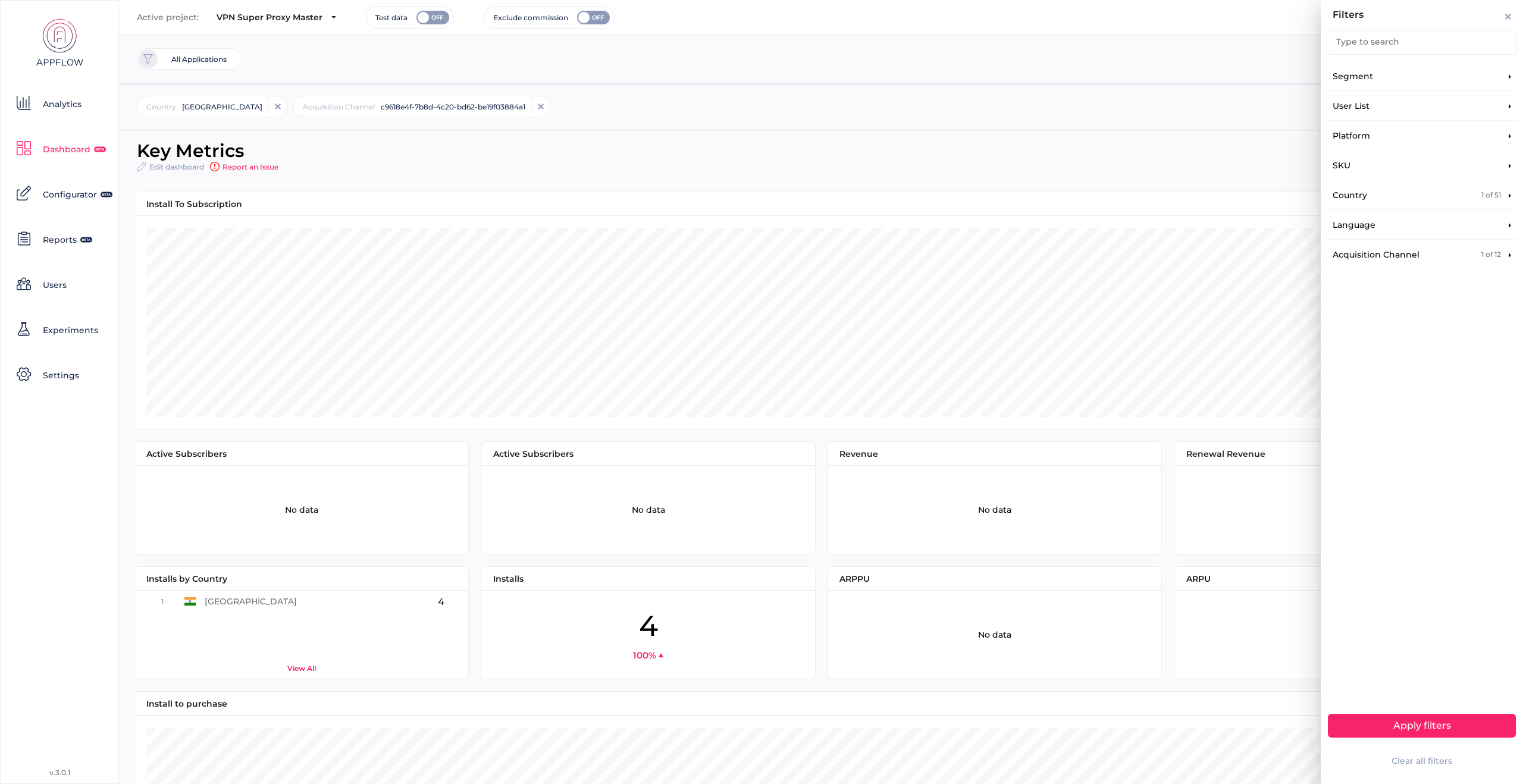 click on "Acquisition Channel 1 of 12" at bounding box center (1422, 255) 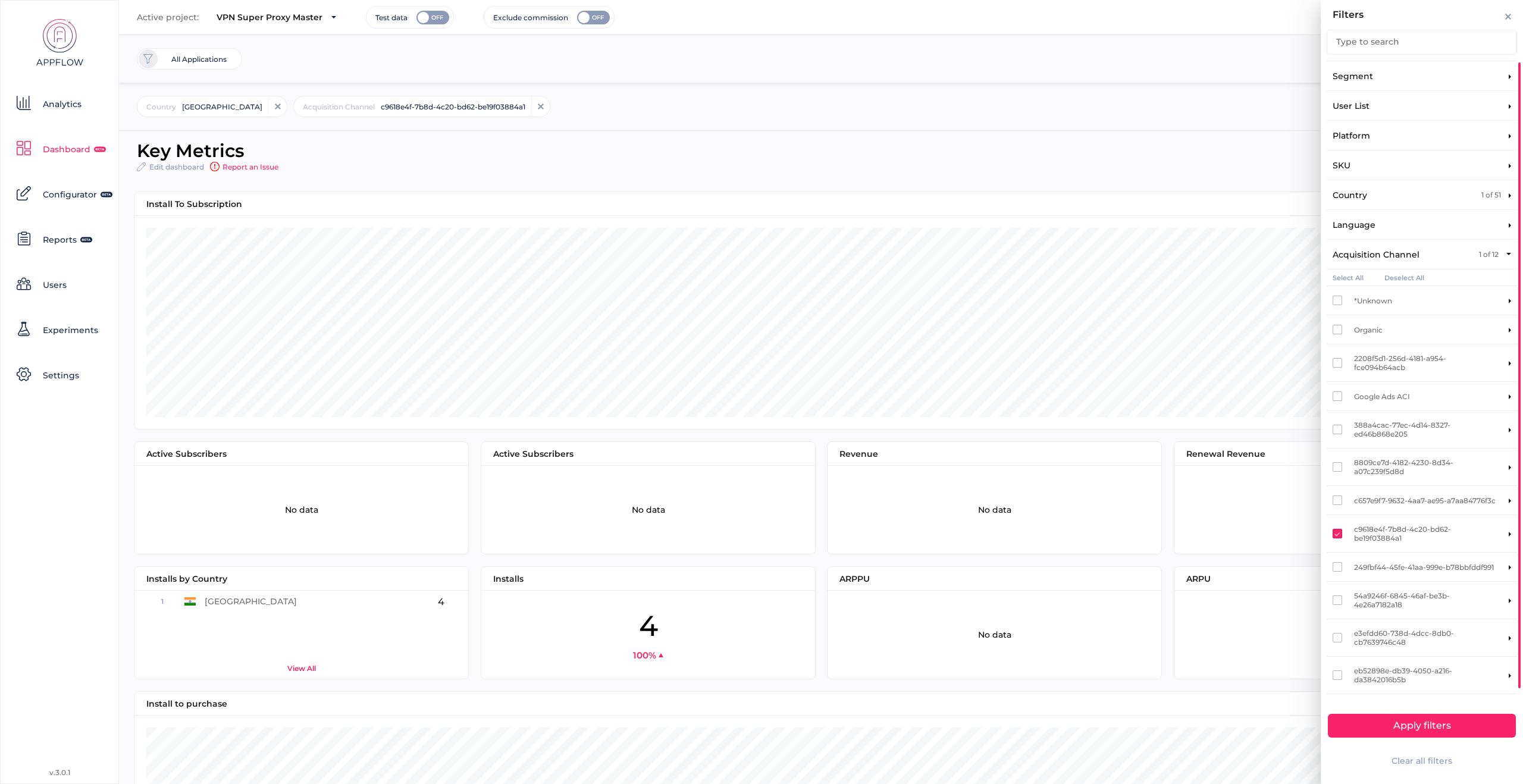 click on "Acquisition Channel 1 of 12" at bounding box center (1422, 255) 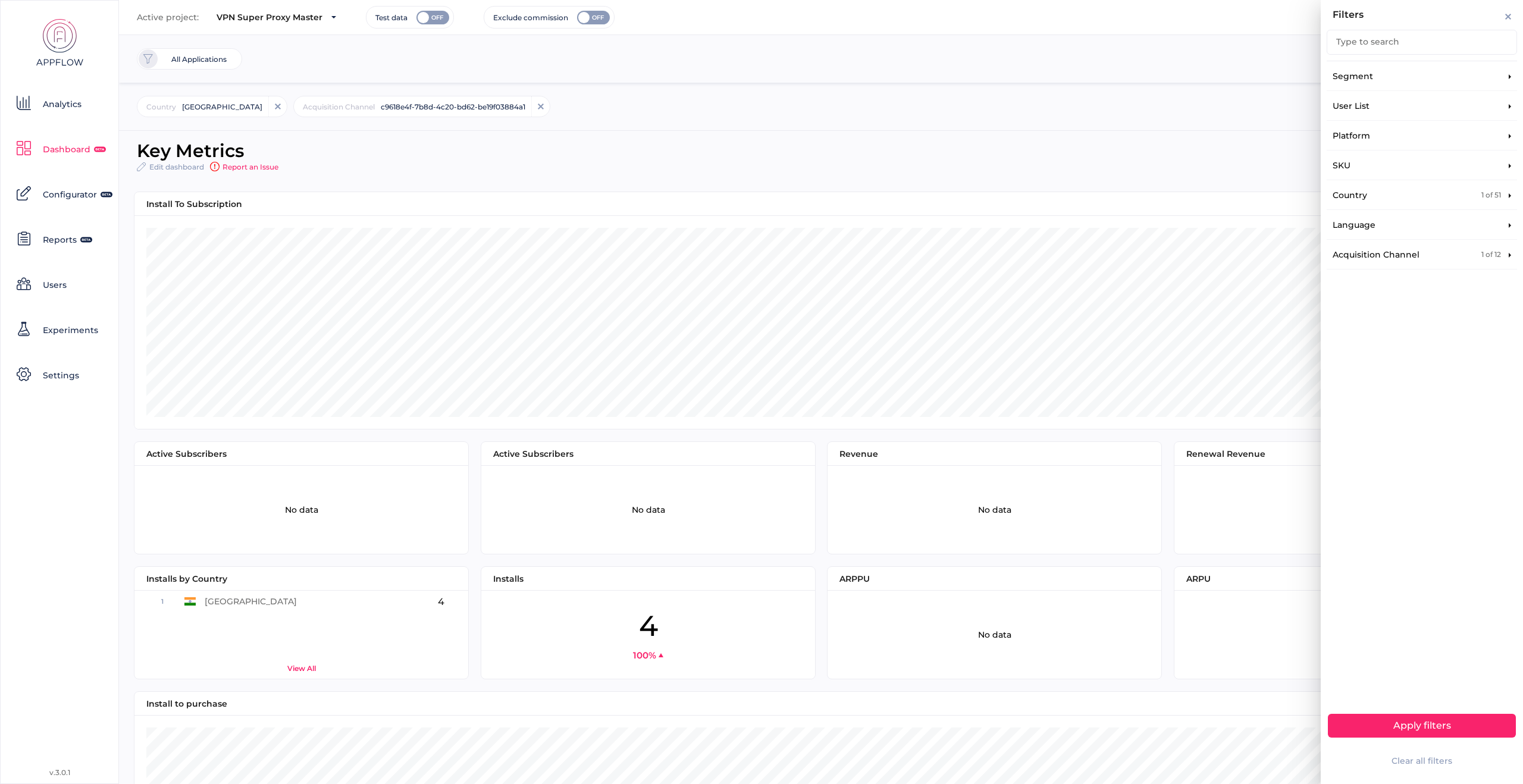 click on "Country 1 of 51" 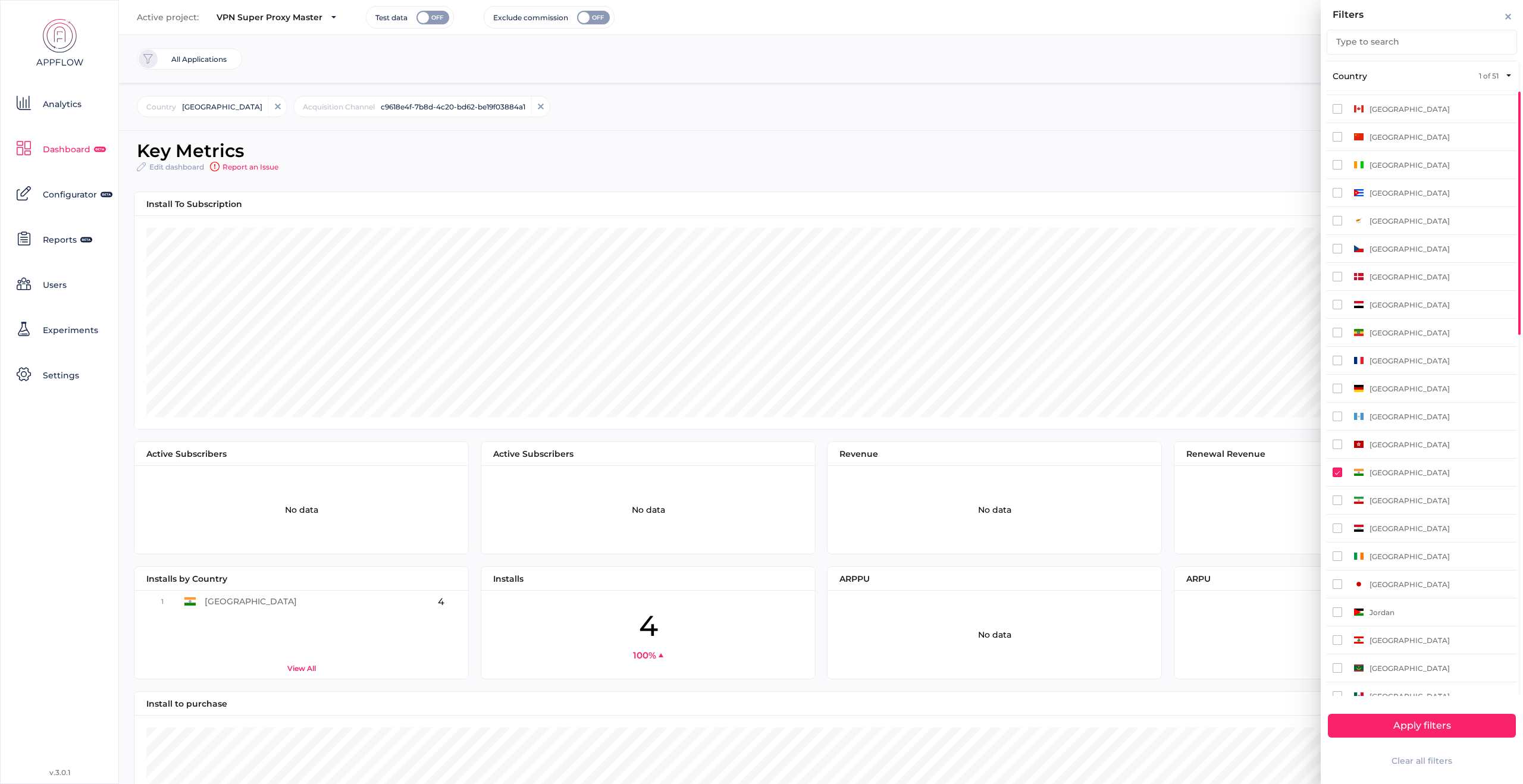scroll, scrollTop: 319, scrollLeft: 0, axis: vertical 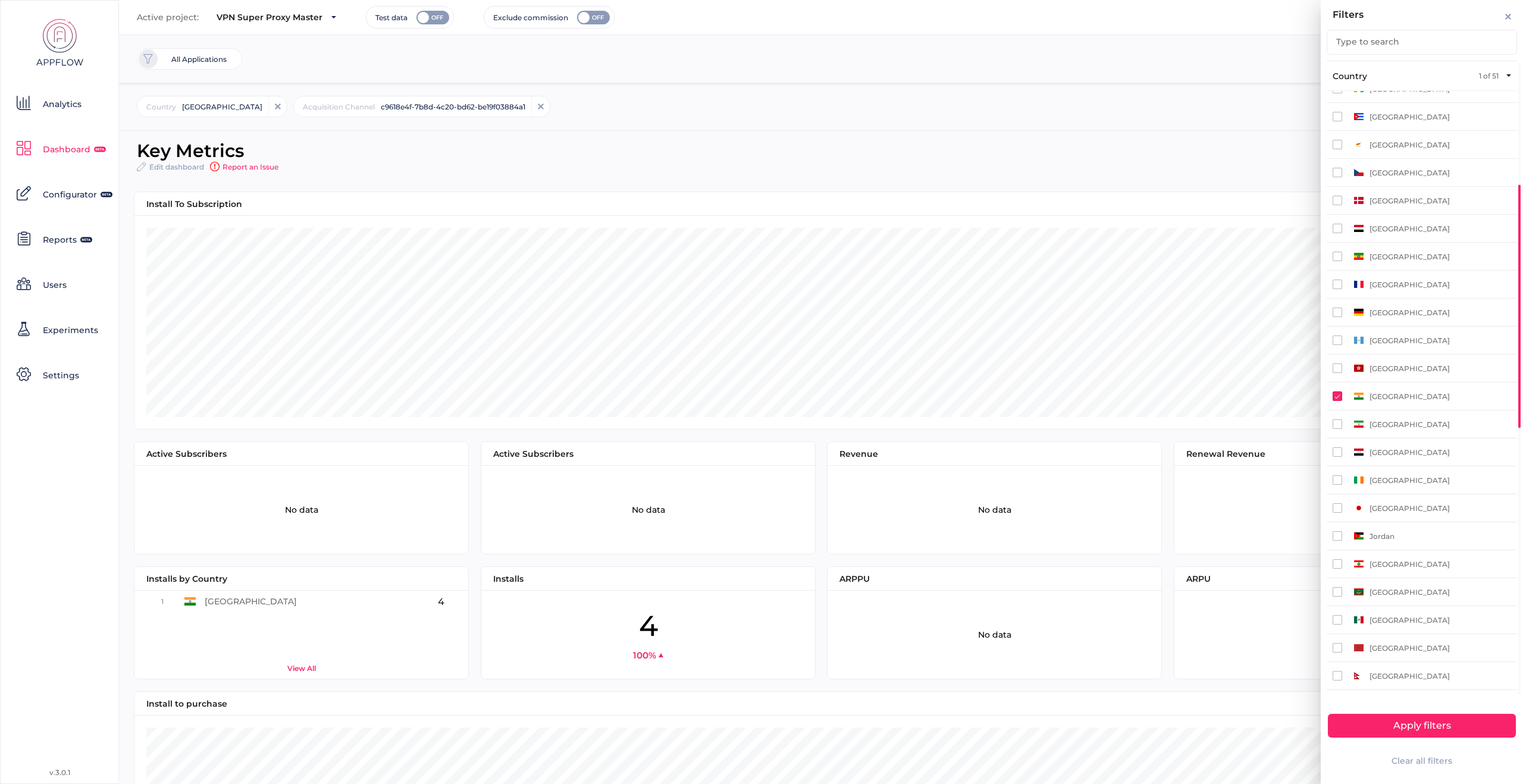 click at bounding box center [1337, 396] 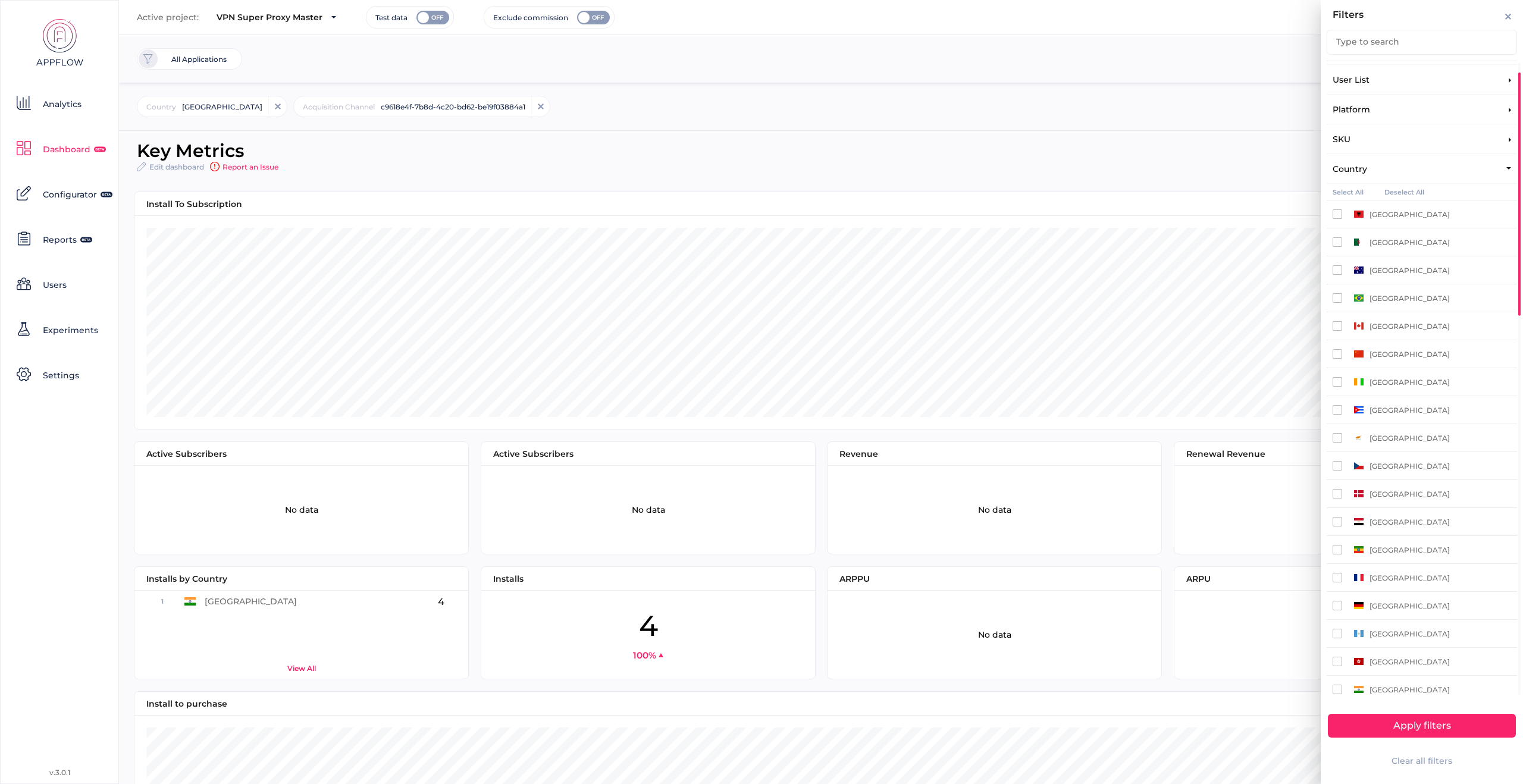 scroll, scrollTop: 27, scrollLeft: 0, axis: vertical 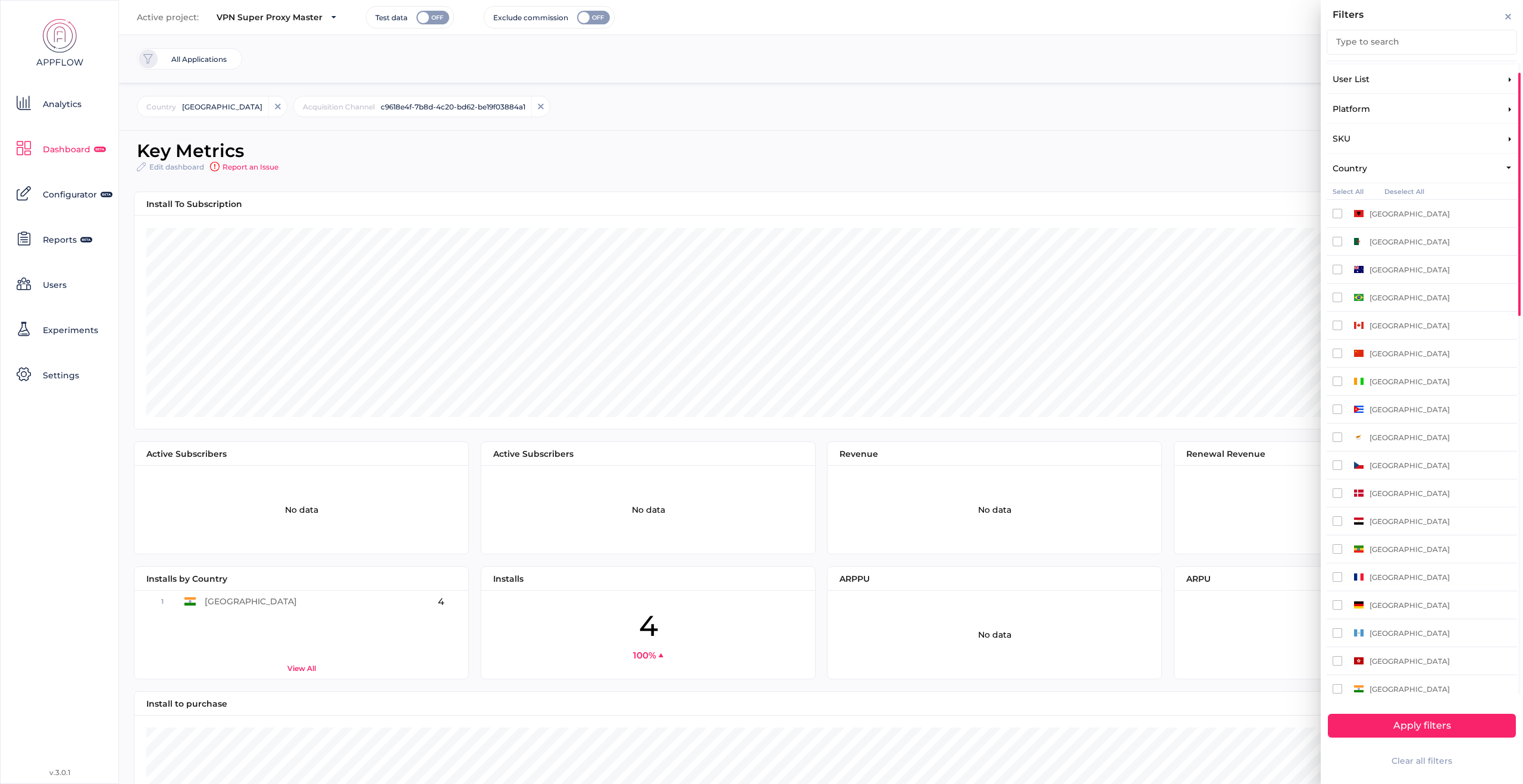 click on "[GEOGRAPHIC_DATA]" at bounding box center (1391, 269) 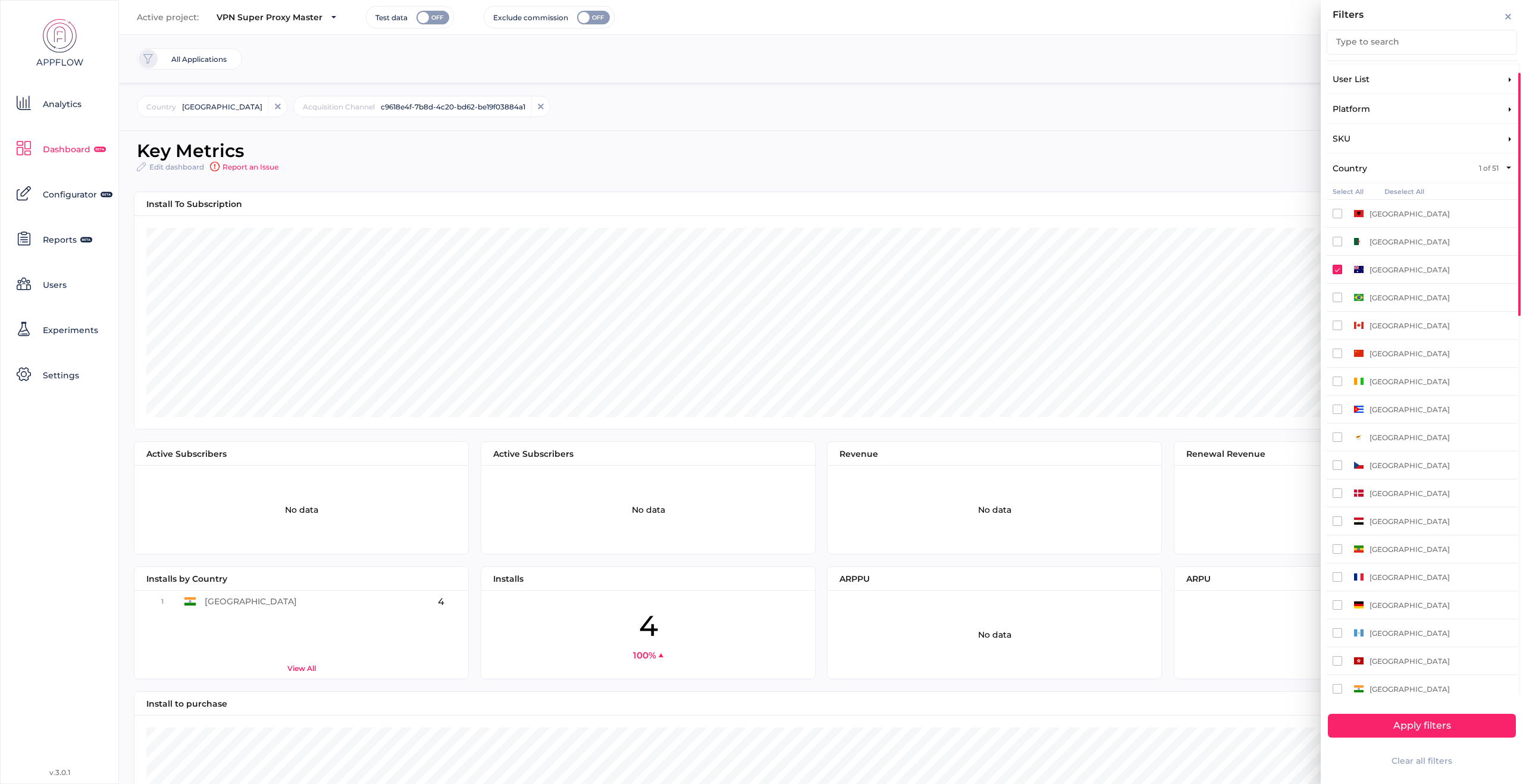 click on "Apply filters" at bounding box center (1422, 726) 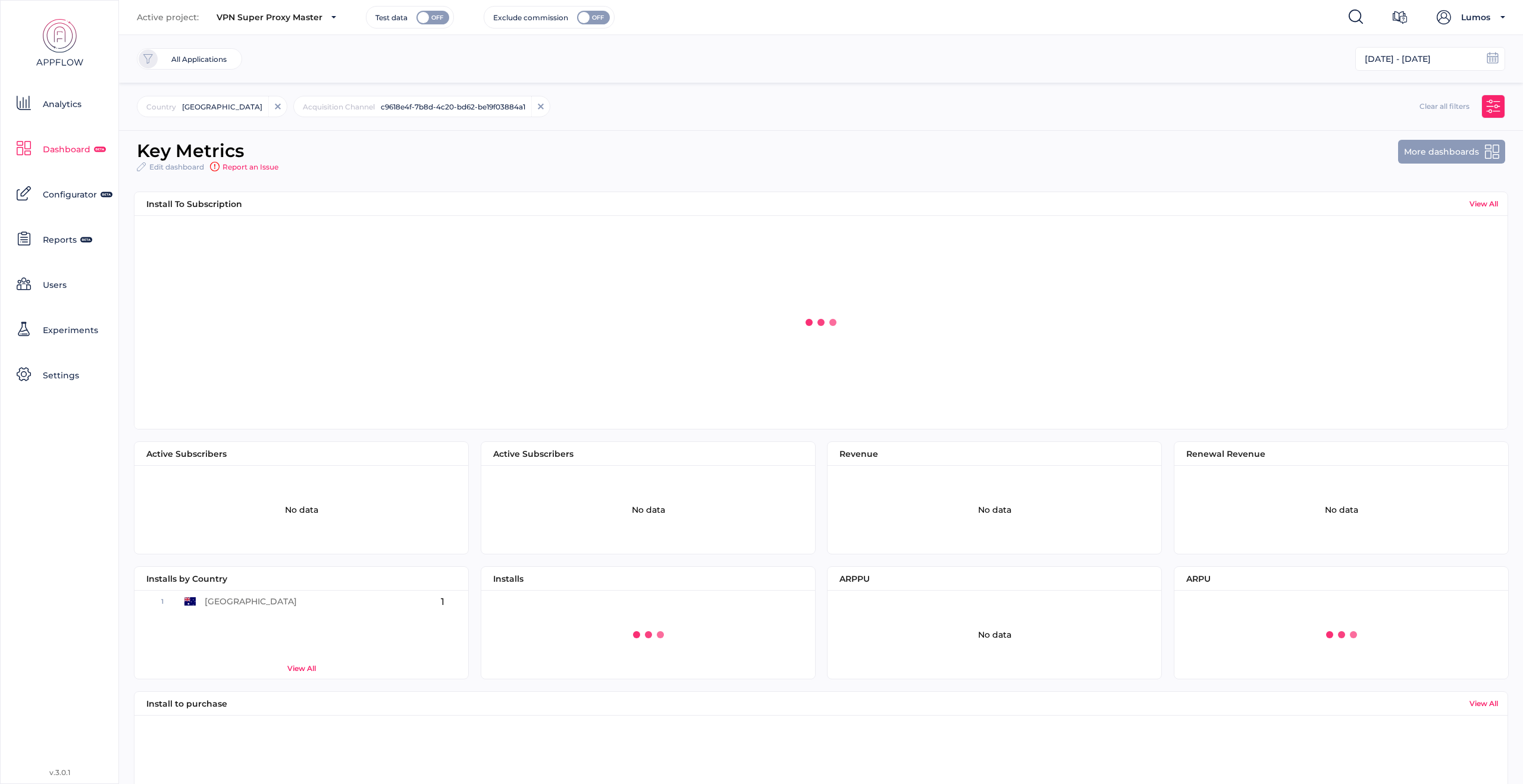 scroll, scrollTop: 67, scrollLeft: 298, axis: both 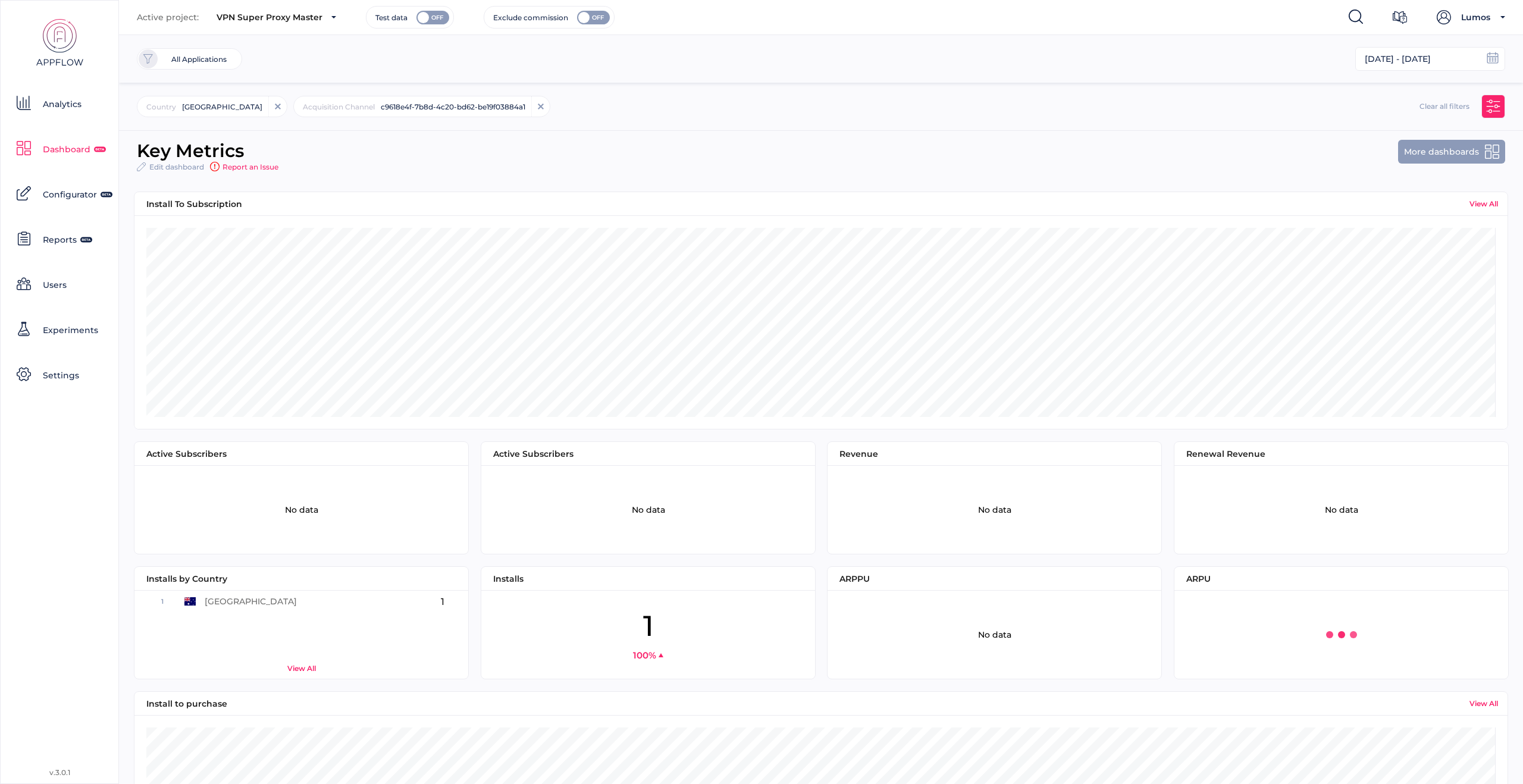 click 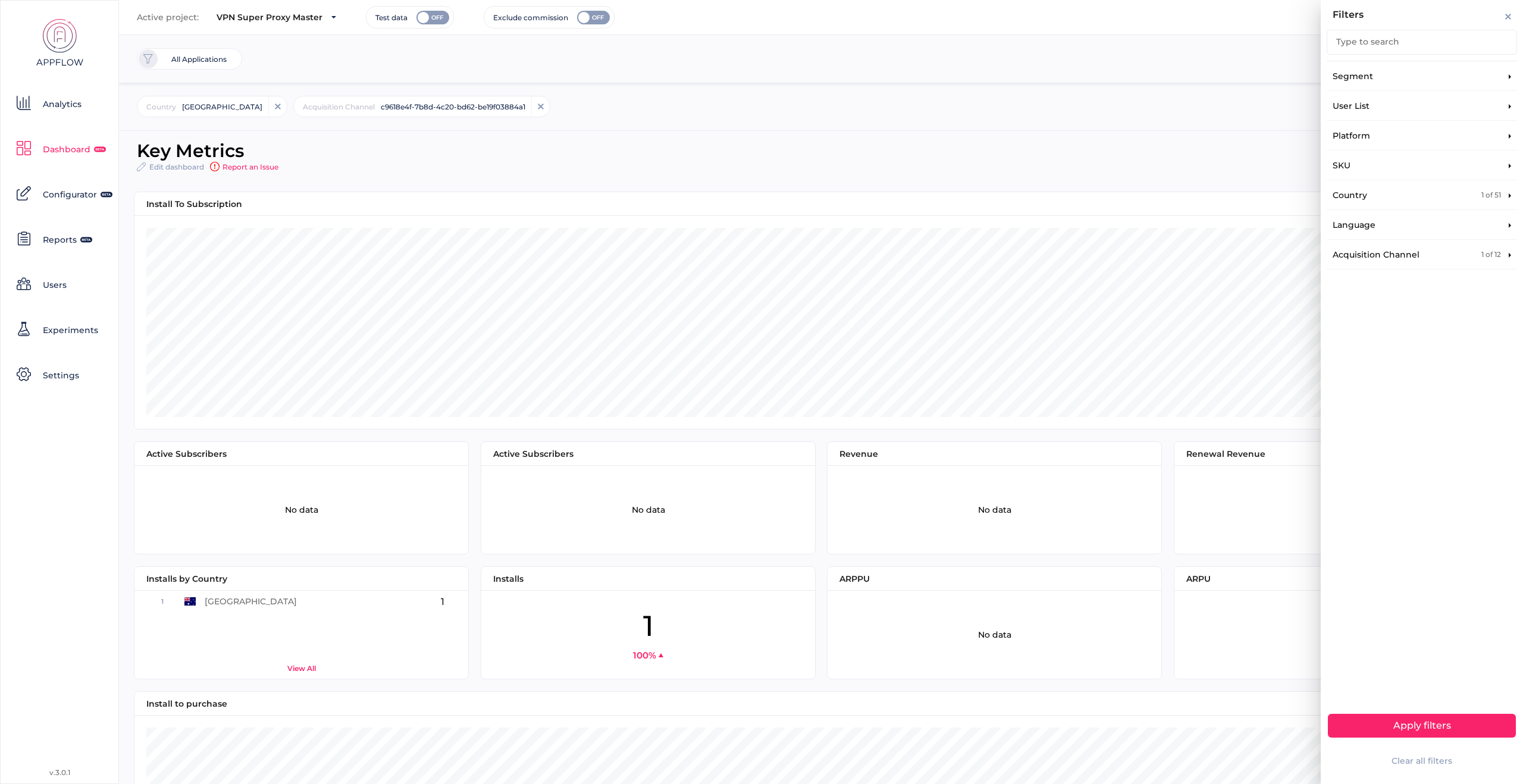 click on "Filters Type to search Segment User List Platform SKU Country 1 of 51 Language Acquisition Channel 1 of 12 Apply filters Clear all filters" 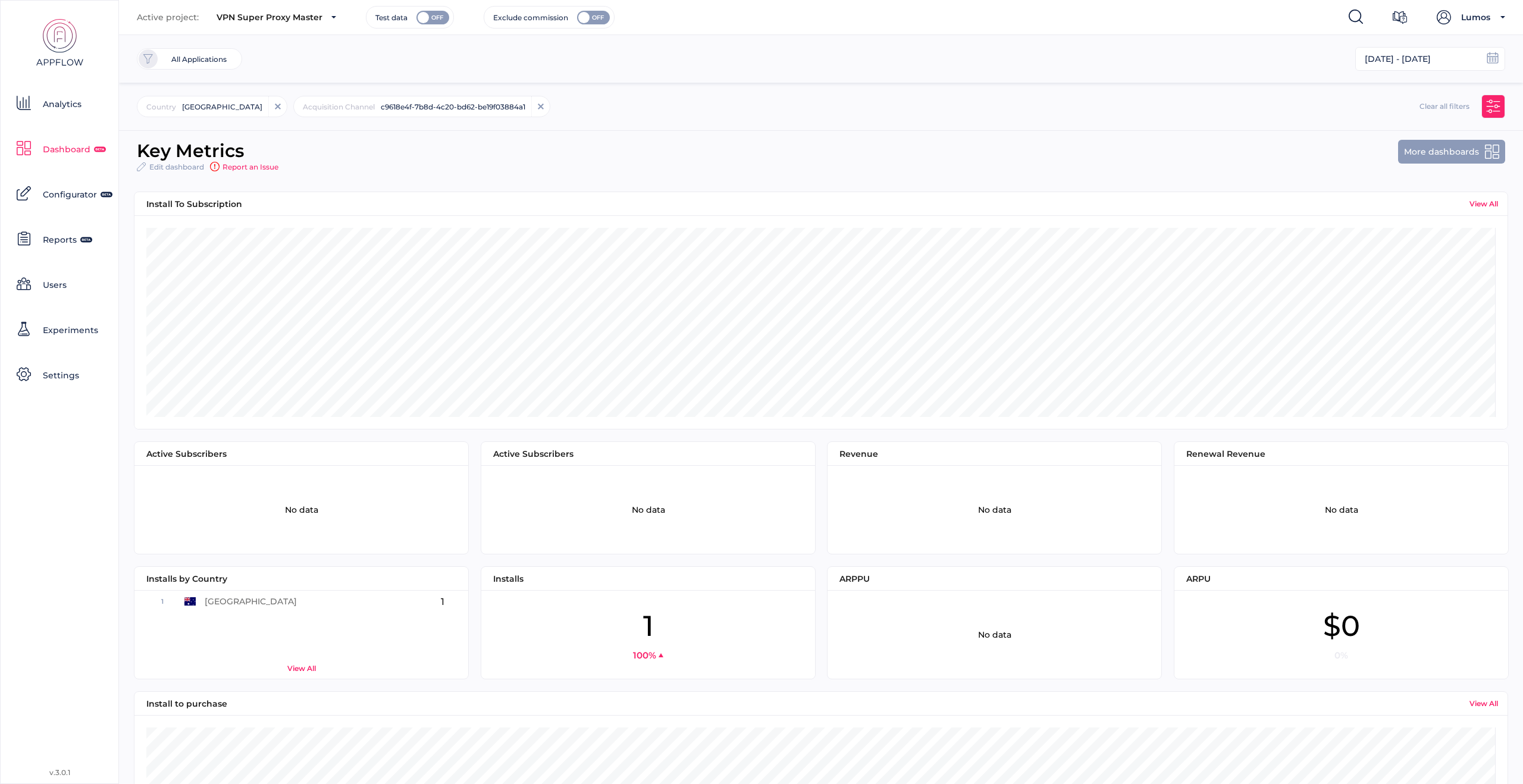 click 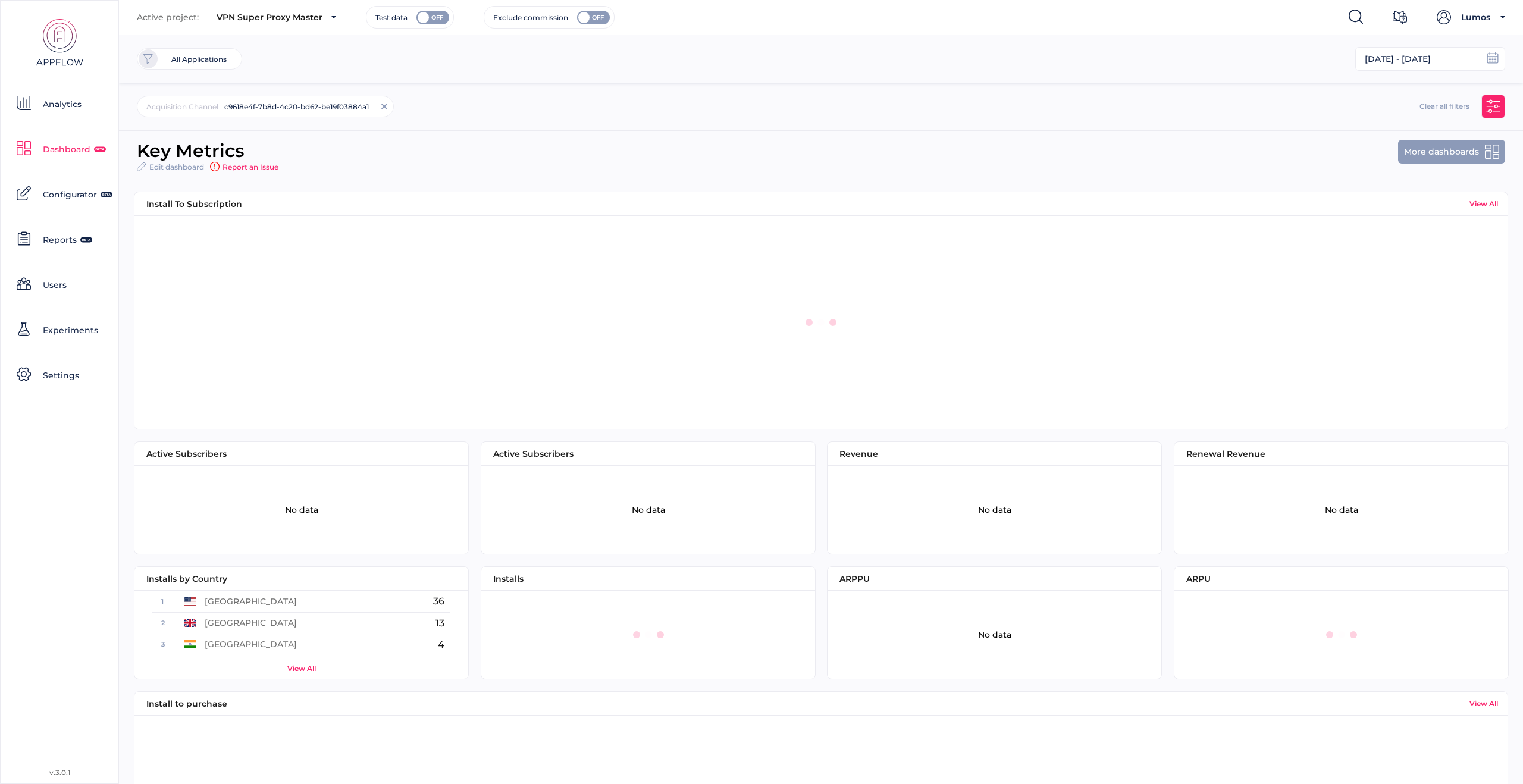 scroll, scrollTop: 67, scrollLeft: 298, axis: both 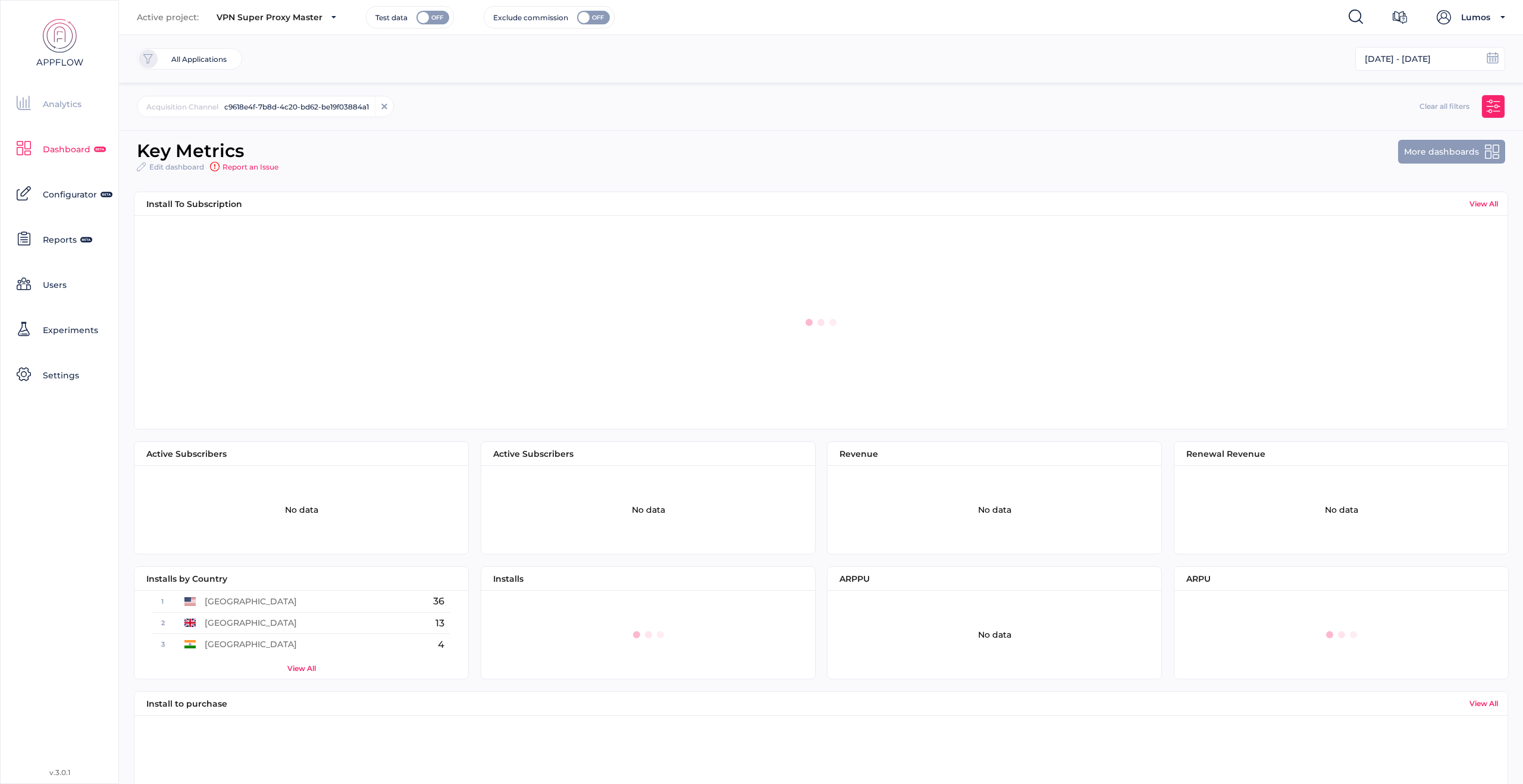 click on "Analytics" at bounding box center [62, 104] 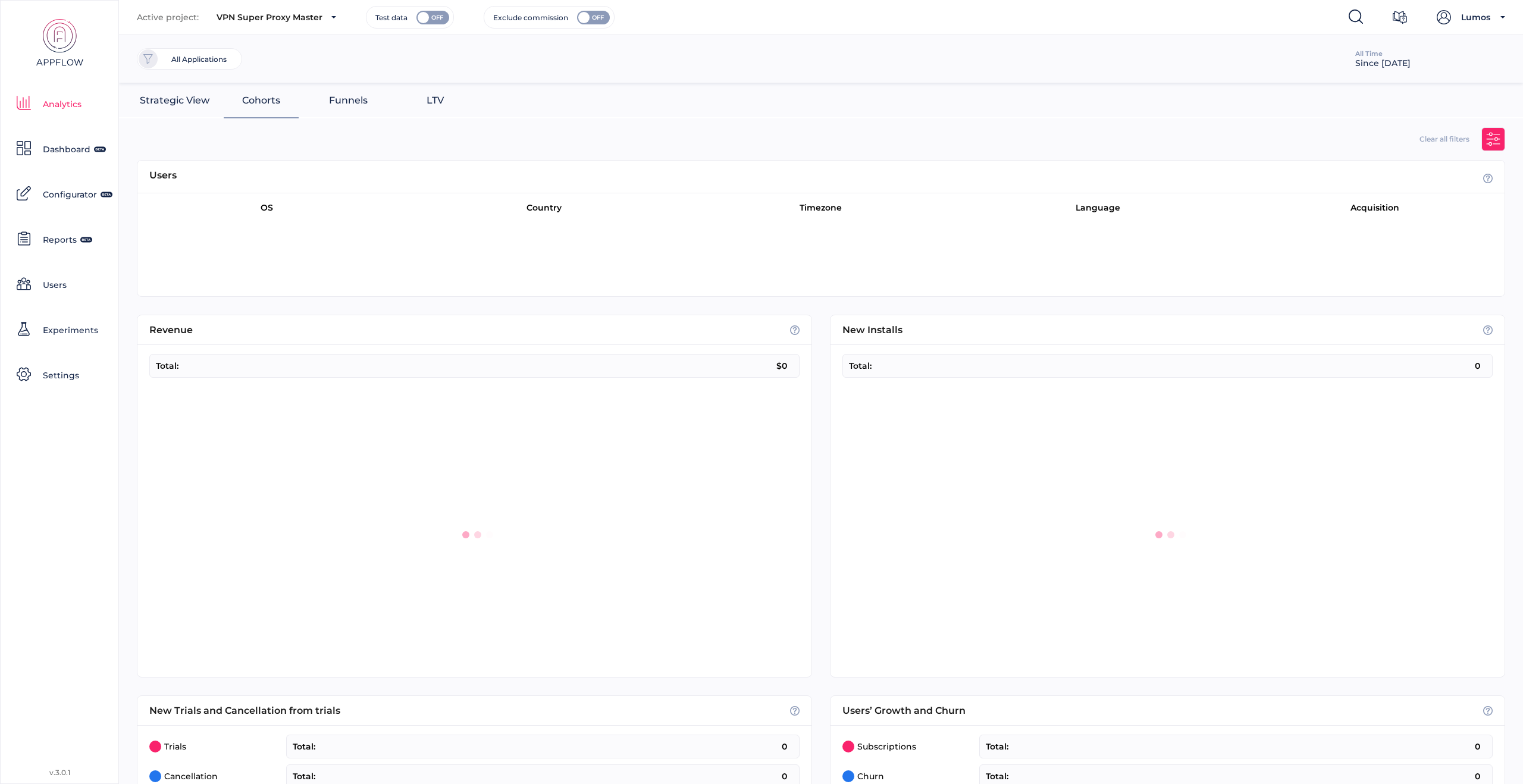 scroll, scrollTop: 1, scrollLeft: 1, axis: both 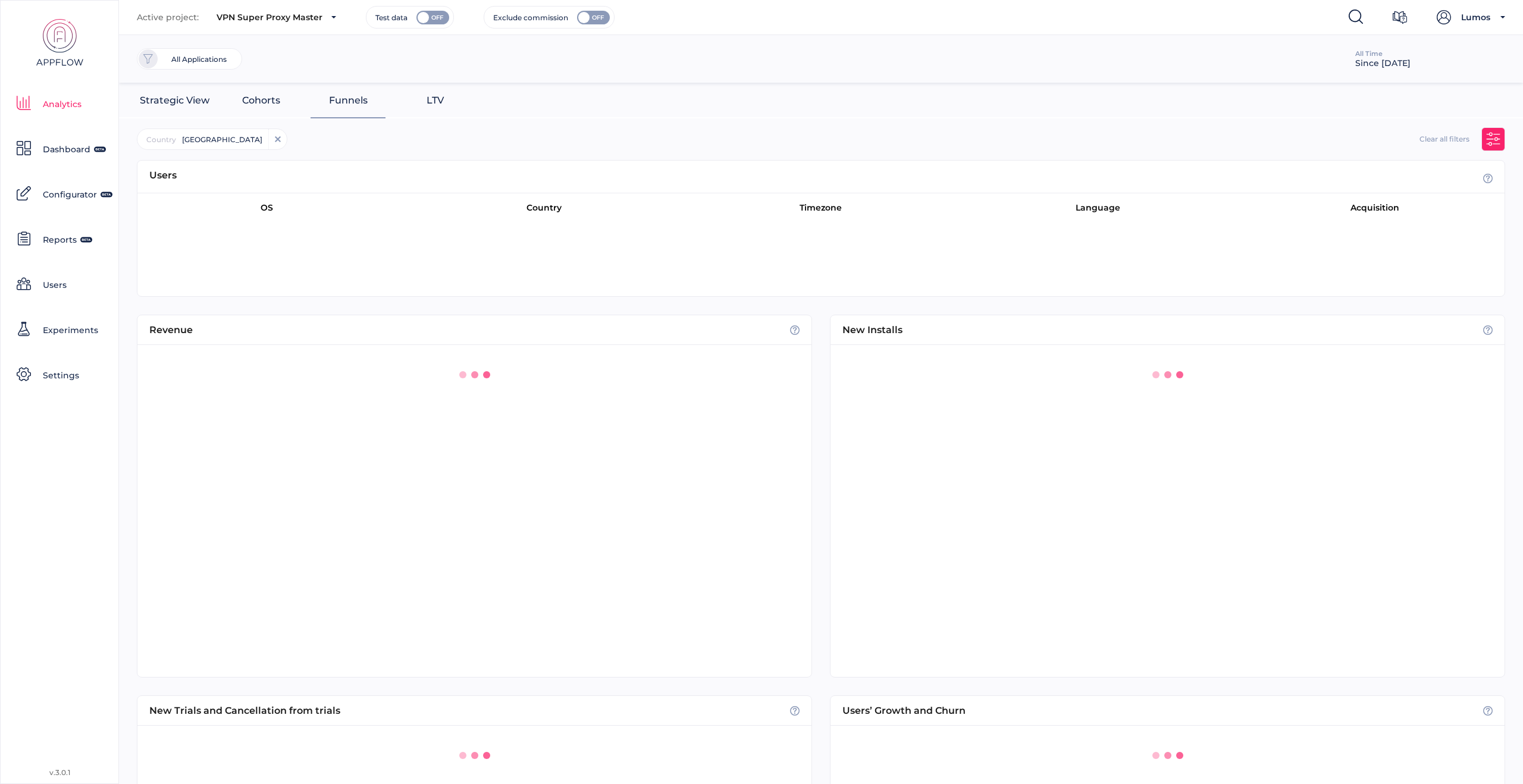 click on "Funnels" 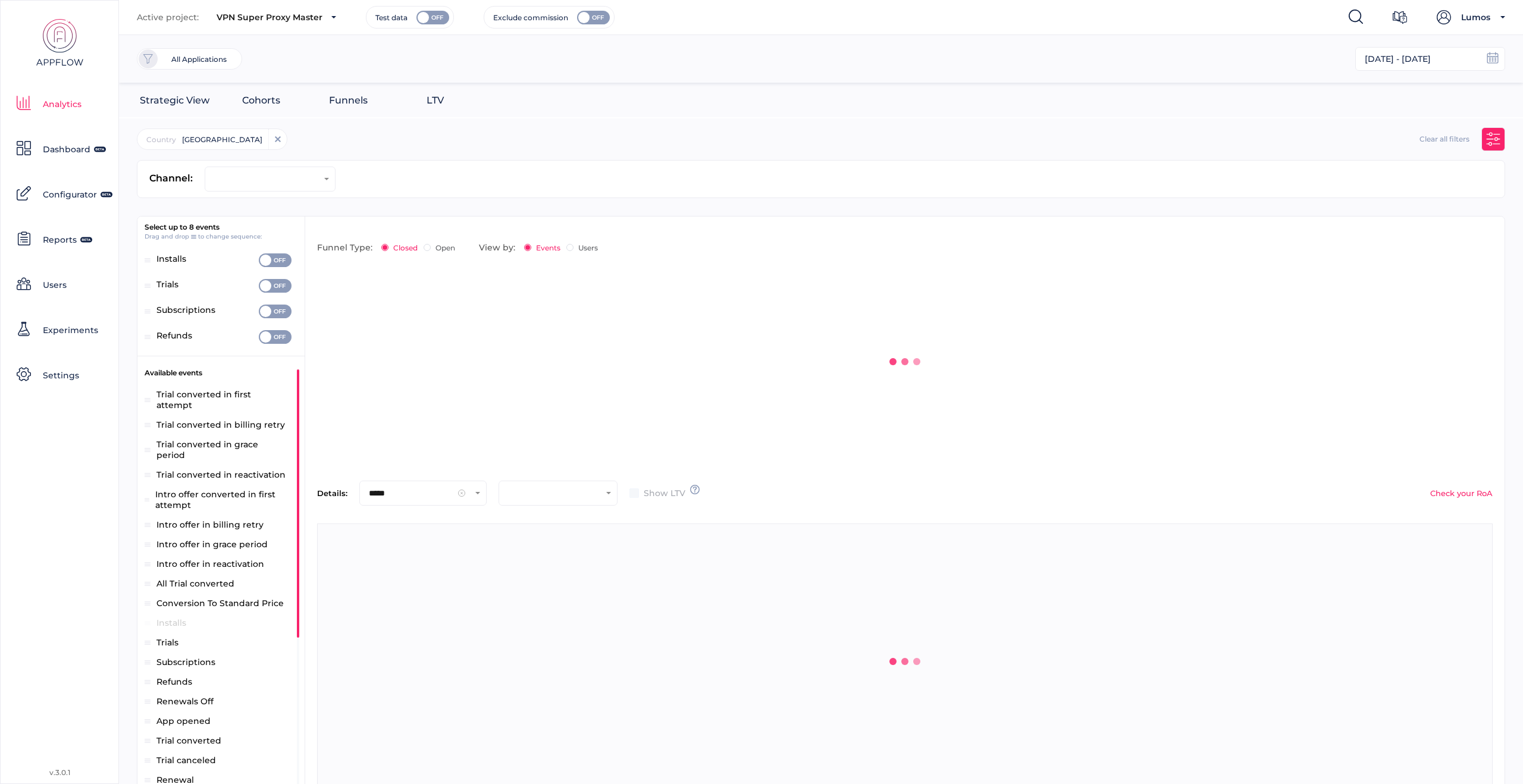 scroll, scrollTop: 431, scrollLeft: 164, axis: both 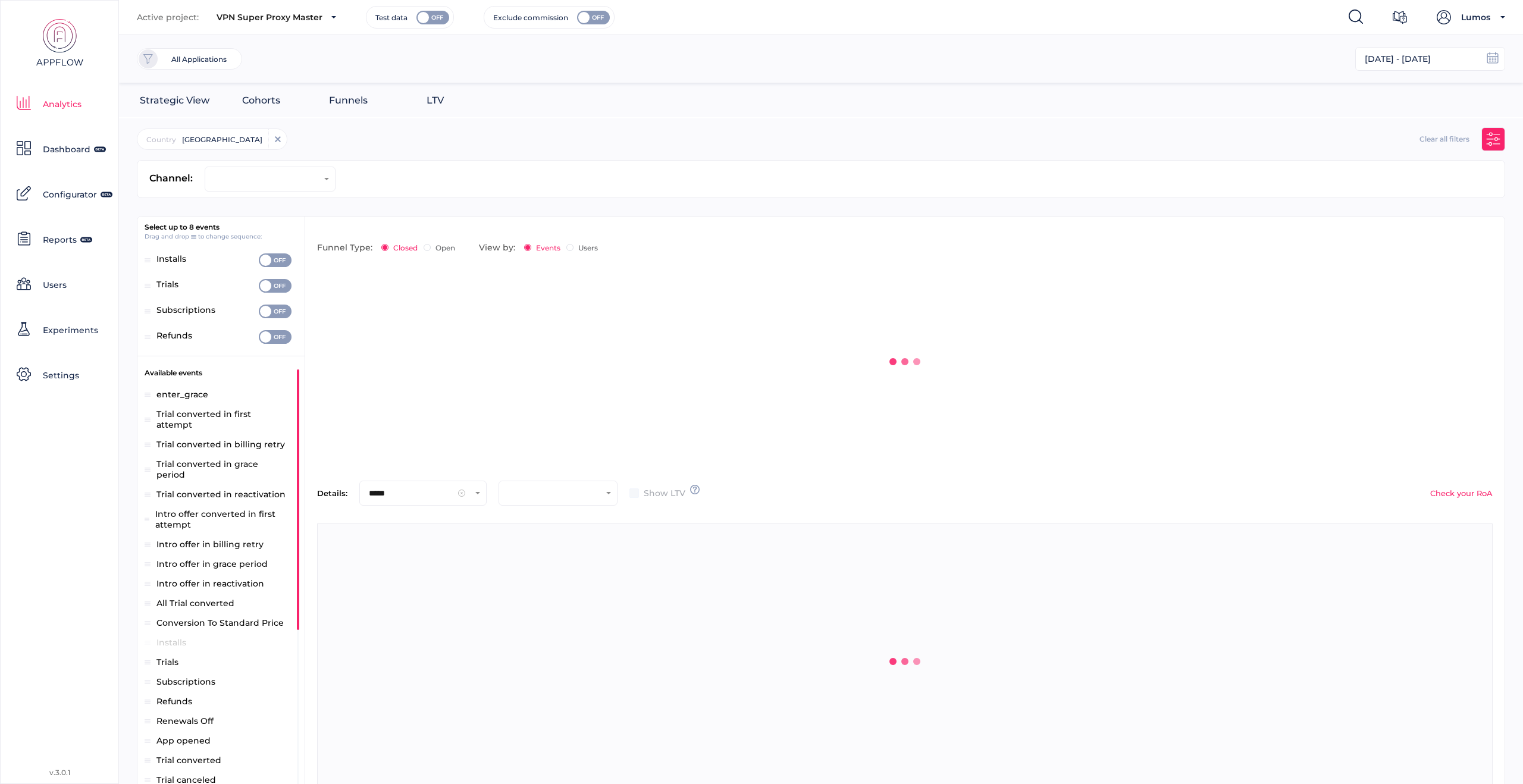 click 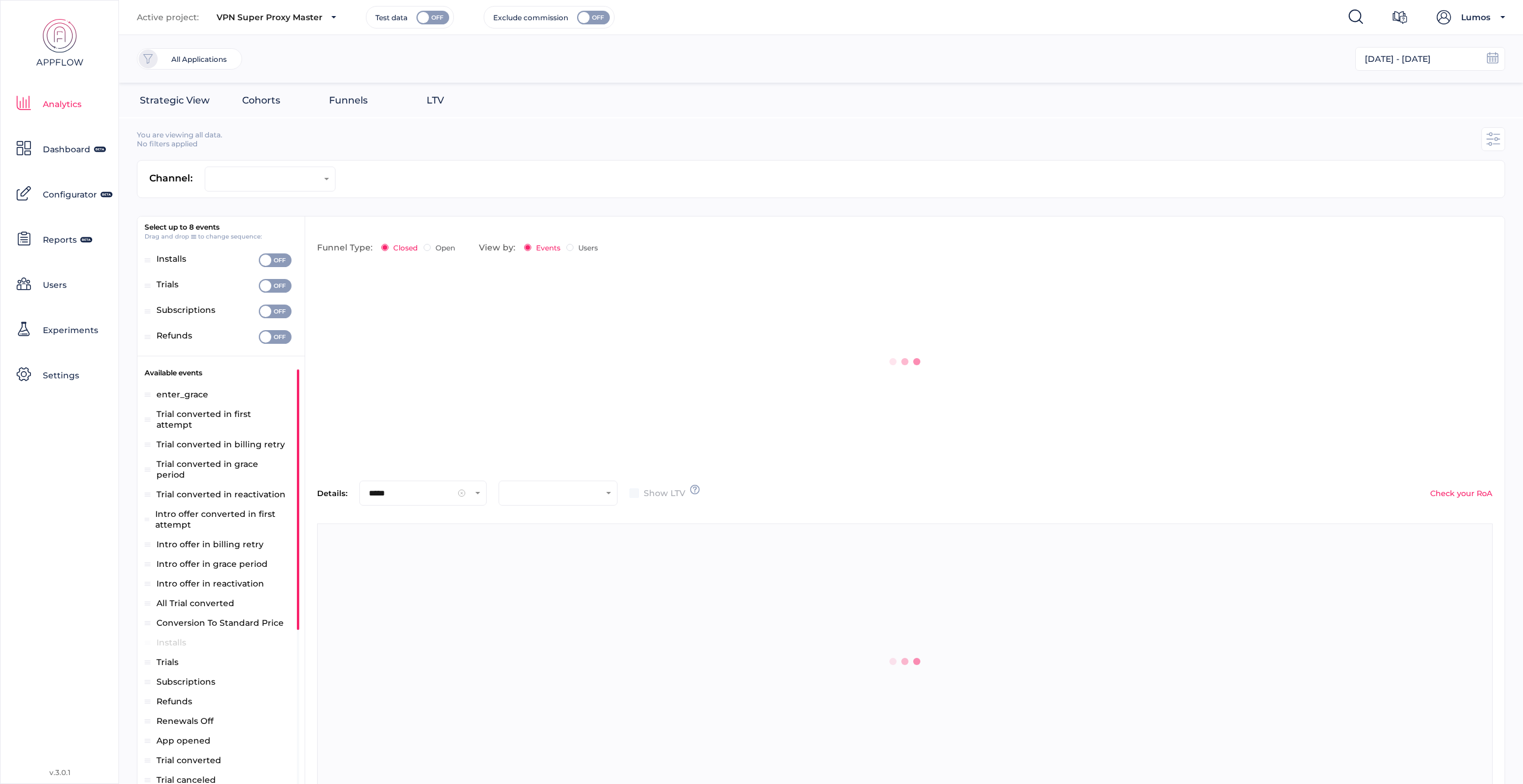 click at bounding box center (267, 179) 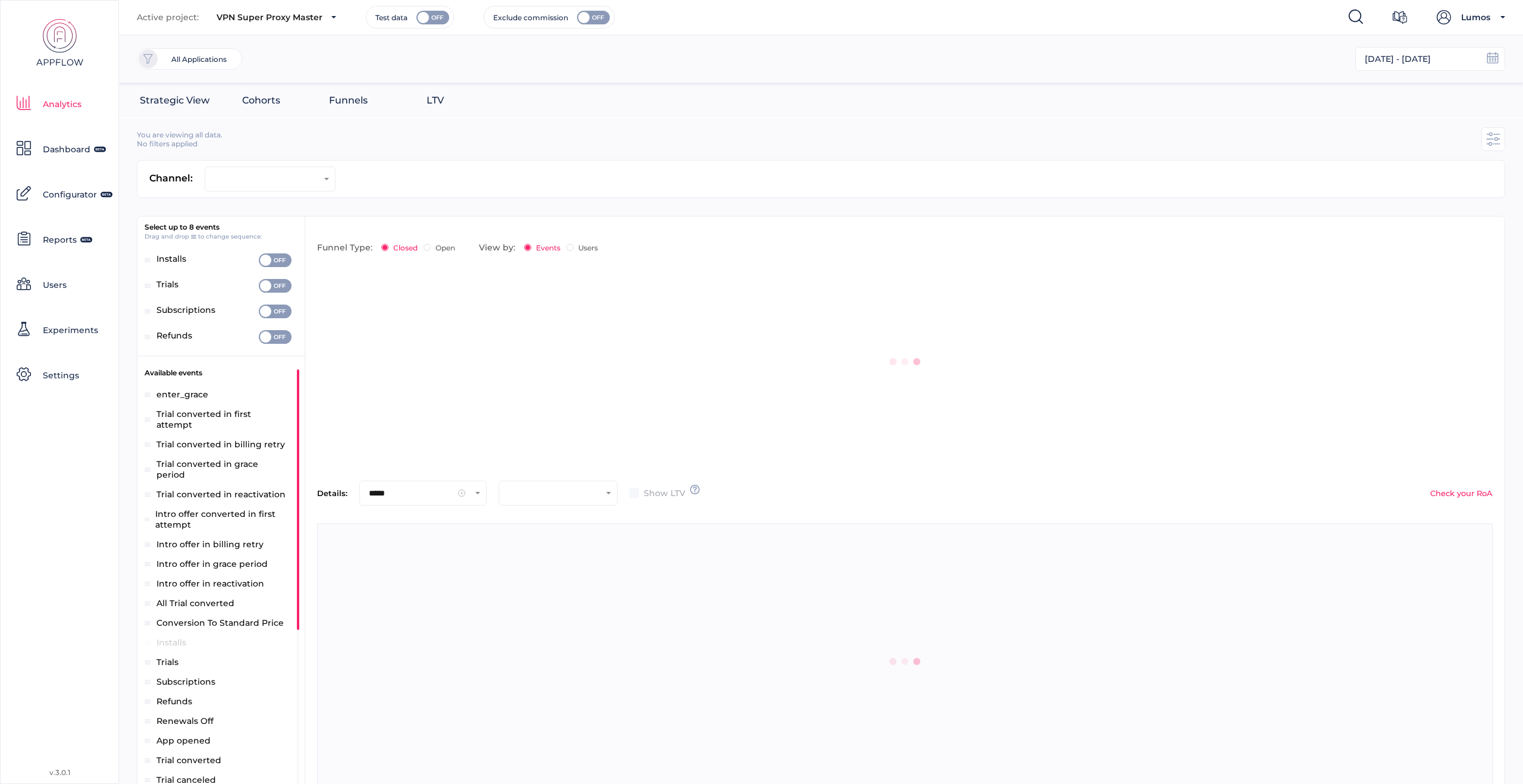 scroll, scrollTop: 1, scrollLeft: 1, axis: both 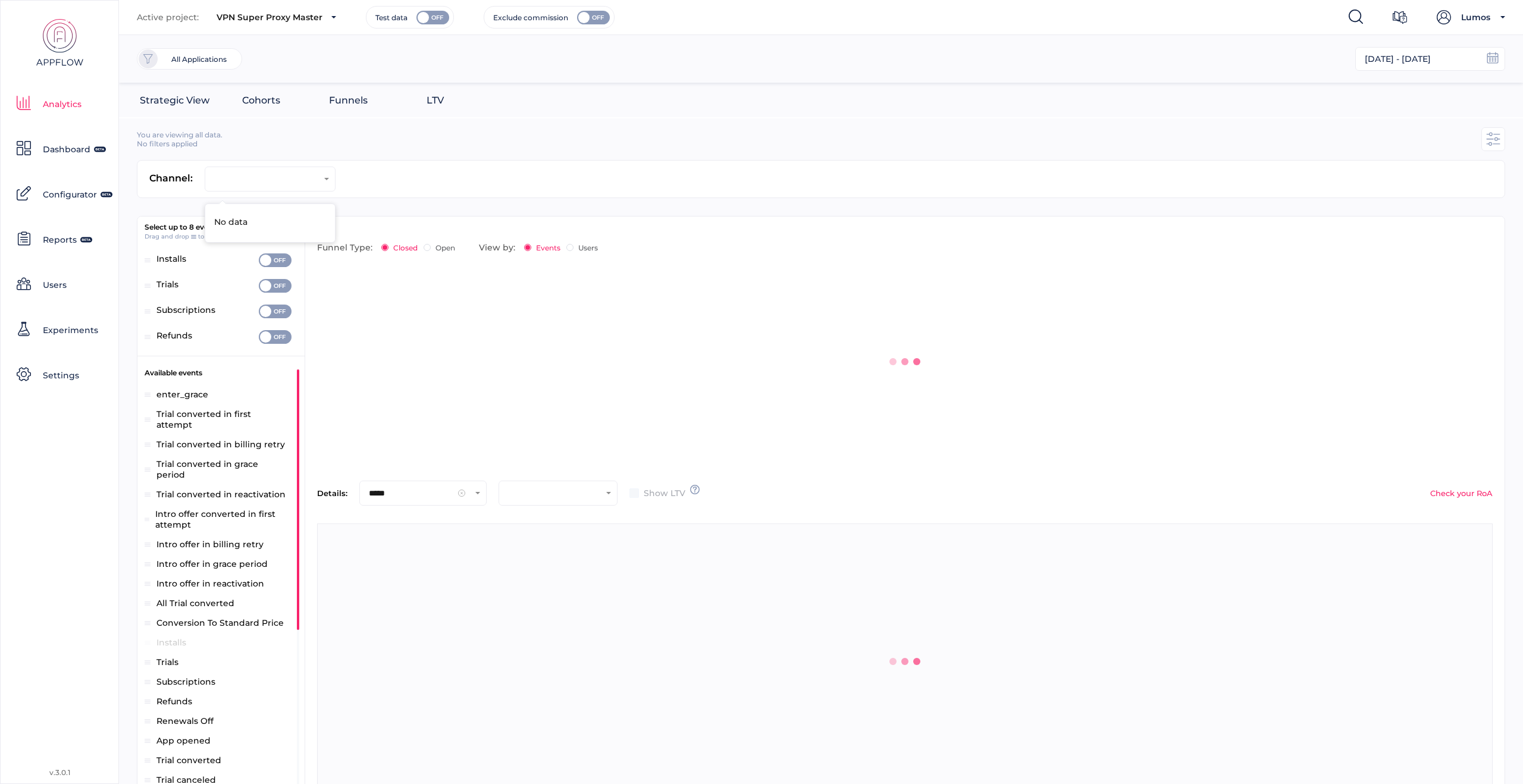 click 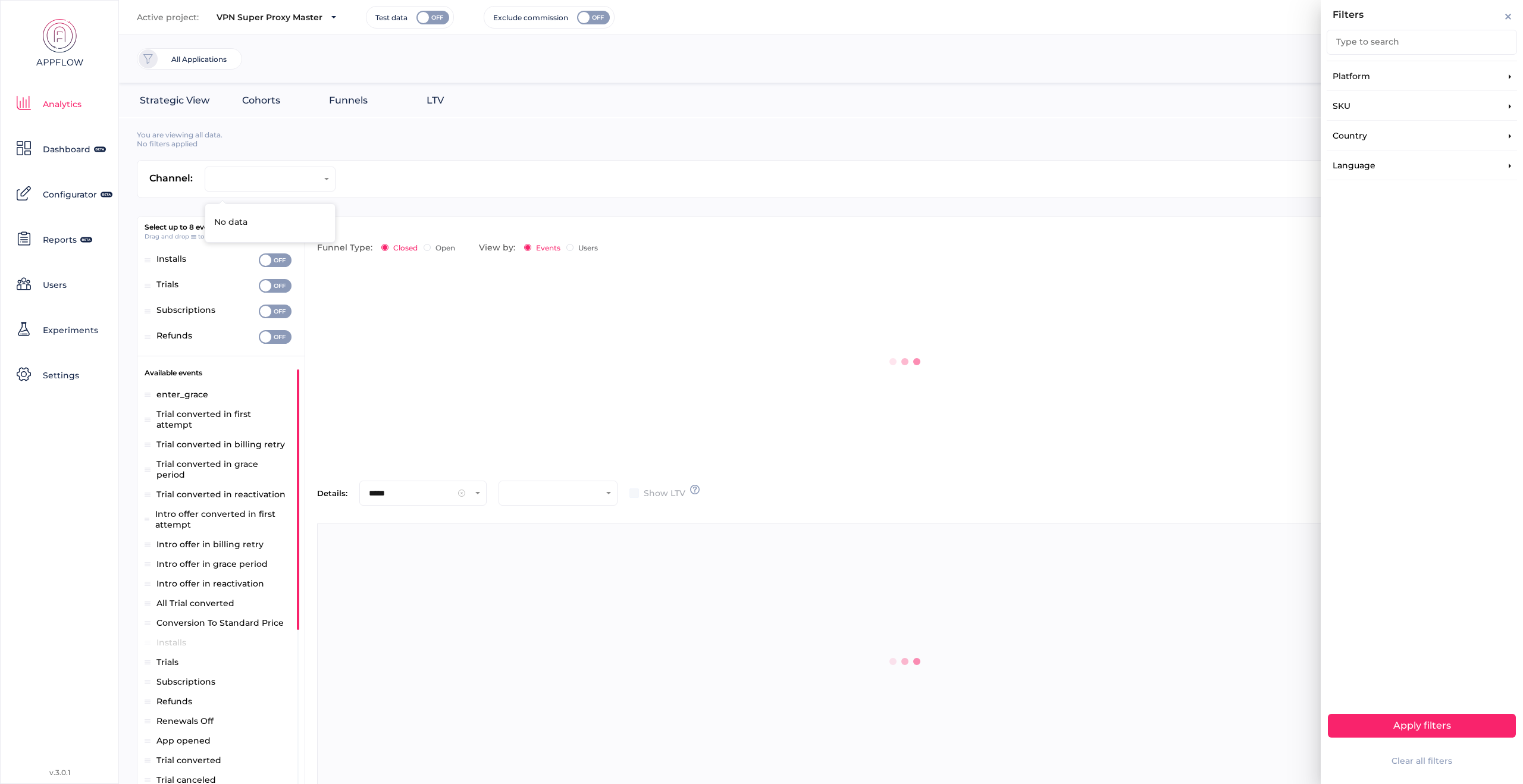 scroll, scrollTop: 635, scrollLeft: 202, axis: both 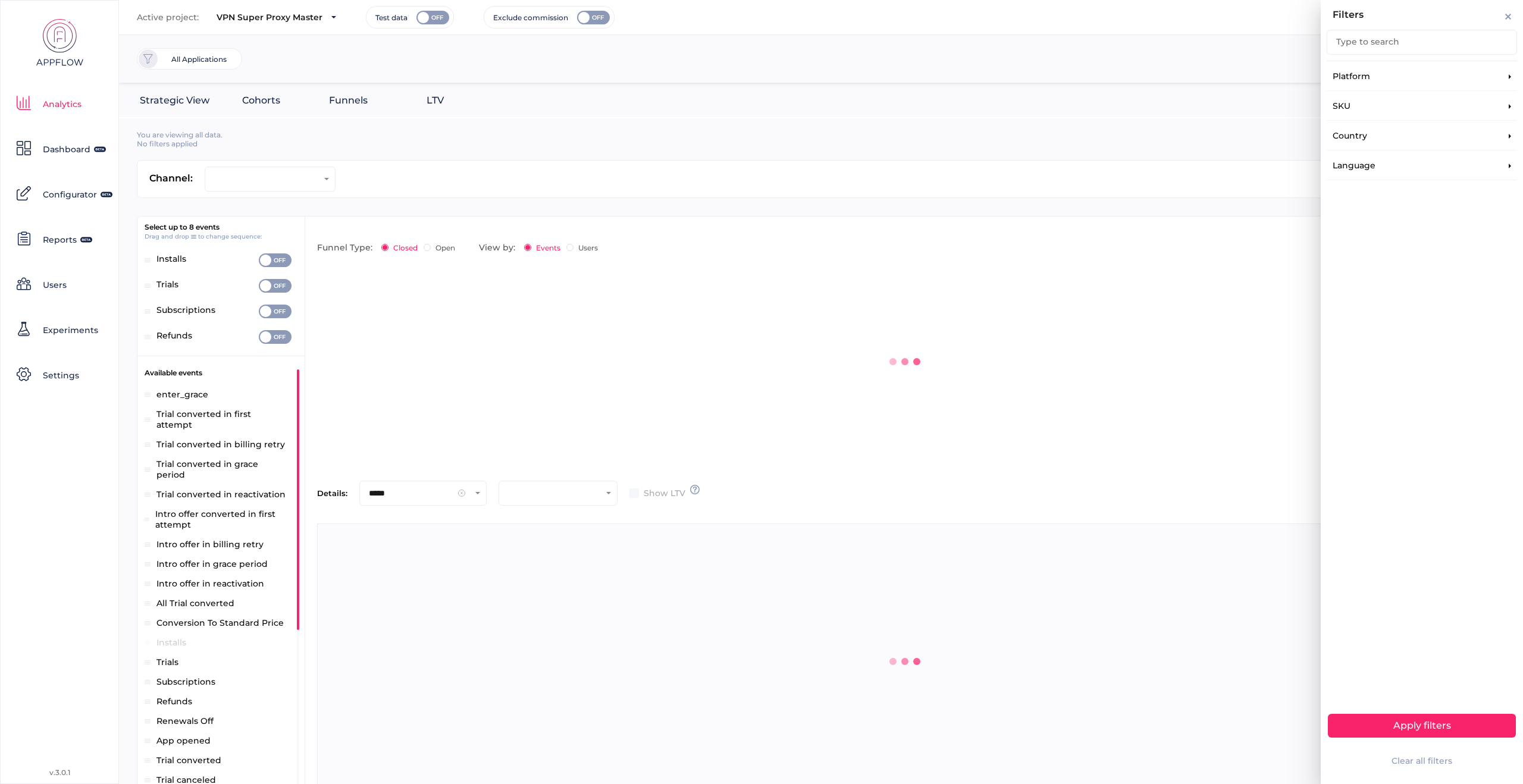 click on "Filters Type to search Platform SKU Country Language Apply filters Clear all filters" 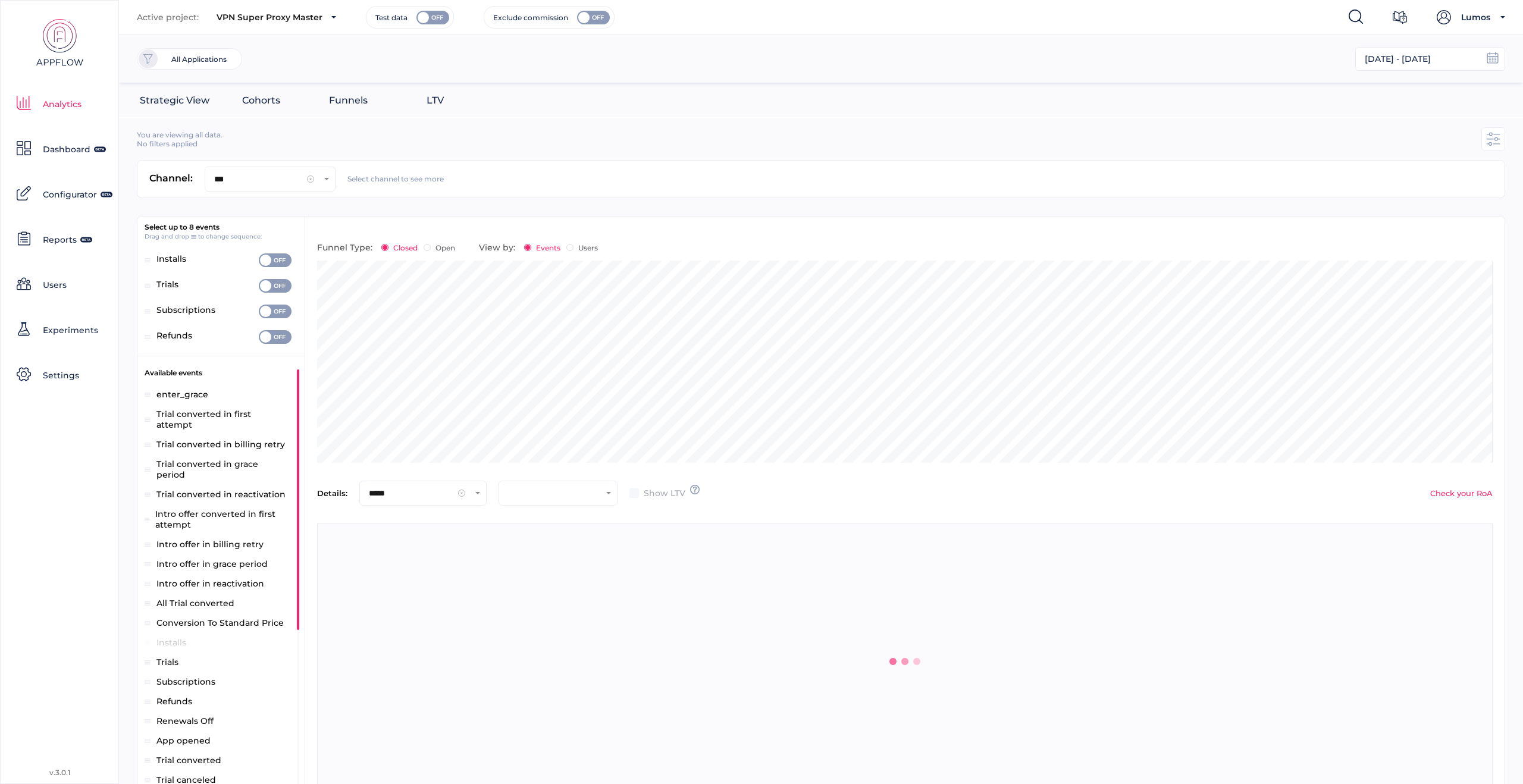 click on "***" at bounding box center [258, 179] 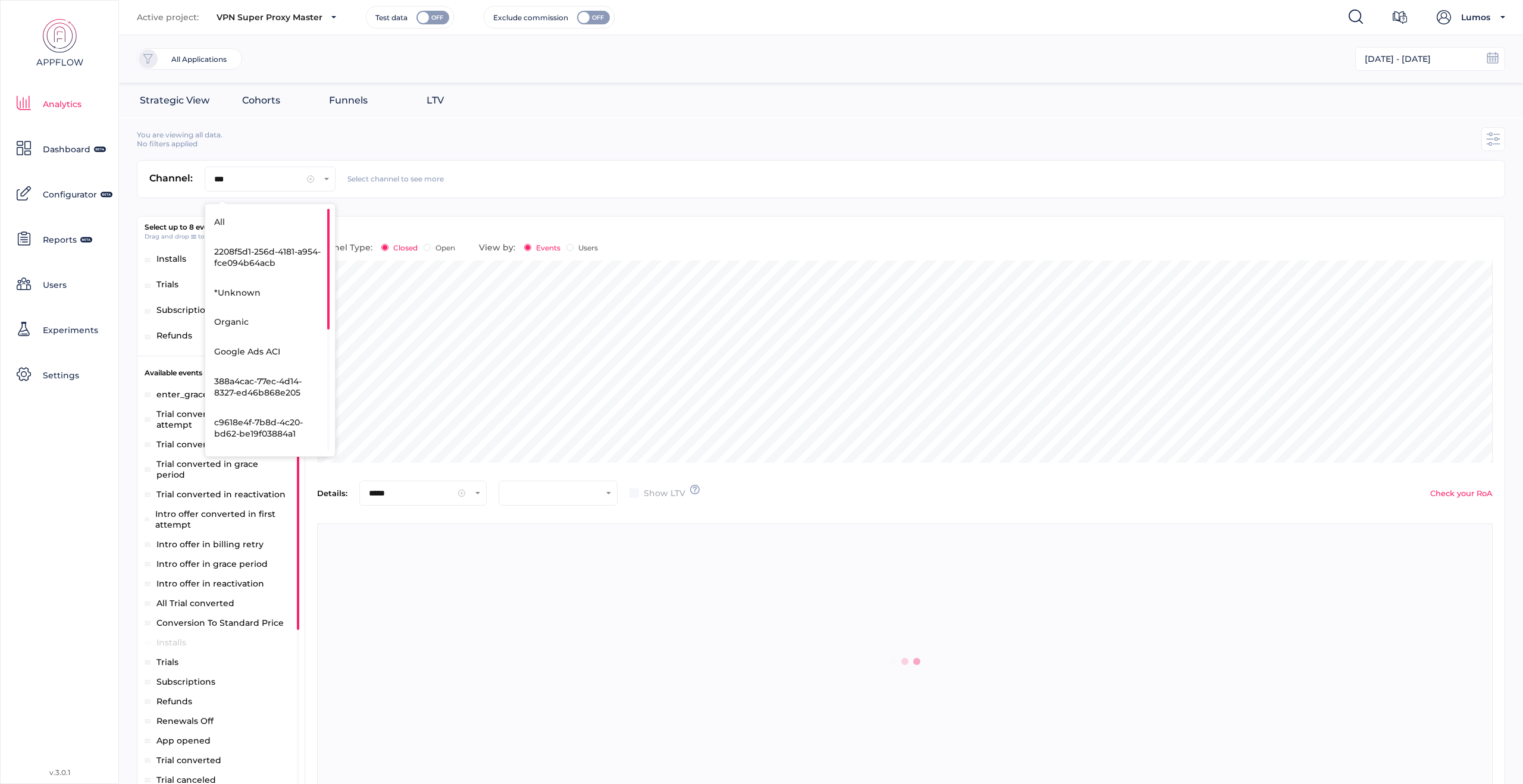 scroll, scrollTop: 244, scrollLeft: 127, axis: both 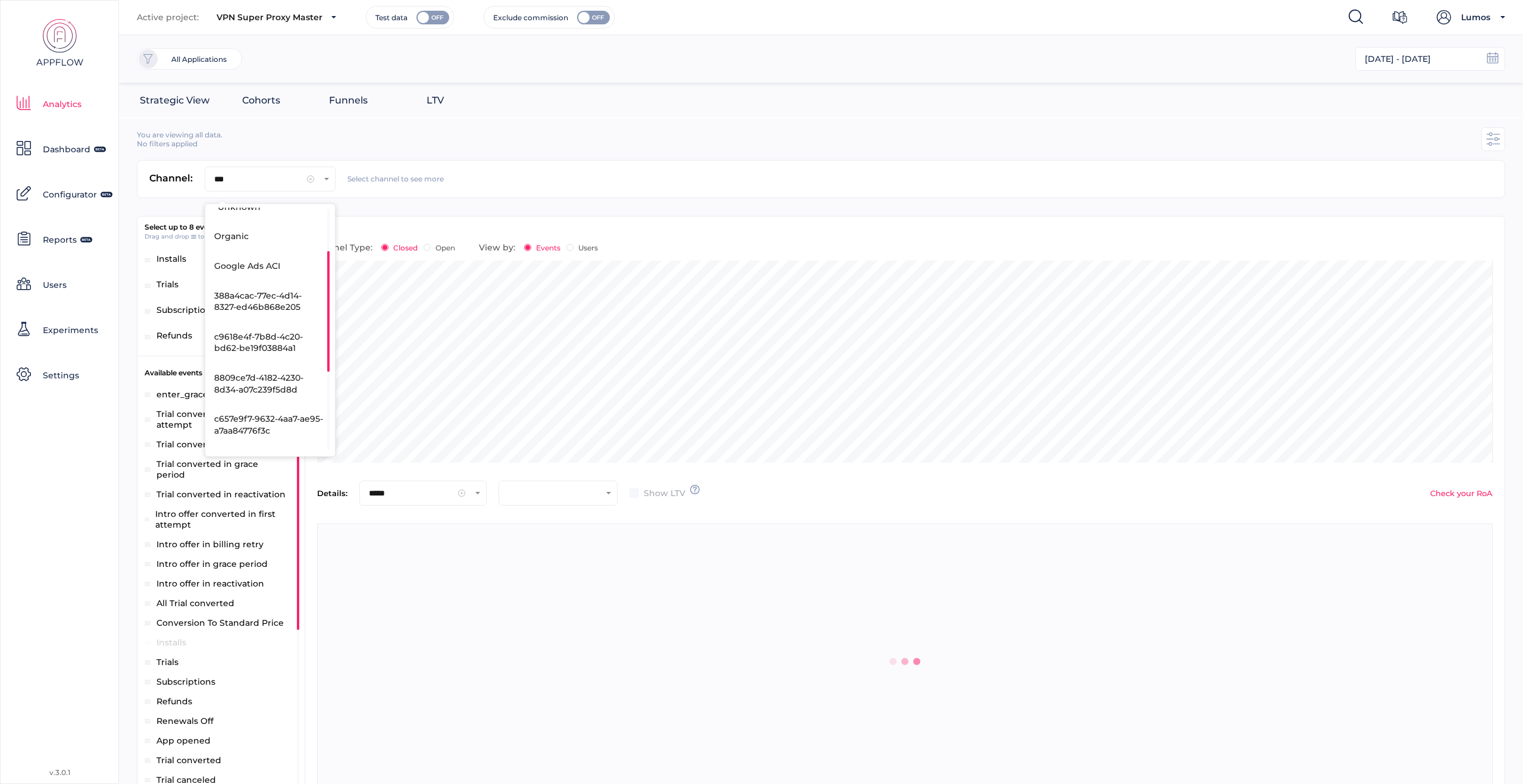 click on "c9618e4f-7b8d-4c20-bd62-be19f03884a1" at bounding box center (268, 343) 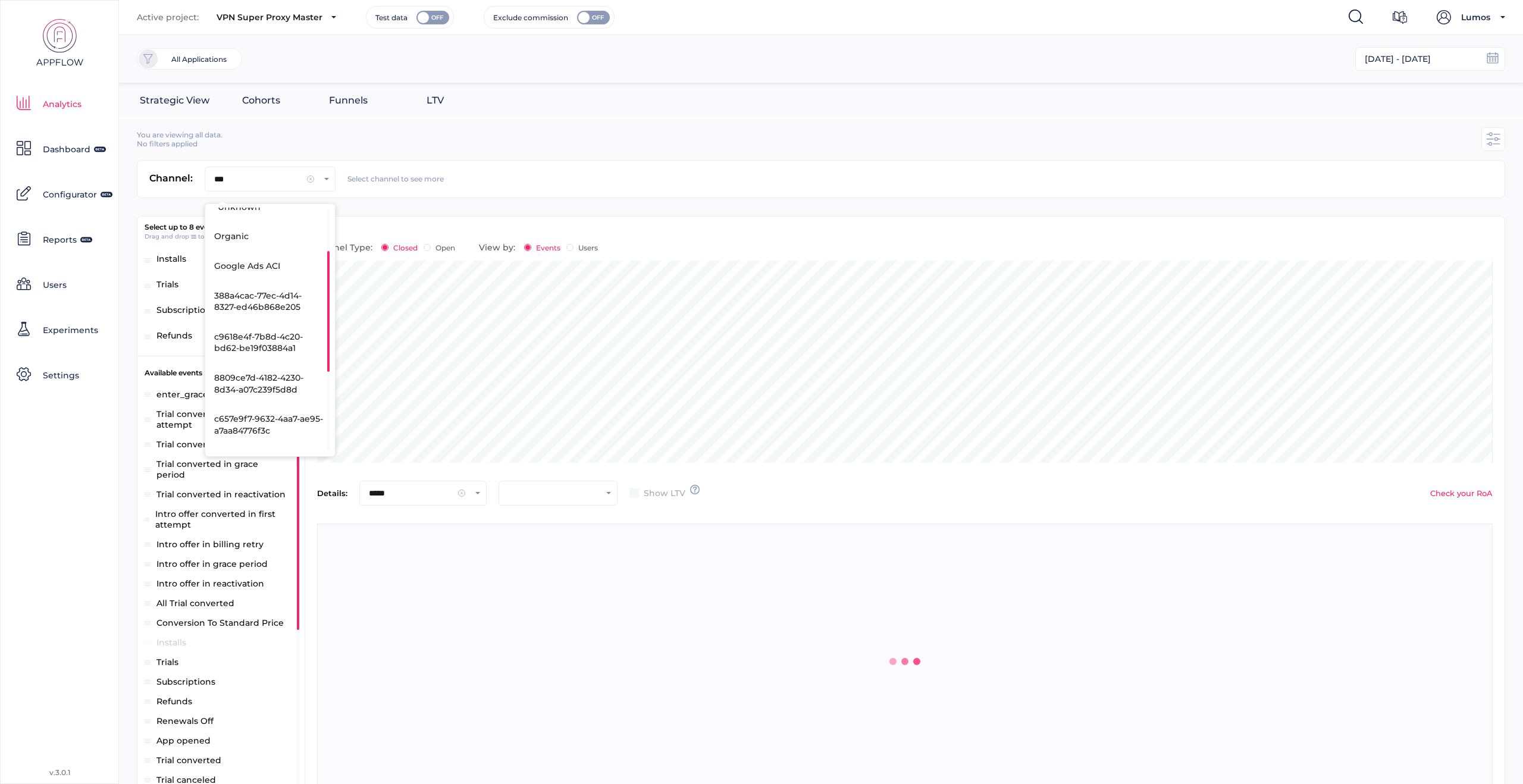 type on "**********" 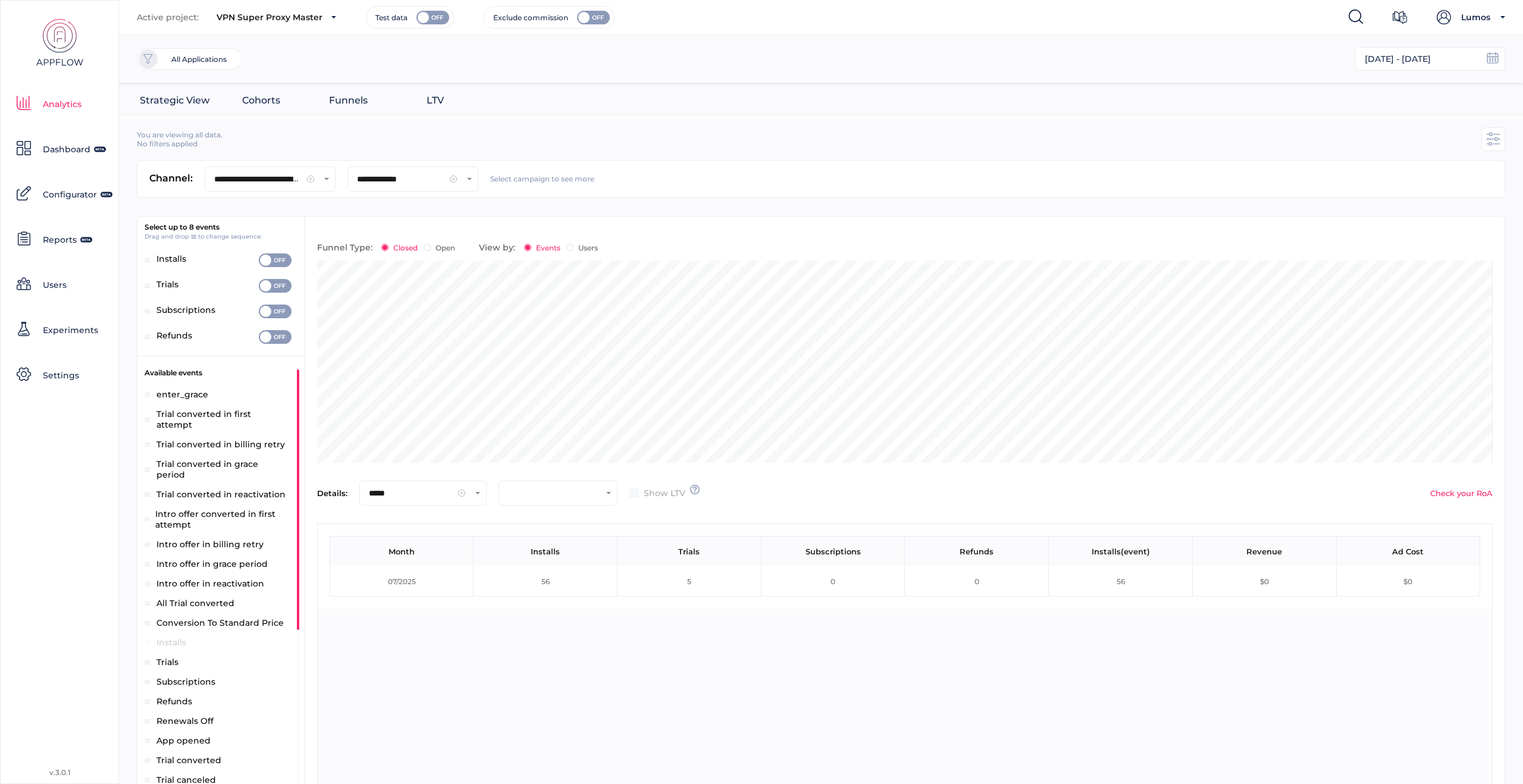 scroll, scrollTop: 59, scrollLeft: 1149, axis: both 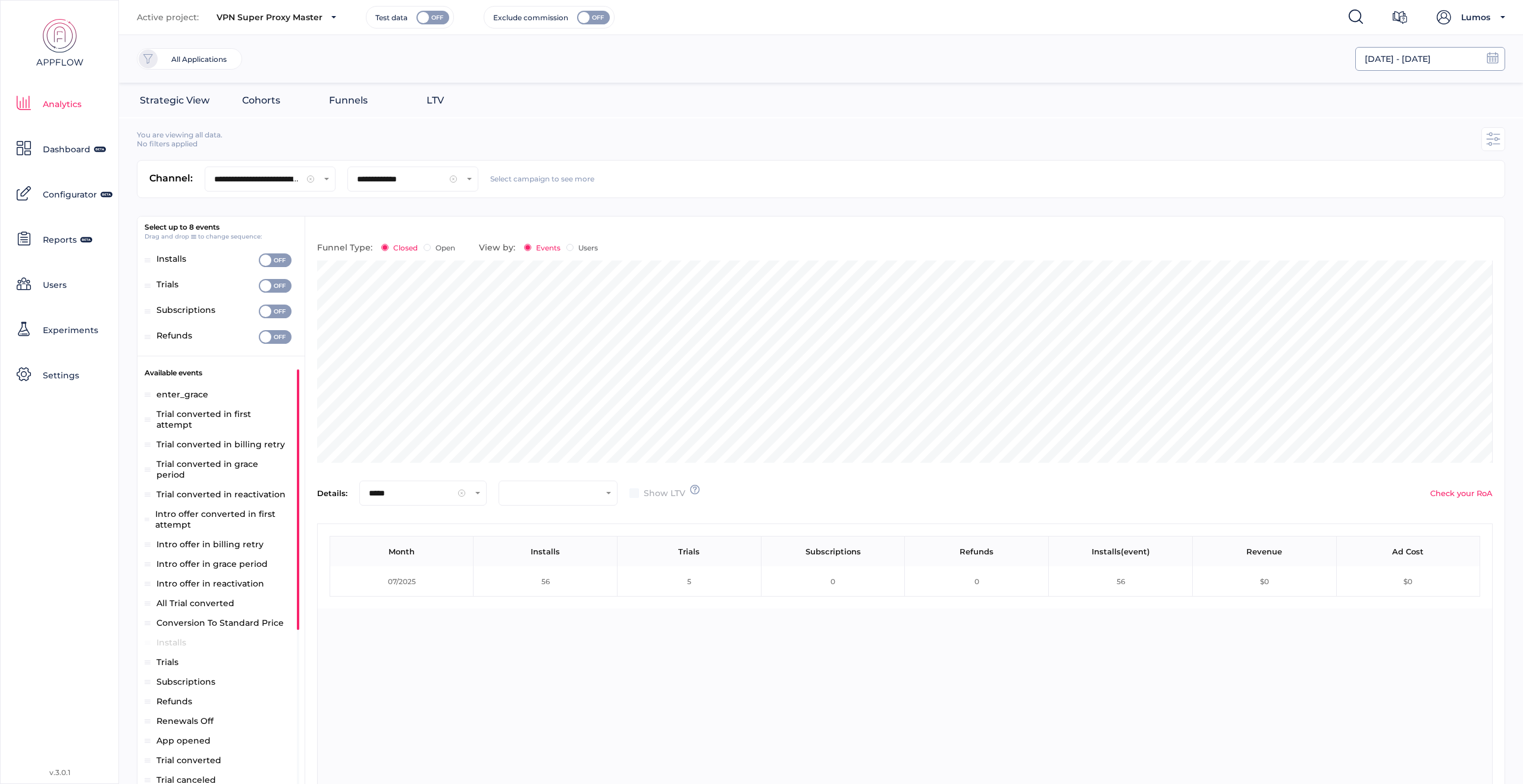 click on "[DATE] - [DATE]" 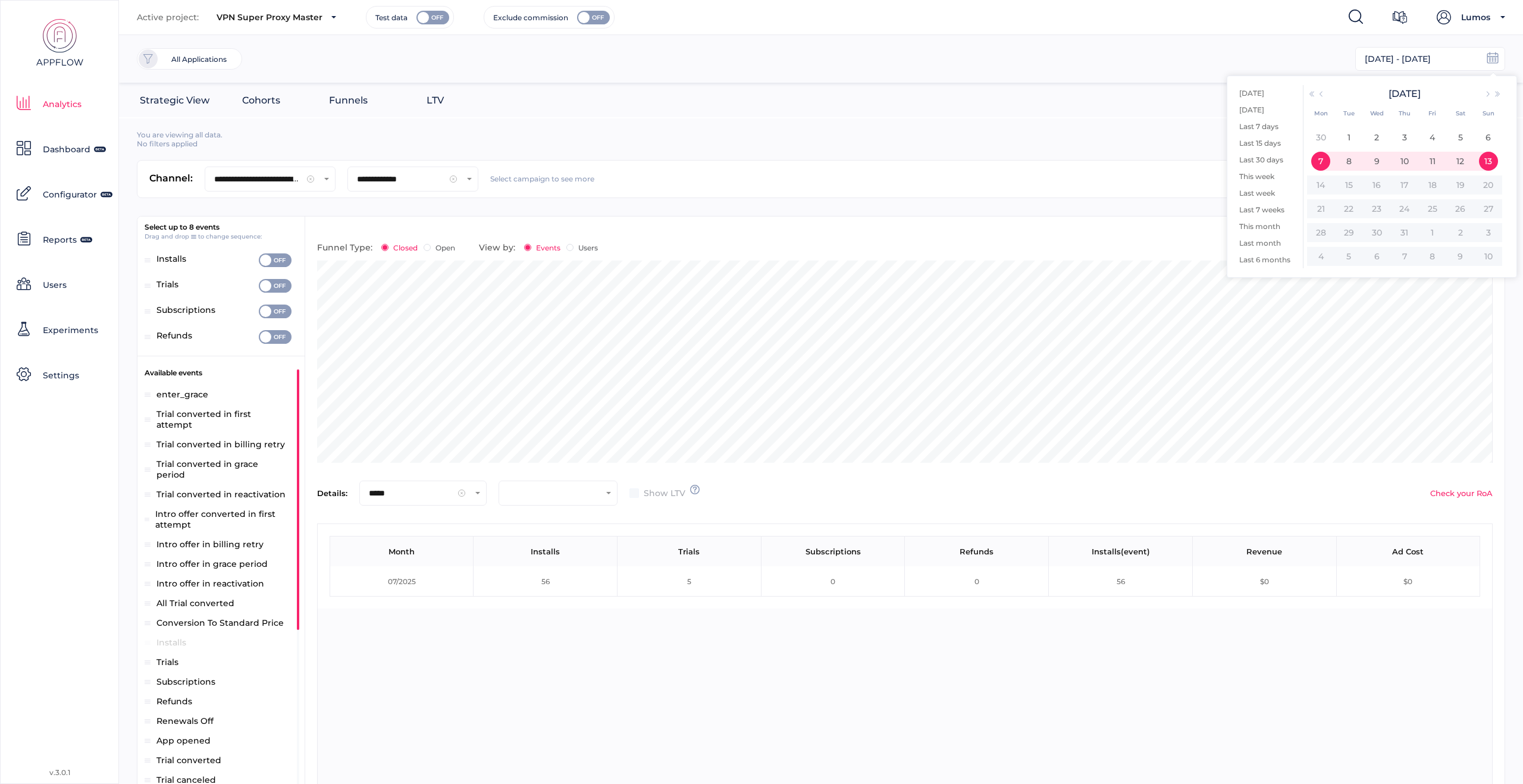 click on "Strategic View Cohorts Funnels LTV" at bounding box center [821, 101] 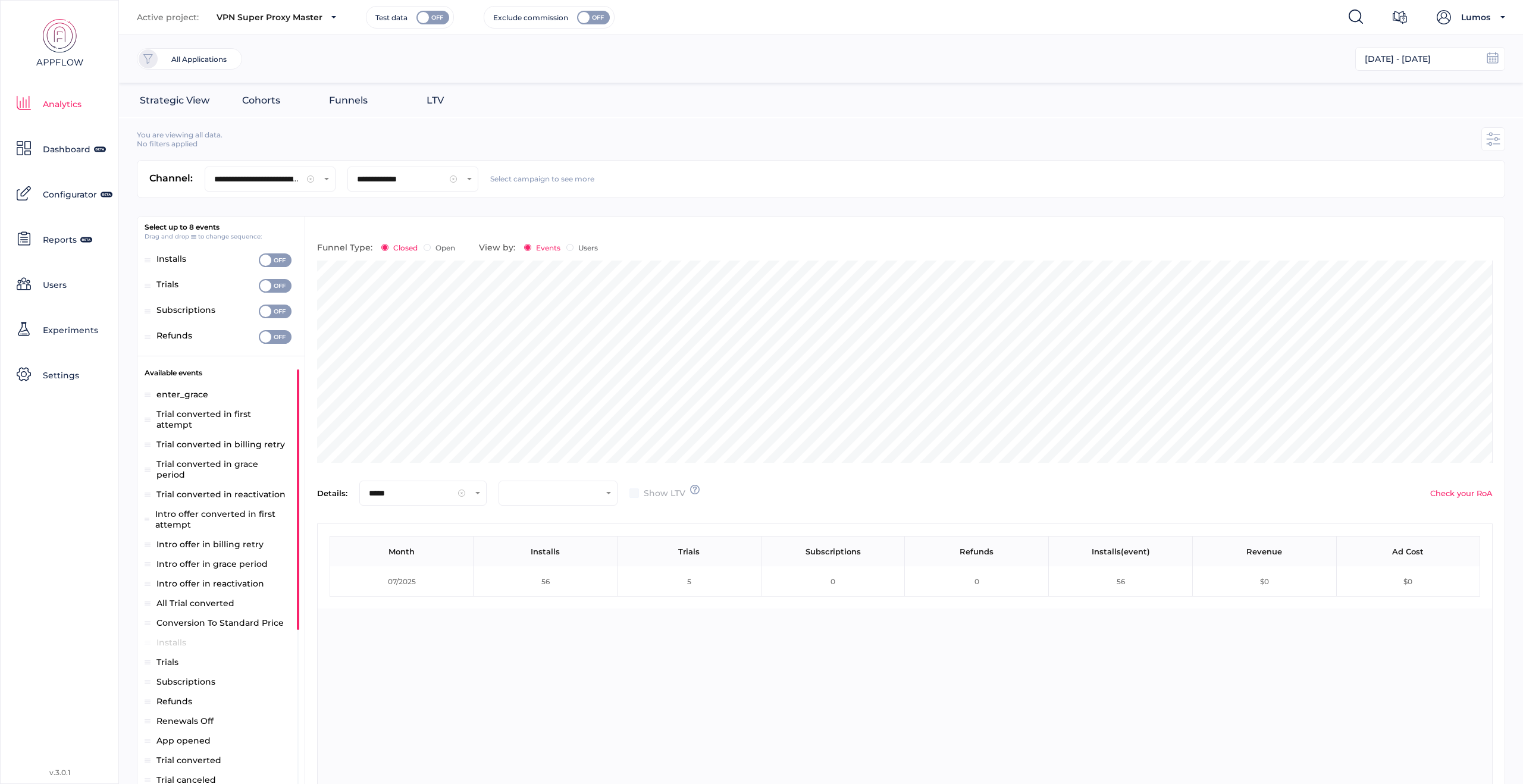 click on "*****" at bounding box center [410, 493] 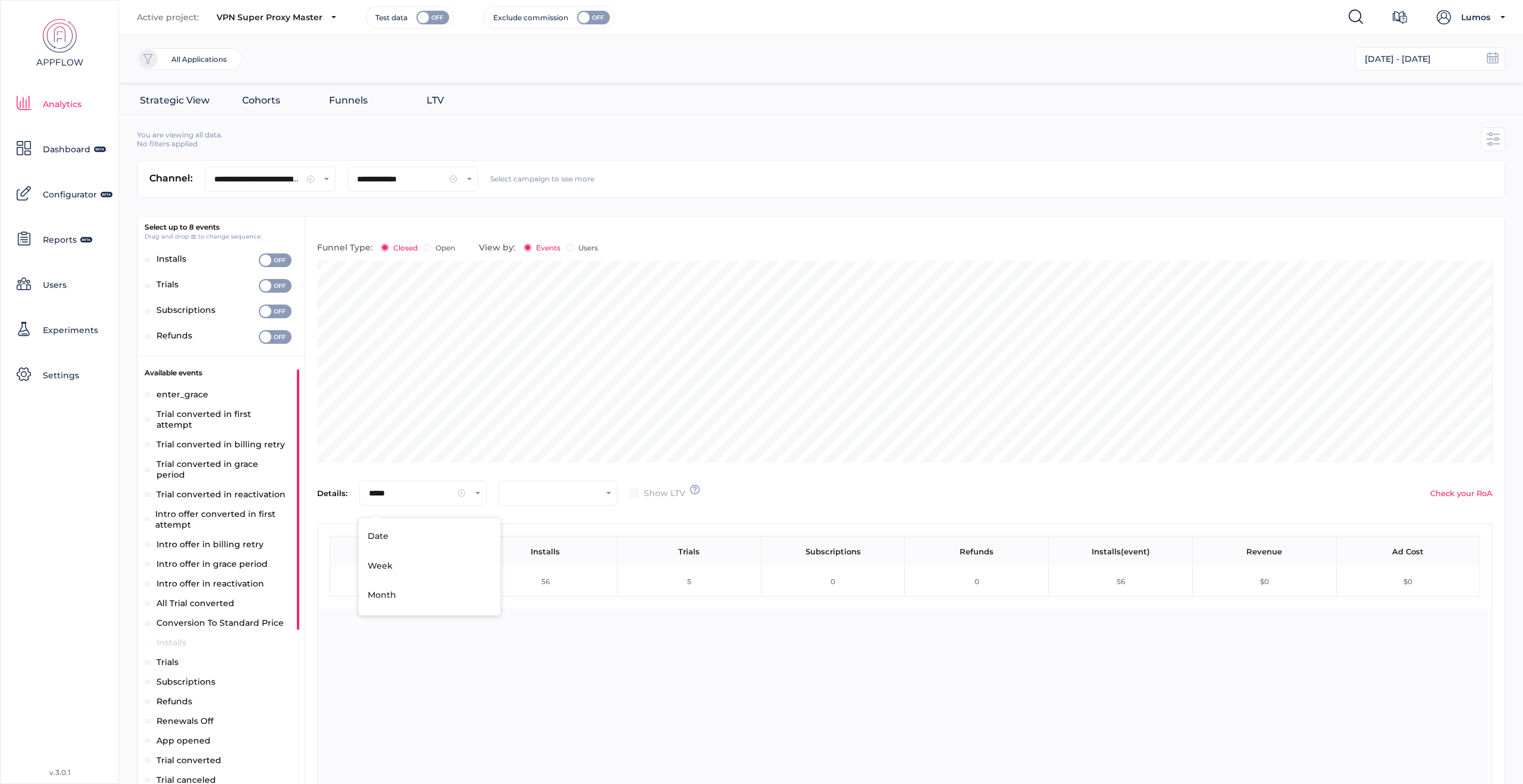 click on "Date" 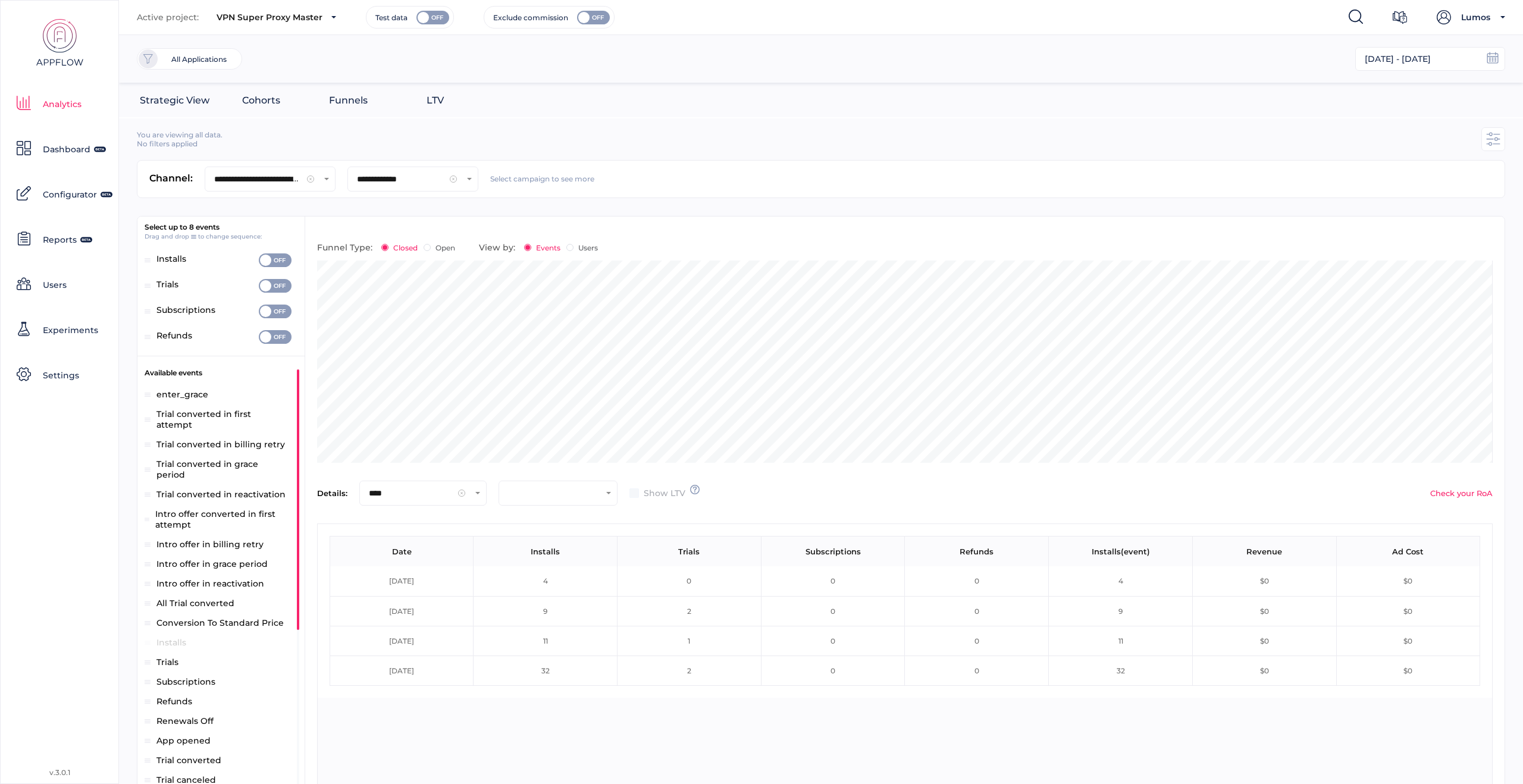 scroll, scrollTop: 149, scrollLeft: 1149, axis: both 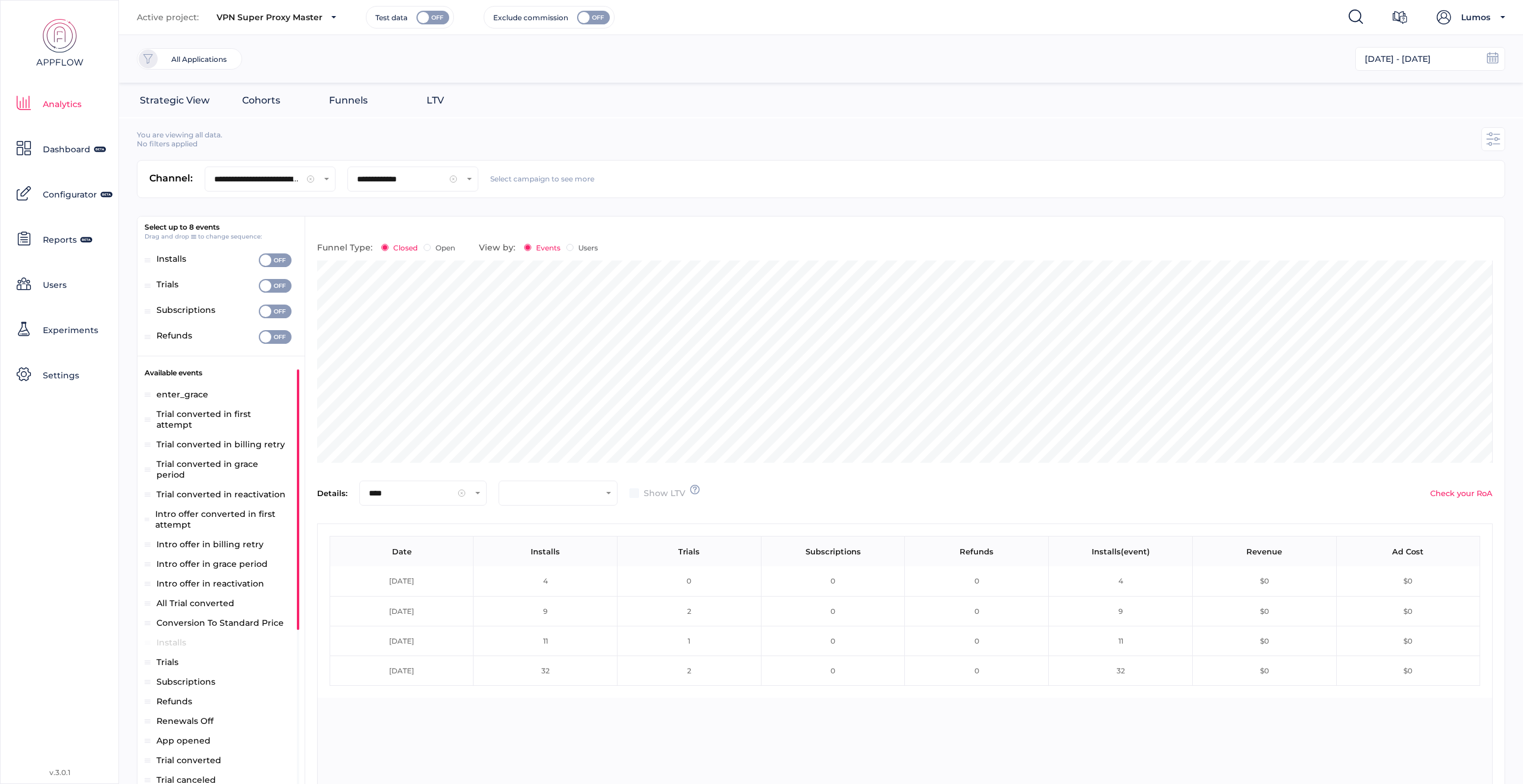 click on "**********" at bounding box center [400, 179] 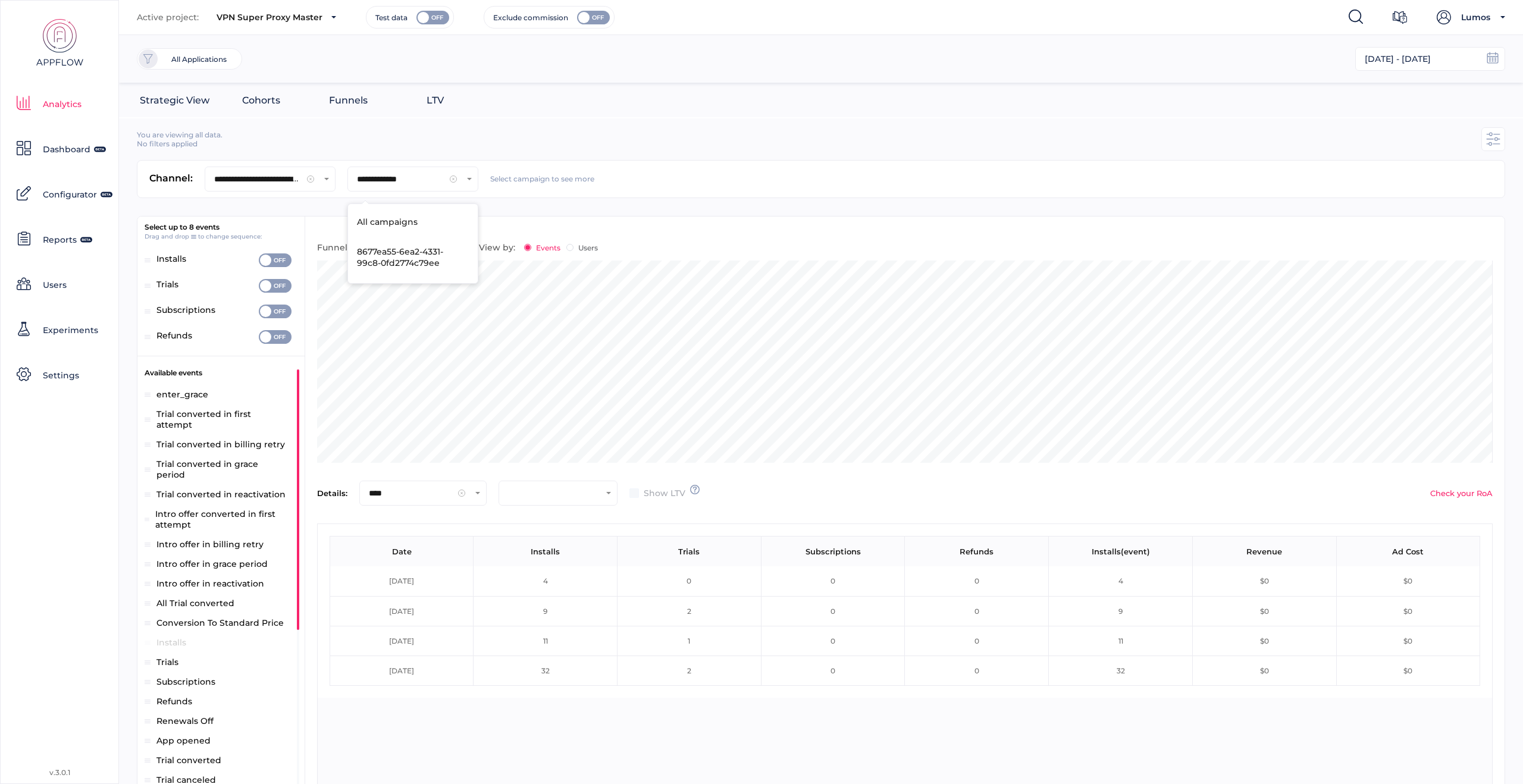 click on "No filters applied" at bounding box center (803, 143) 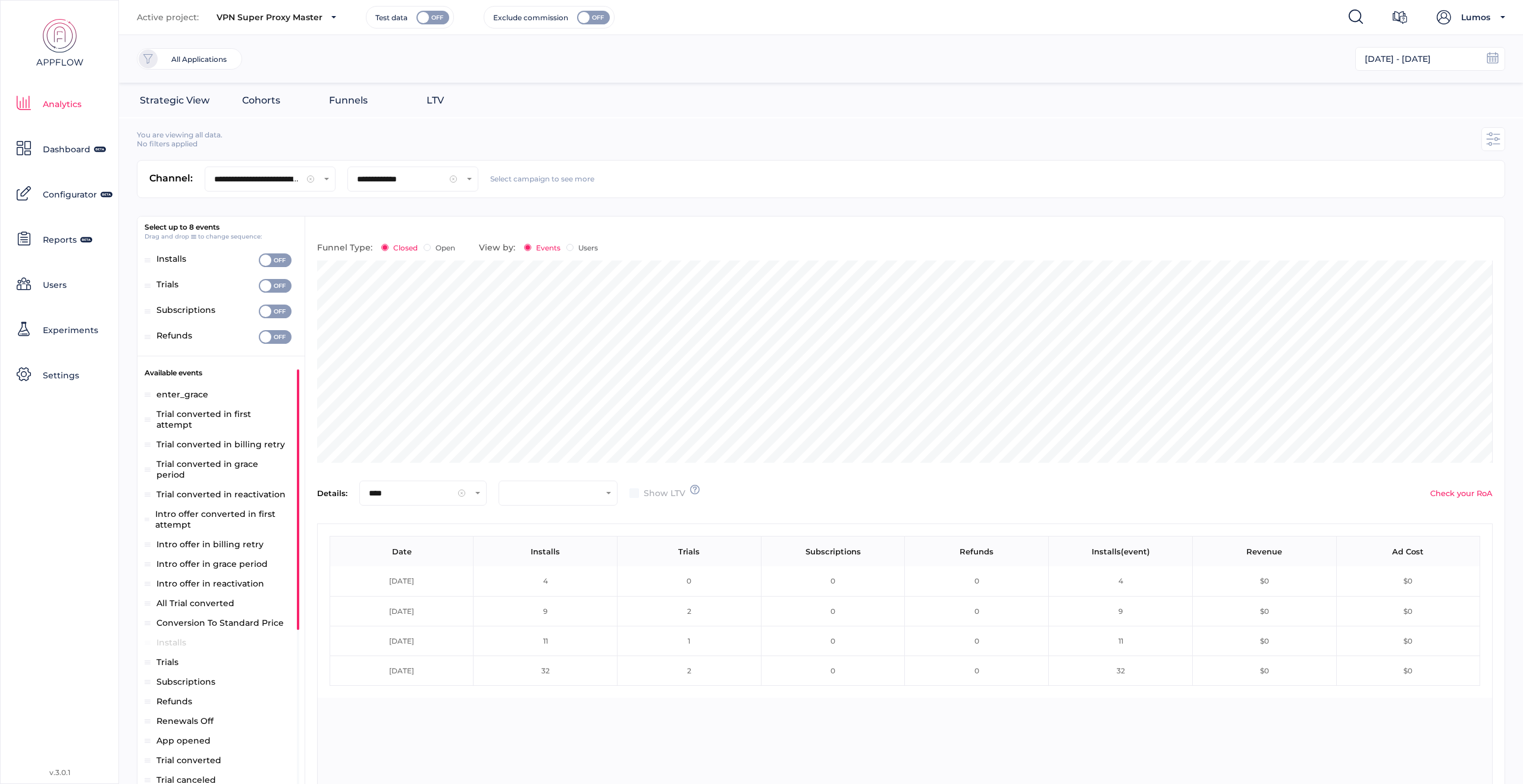 click on "Date Installs Trials Subscriptions Refunds Installs(event) Revenue Ad Cost [DATE] 4 0 0 0 4 $0 $0 [DATE] 9 2 0 0 9 $0 $0 [DATE] 11 1 0 0 11 $0 $0 [DATE] 32 2 0 0 32 $0 $0" at bounding box center (905, 661) 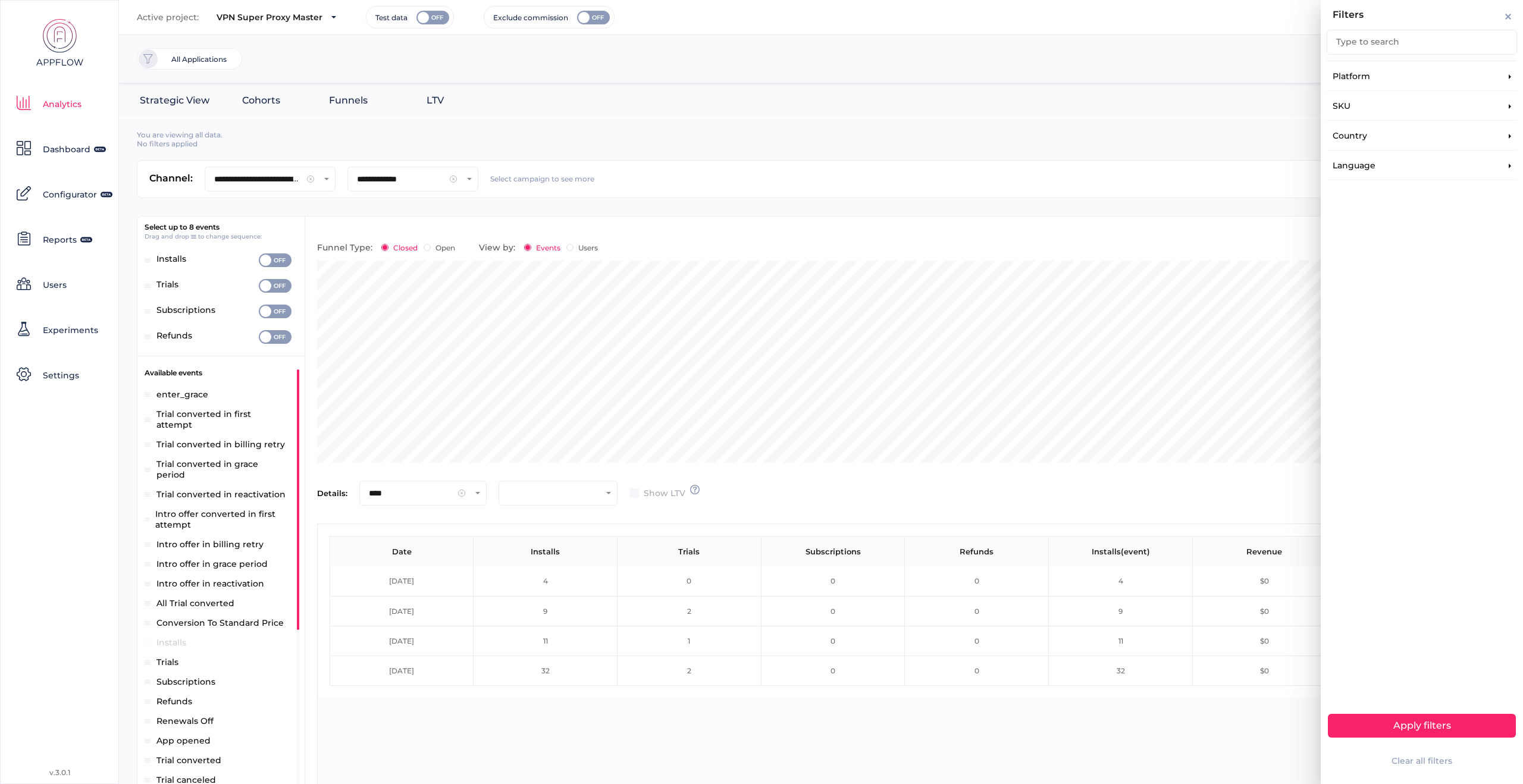 click on "Country" 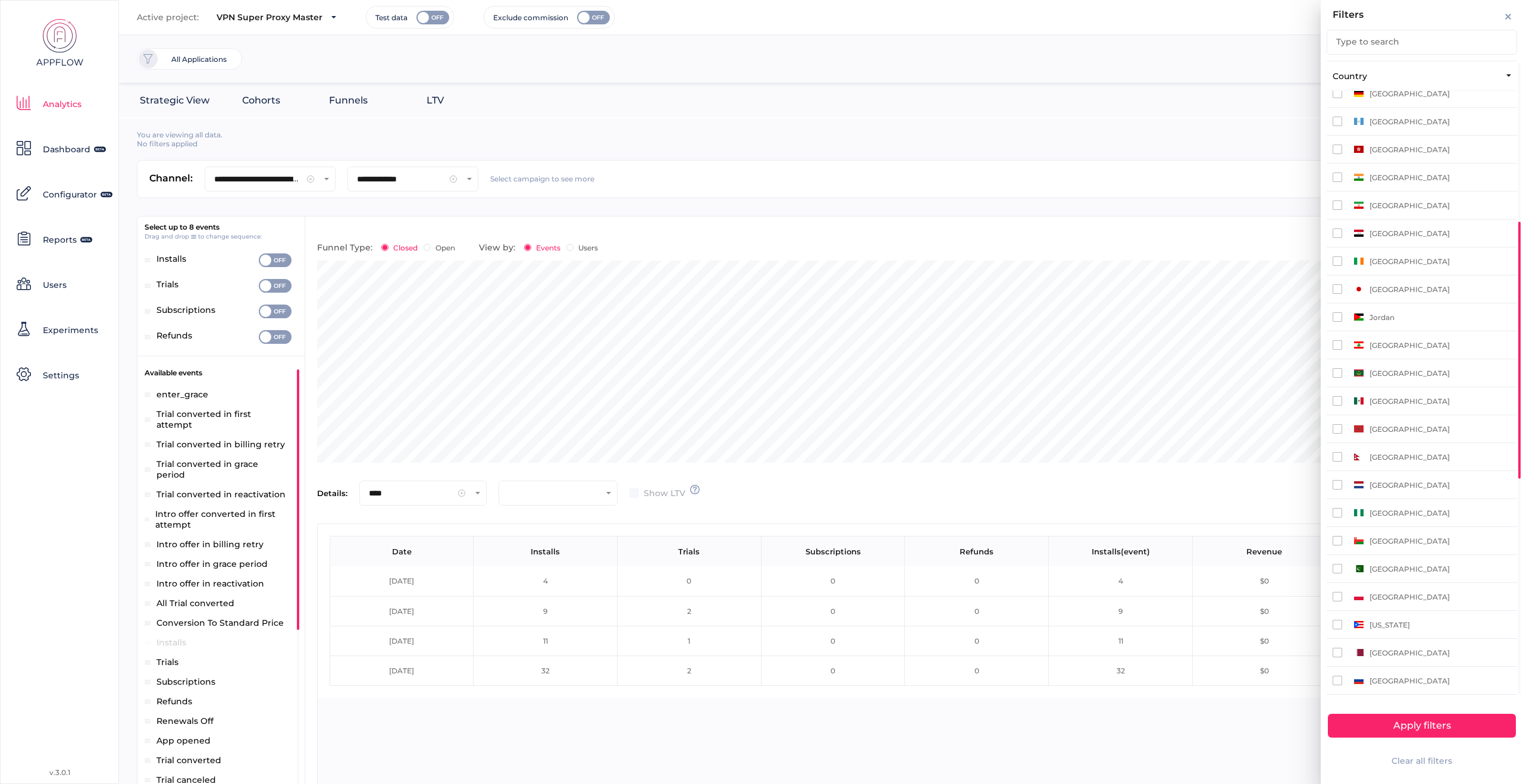 scroll, scrollTop: 622, scrollLeft: 0, axis: vertical 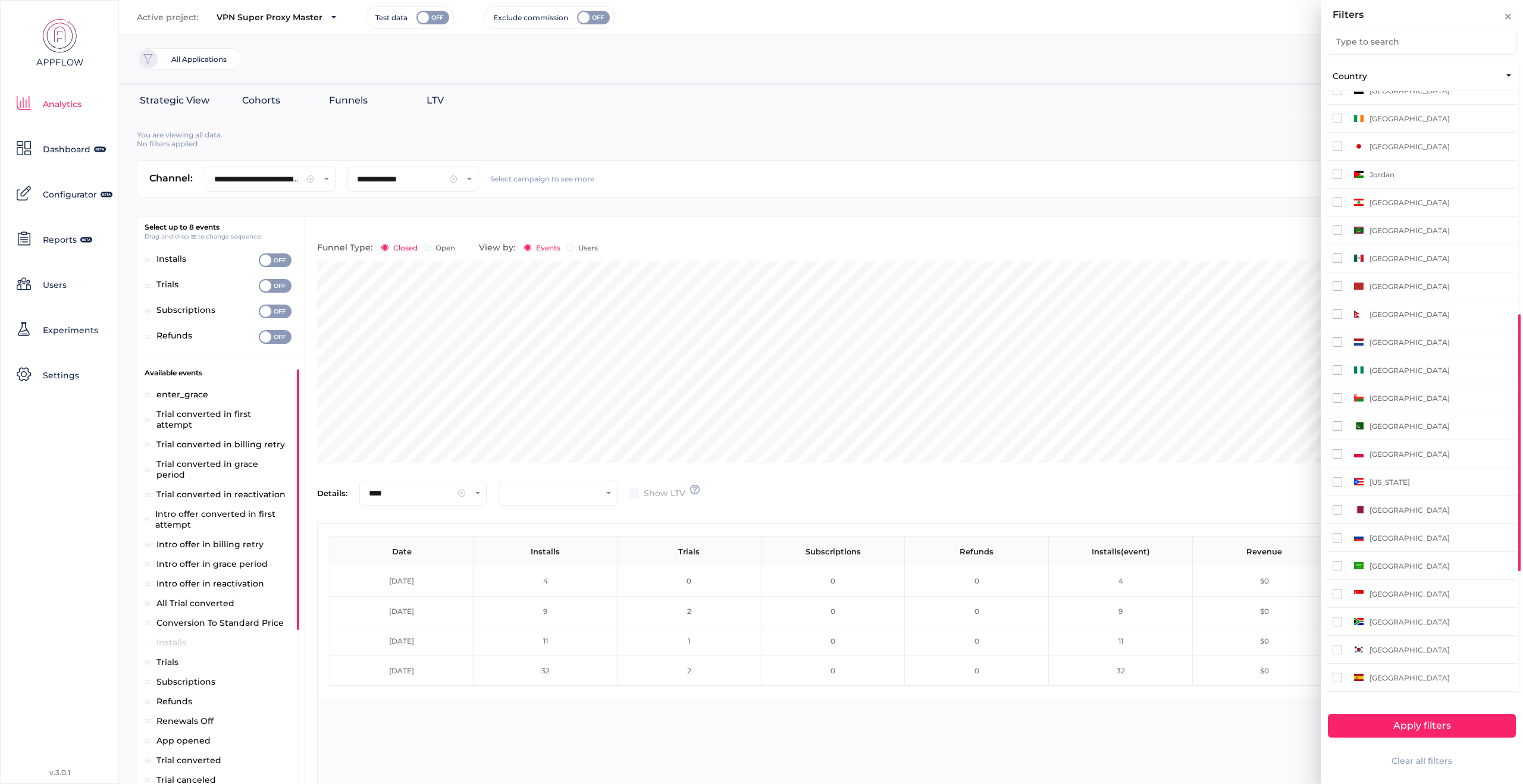 click on "Filters Type to search Platform SKU Country Select All Deselect All [GEOGRAPHIC_DATA] [GEOGRAPHIC_DATA] [GEOGRAPHIC_DATA] [GEOGRAPHIC_DATA] [GEOGRAPHIC_DATA] [GEOGRAPHIC_DATA] [GEOGRAPHIC_DATA] [GEOGRAPHIC_DATA] [GEOGRAPHIC_DATA] [GEOGRAPHIC_DATA] [GEOGRAPHIC_DATA] [GEOGRAPHIC_DATA] [GEOGRAPHIC_DATA] [GEOGRAPHIC_DATA] [GEOGRAPHIC_DATA] [GEOGRAPHIC_DATA] [GEOGRAPHIC_DATA] [GEOGRAPHIC_DATA] [GEOGRAPHIC_DATA] [GEOGRAPHIC_DATA] [GEOGRAPHIC_DATA] [GEOGRAPHIC_DATA] [GEOGRAPHIC_DATA] [GEOGRAPHIC_DATA] [GEOGRAPHIC_DATA] [GEOGRAPHIC_DATA] [GEOGRAPHIC_DATA] [GEOGRAPHIC_DATA] [GEOGRAPHIC_DATA] [GEOGRAPHIC_DATA] [GEOGRAPHIC_DATA] [GEOGRAPHIC_DATA] [GEOGRAPHIC_DATA] [US_STATE] [GEOGRAPHIC_DATA] [GEOGRAPHIC_DATA] [GEOGRAPHIC_DATA] [GEOGRAPHIC_DATA] [GEOGRAPHIC_DATA] [GEOGRAPHIC_DATA] [GEOGRAPHIC_DATA] [GEOGRAPHIC_DATA] [GEOGRAPHIC_DATA] [GEOGRAPHIC_DATA] [GEOGRAPHIC_DATA] [GEOGRAPHIC_DATA] [GEOGRAPHIC_DATA] [GEOGRAPHIC_DATA] [GEOGRAPHIC_DATA] [GEOGRAPHIC_DATA] [GEOGRAPHIC_DATA] Language Apply filters Clear all filters" 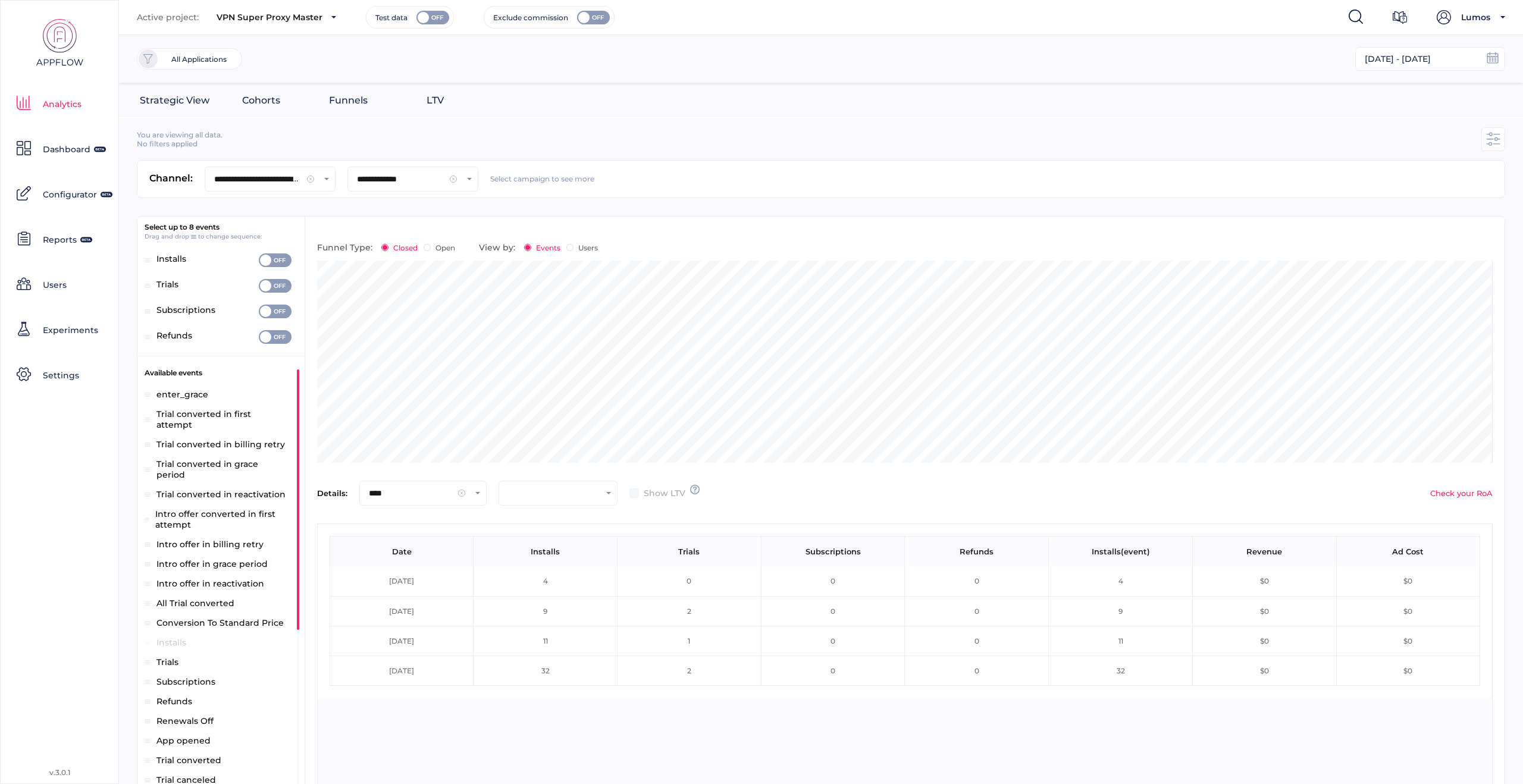 click on "Date Installs Trials Subscriptions Refunds Installs(event) Revenue Ad Cost [DATE] 4 0 0 0 4 $0 $0 [DATE] 9 2 0 0 9 $0 $0 [DATE] 11 1 0 0 11 $0 $0 [DATE] 32 2 0 0 32 $0 $0" at bounding box center (905, 661) 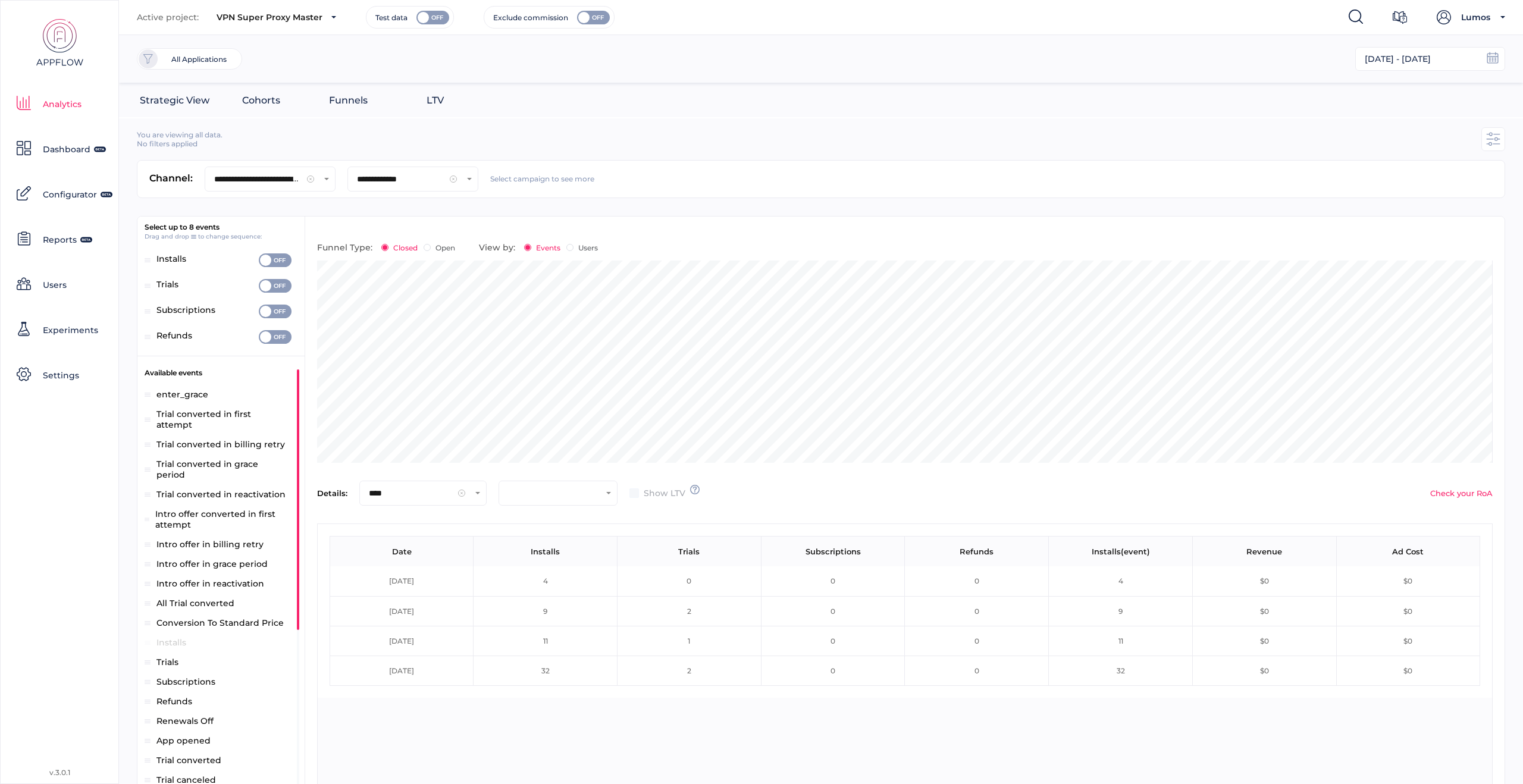 click 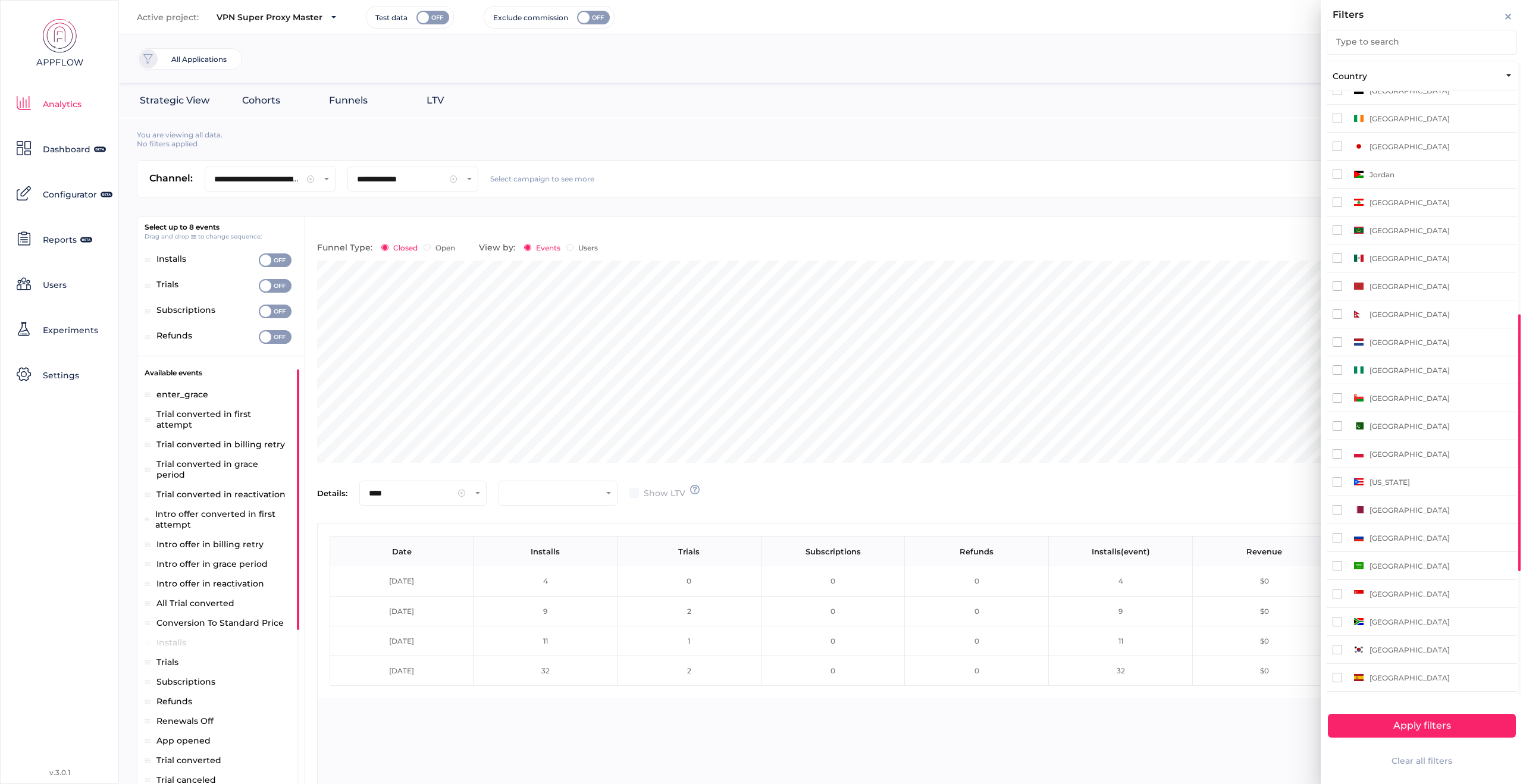 click on "[GEOGRAPHIC_DATA]" at bounding box center (1422, 146) 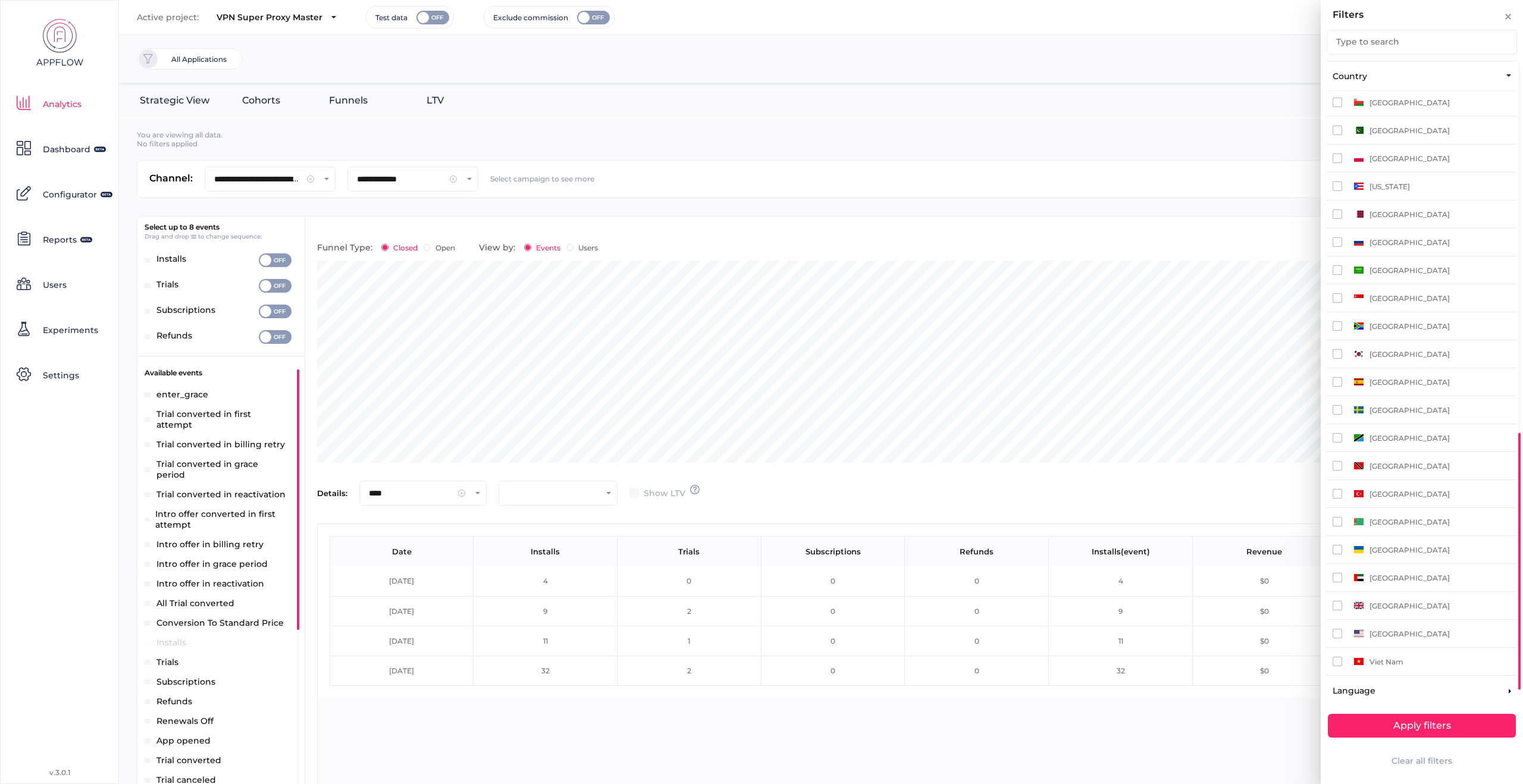 scroll, scrollTop: 920, scrollLeft: 0, axis: vertical 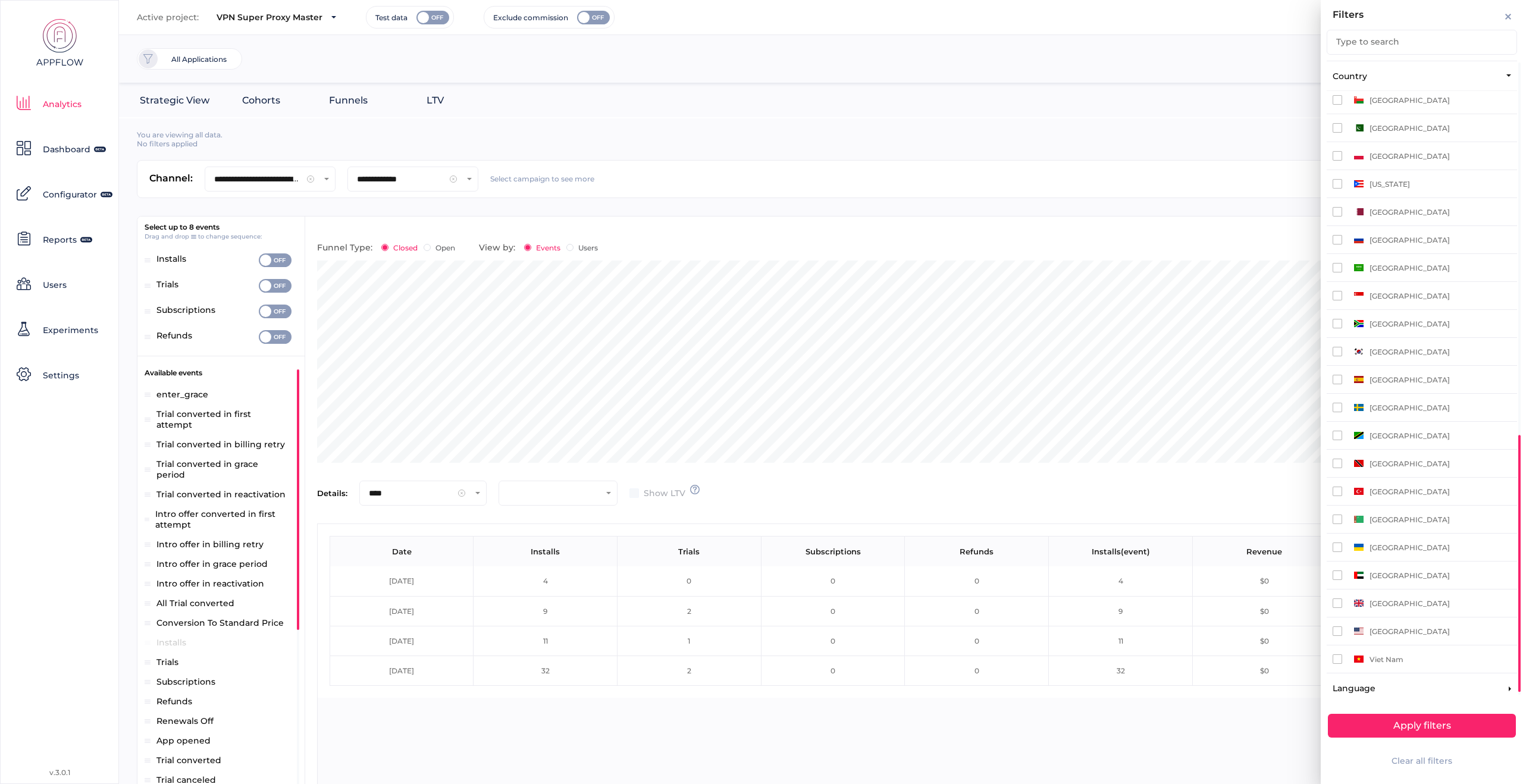 click on "[GEOGRAPHIC_DATA]" 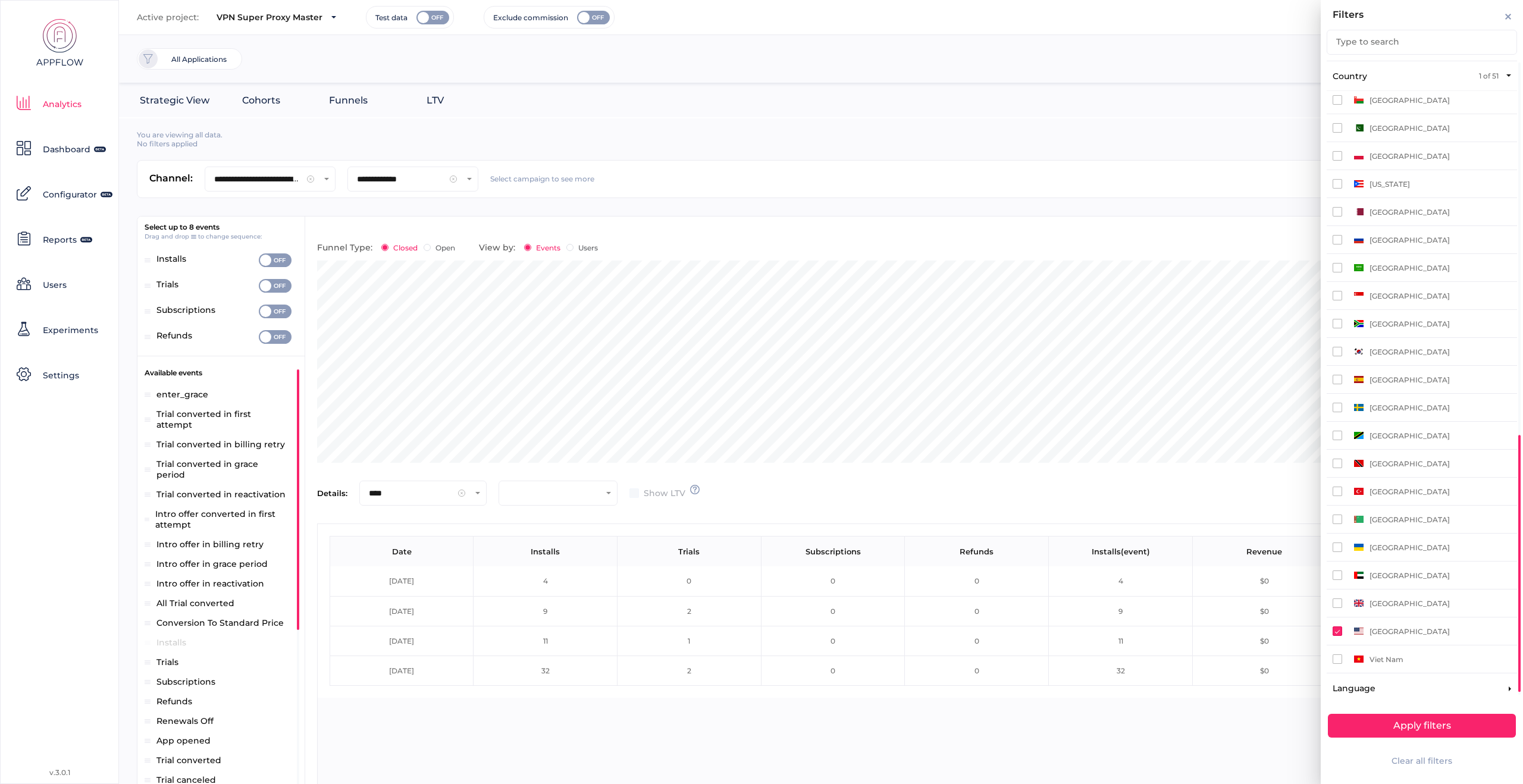 click on "Apply filters" at bounding box center (1422, 726) 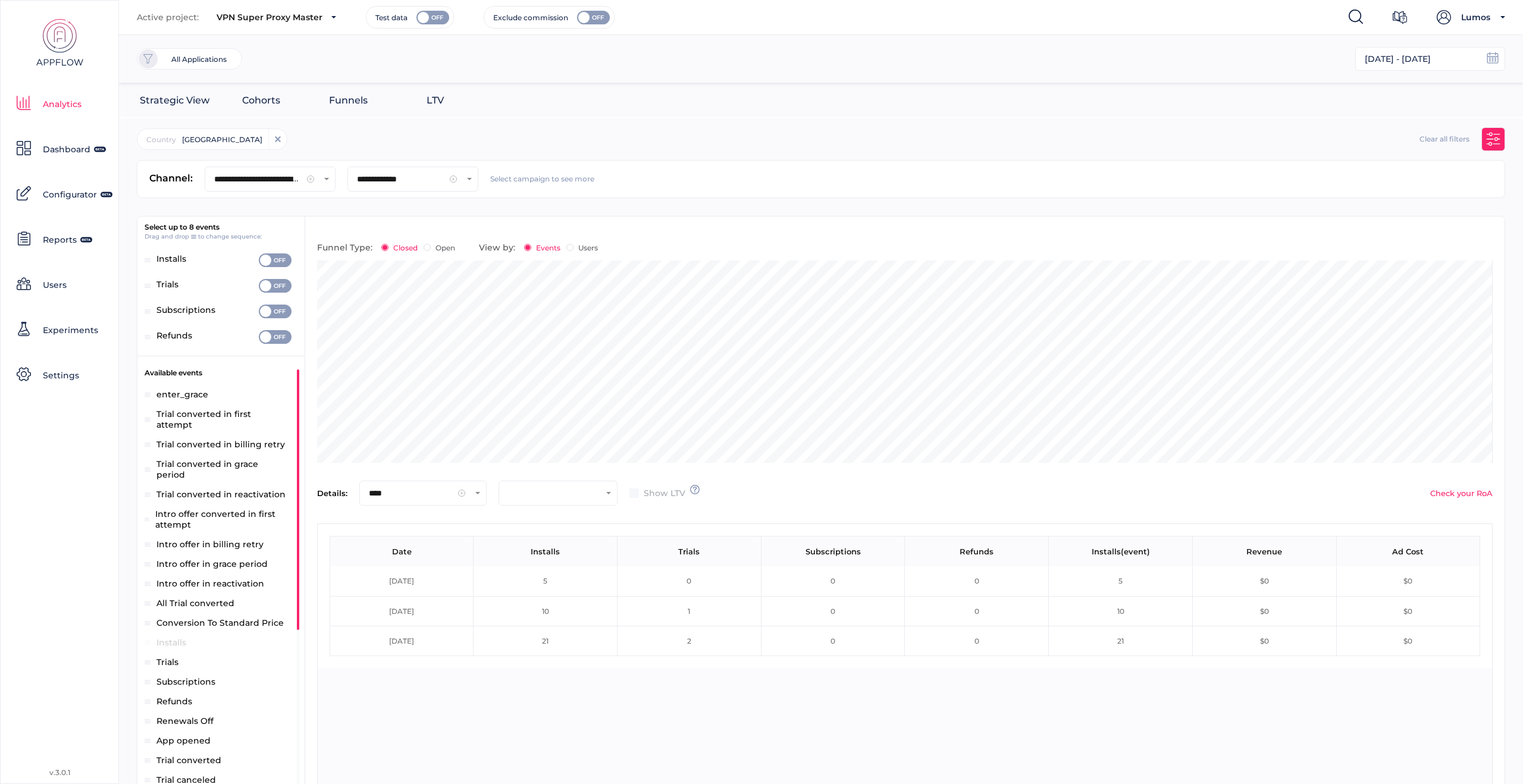 scroll, scrollTop: 119, scrollLeft: 1149, axis: both 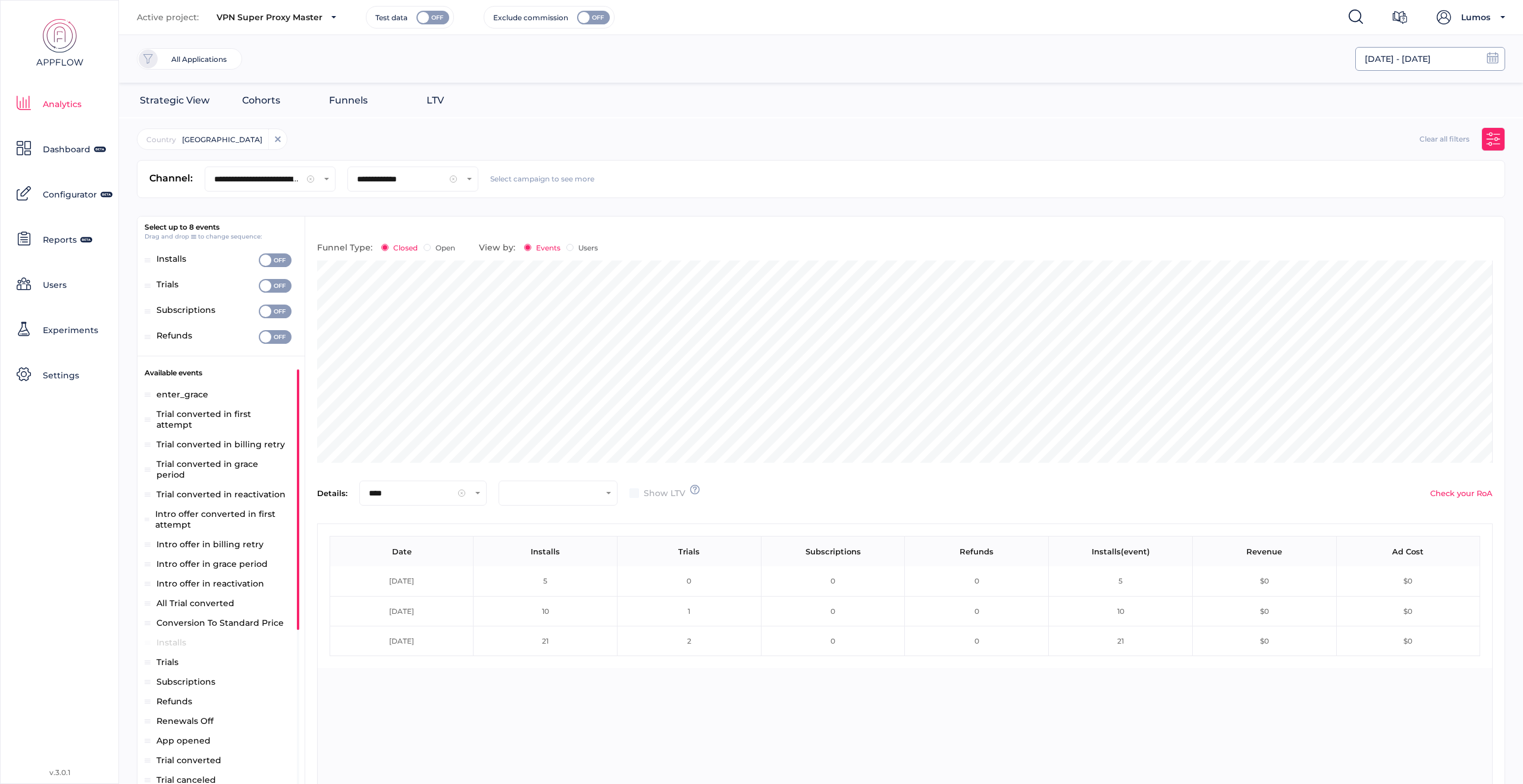 click 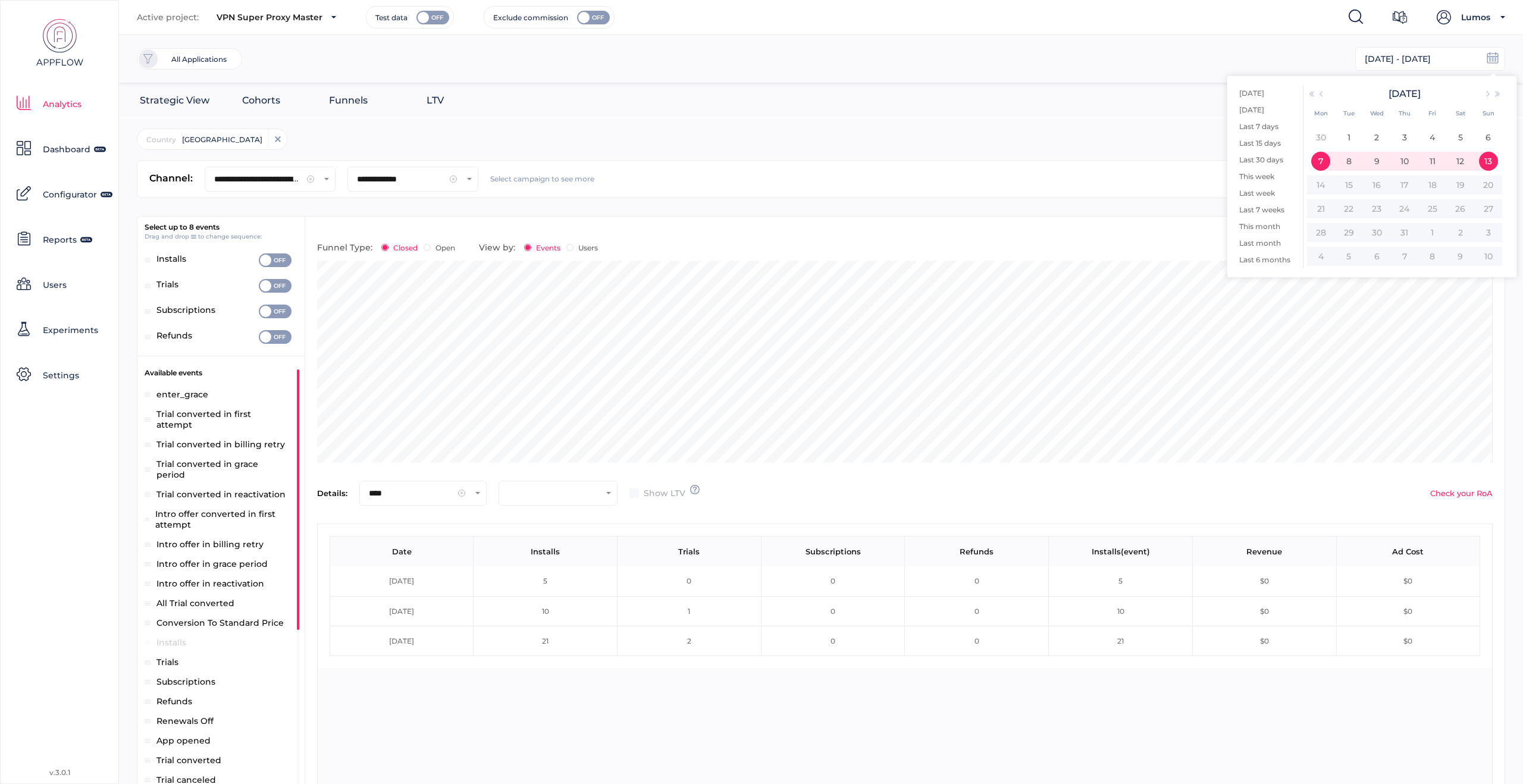 click on "Strategic View Cohorts Funnels LTV" at bounding box center [821, 101] 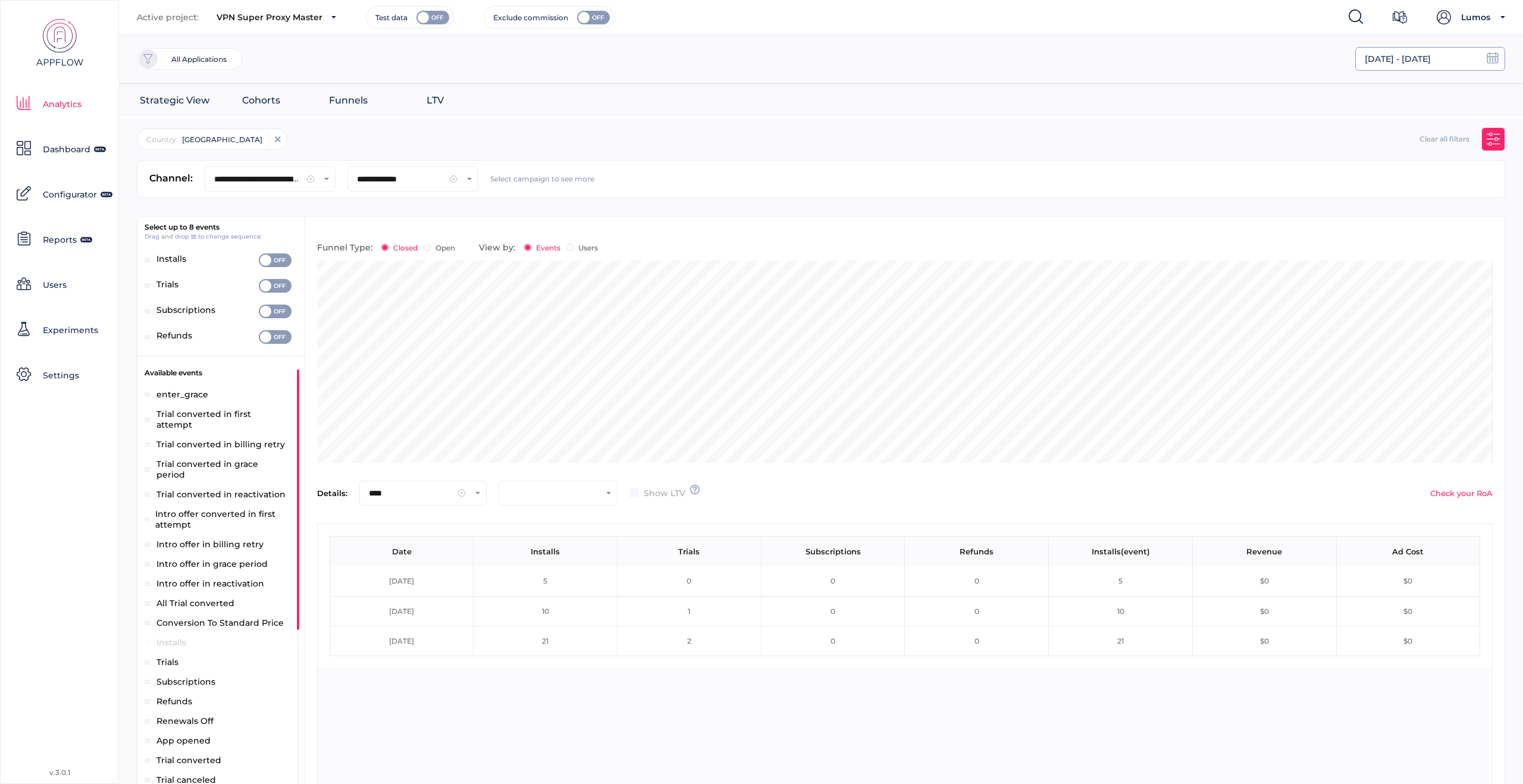 click at bounding box center [1493, 59] 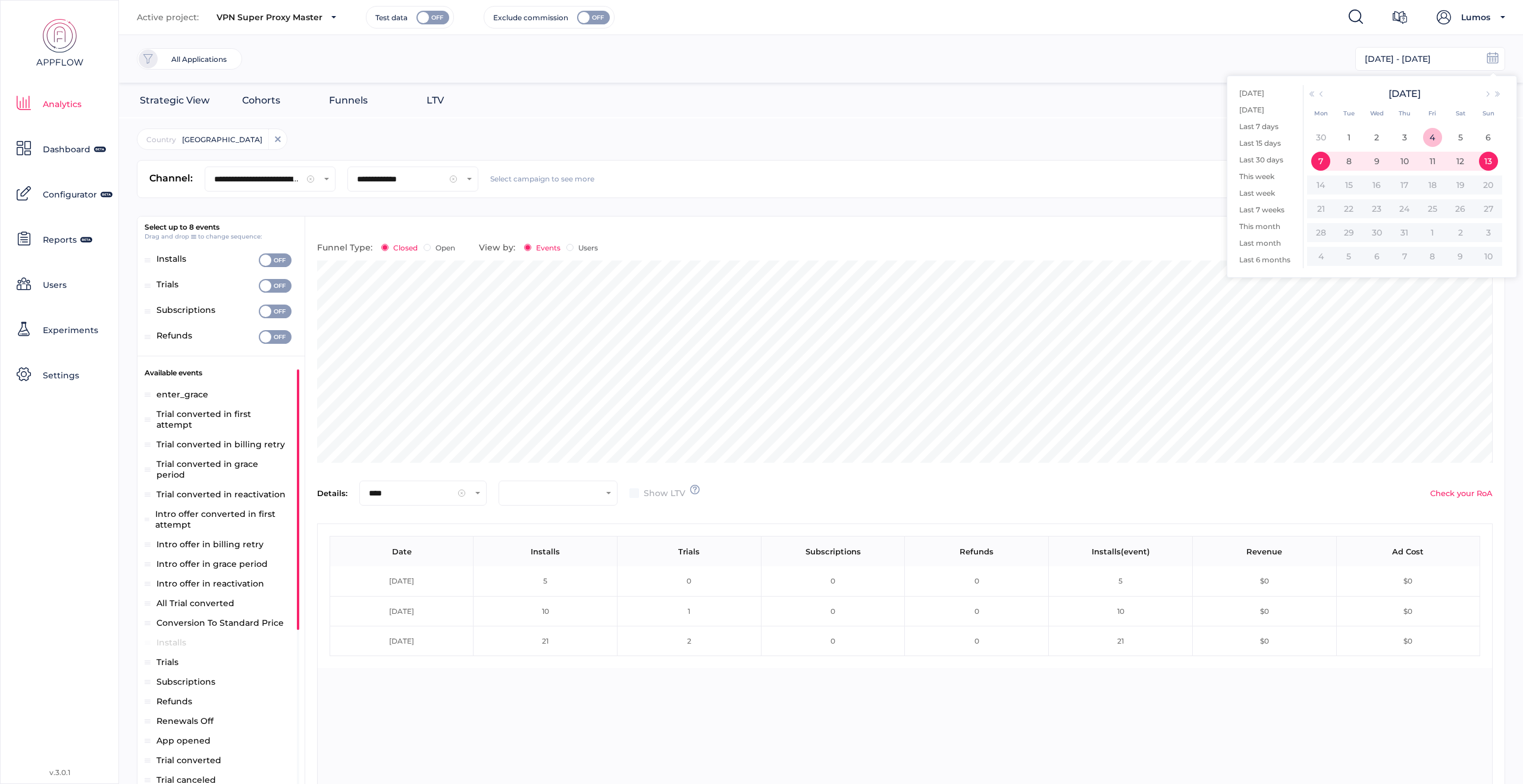 click on "4" at bounding box center [1433, 137] 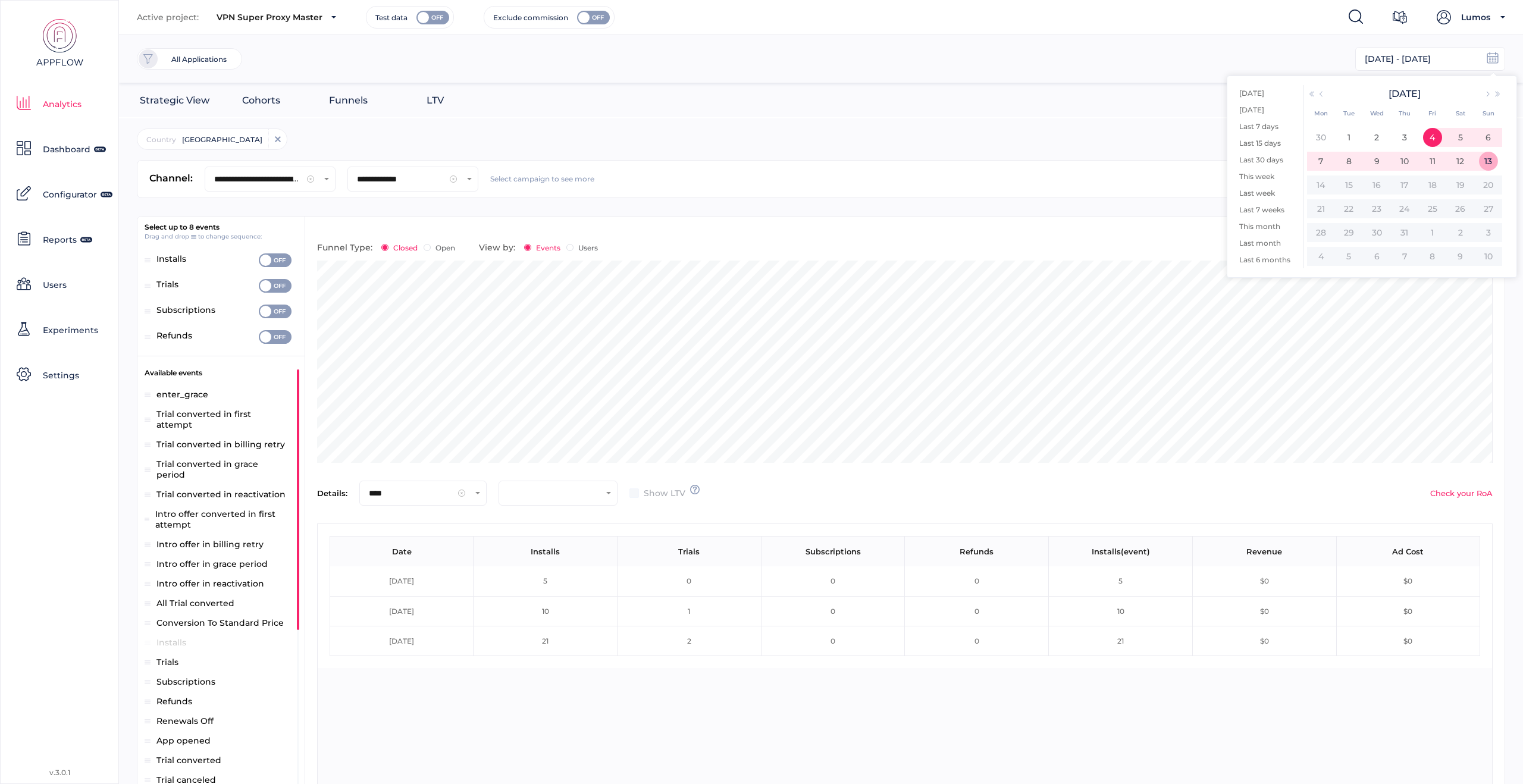 click on "13" at bounding box center (1488, 161) 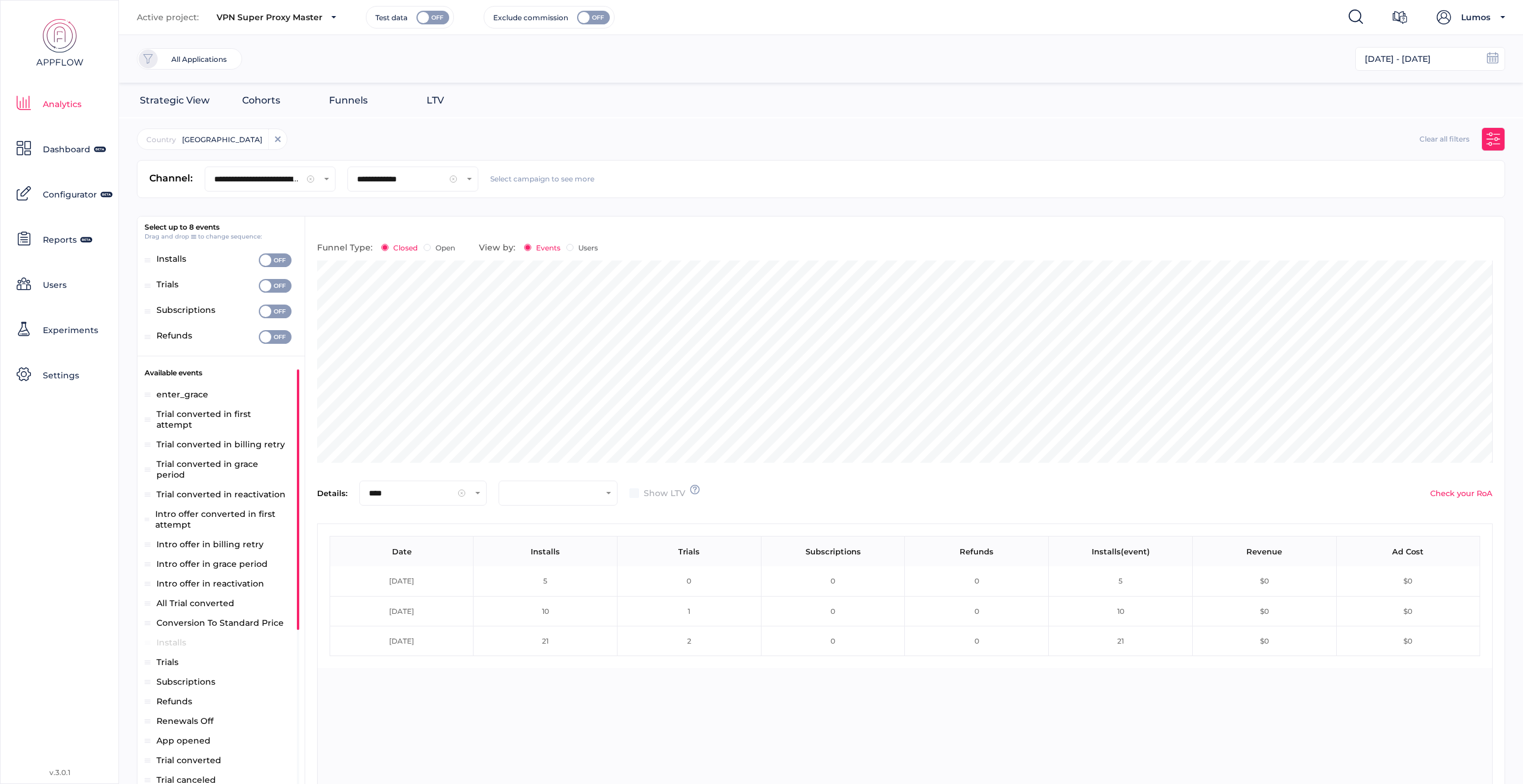 scroll, scrollTop: 119, scrollLeft: 1149, axis: both 